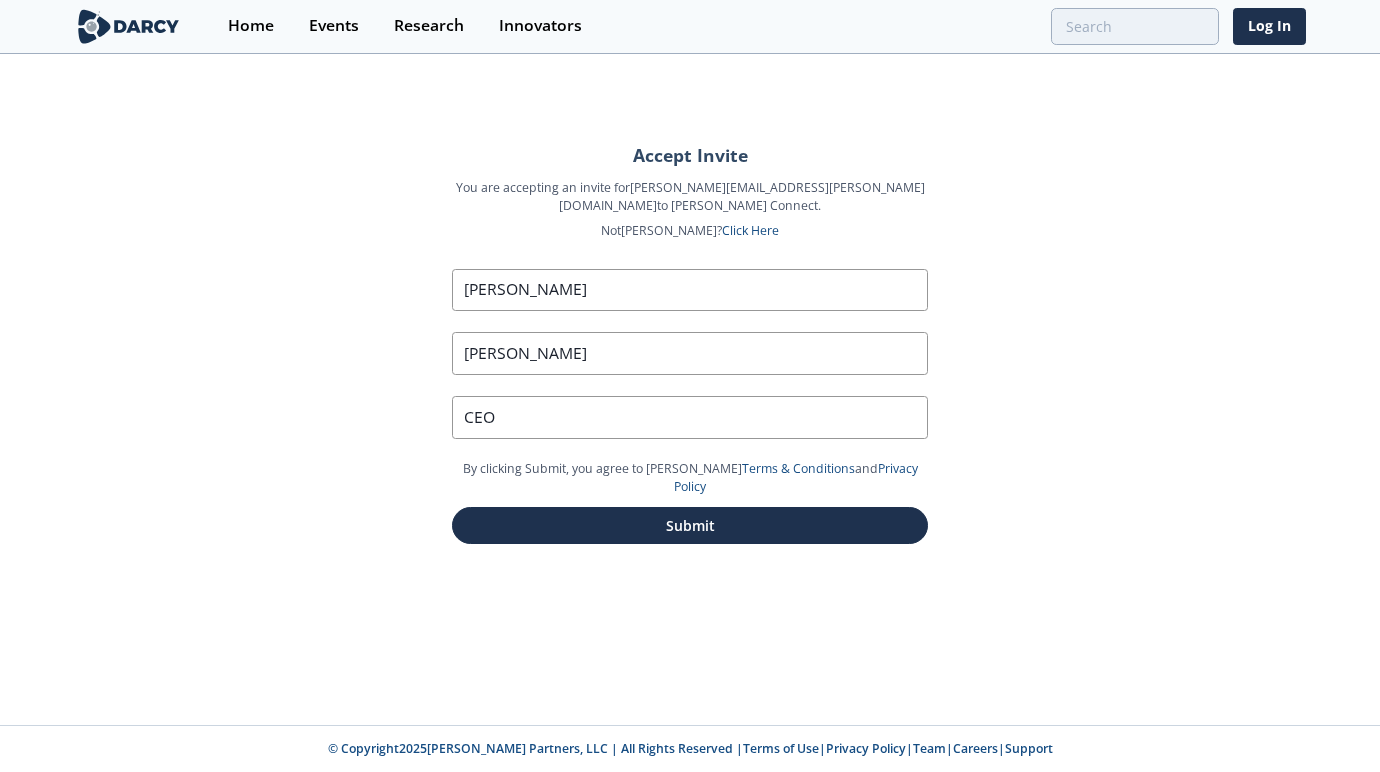 scroll, scrollTop: 0, scrollLeft: 0, axis: both 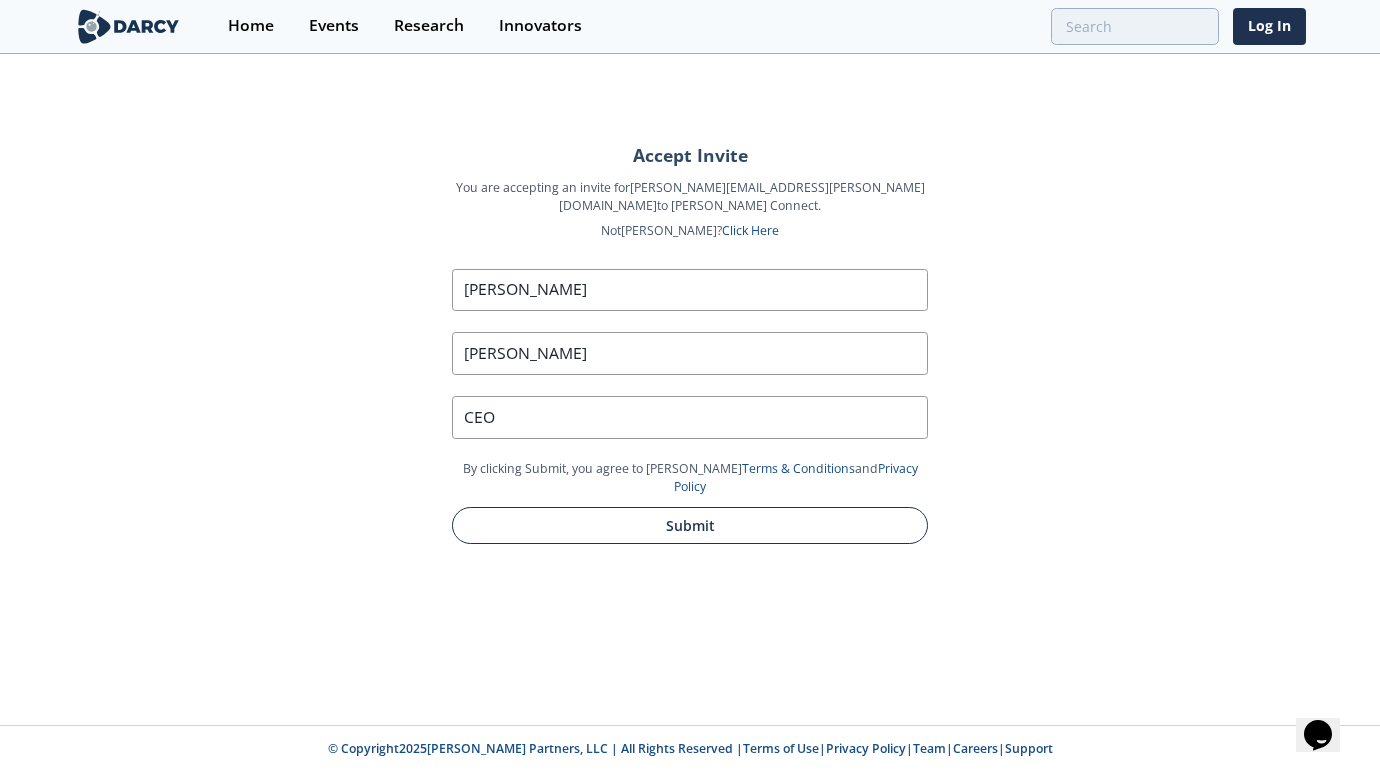 click on "Submit" at bounding box center (690, 525) 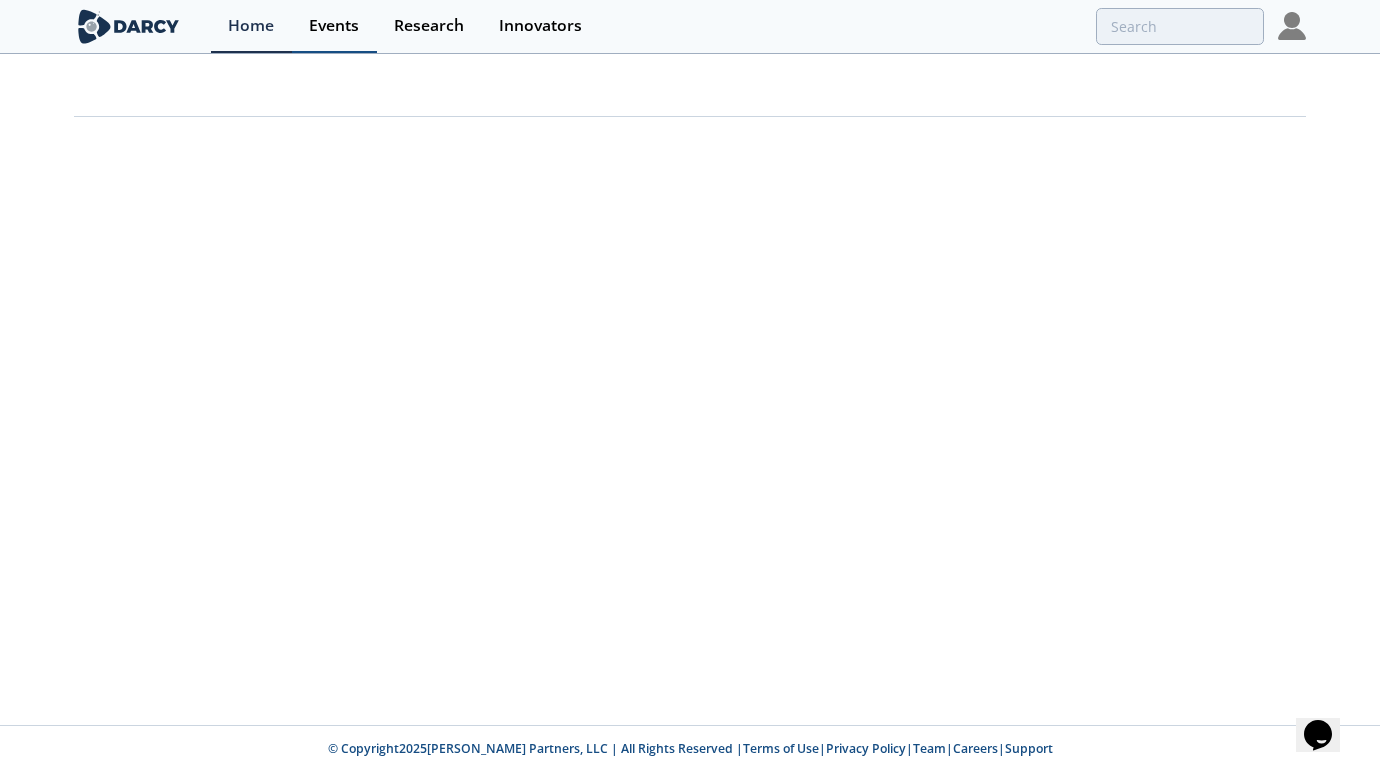 click on "Events" at bounding box center [334, 26] 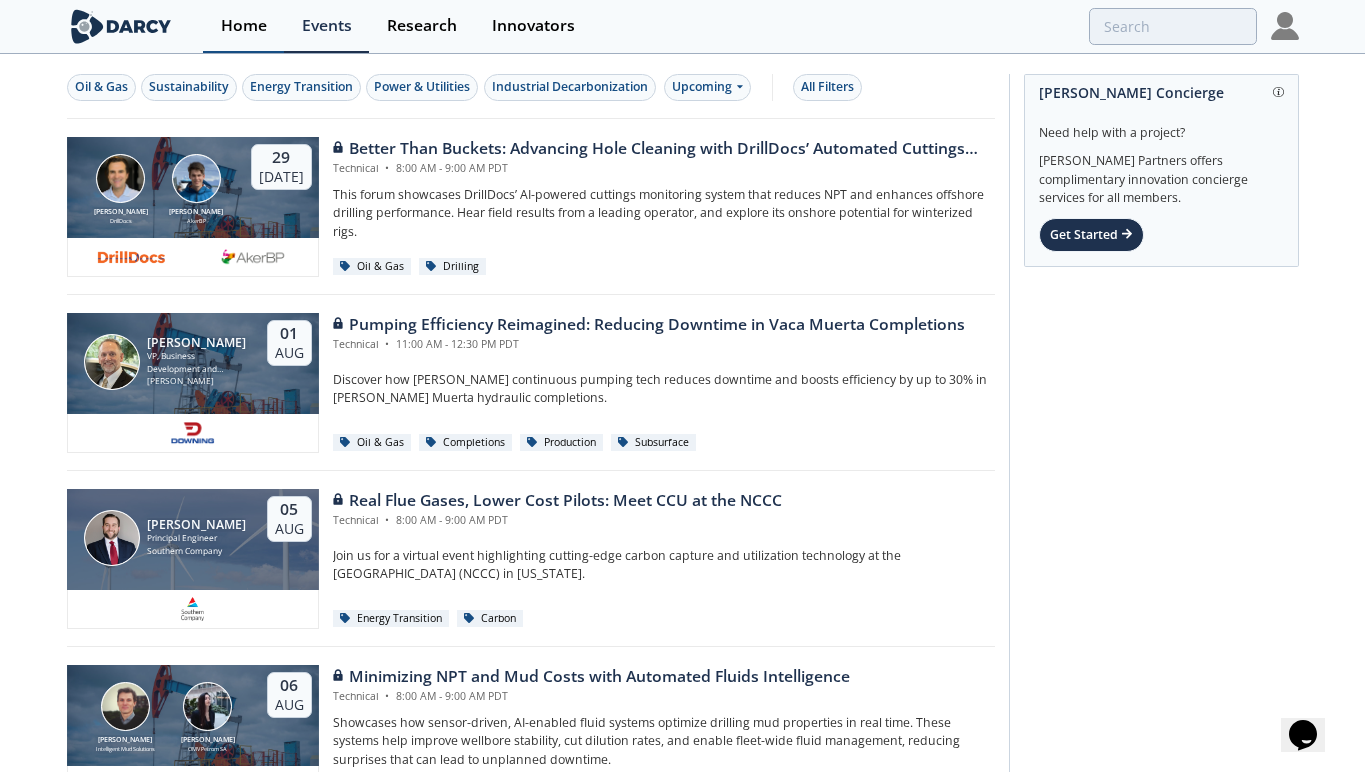 click on "Home" at bounding box center (244, 26) 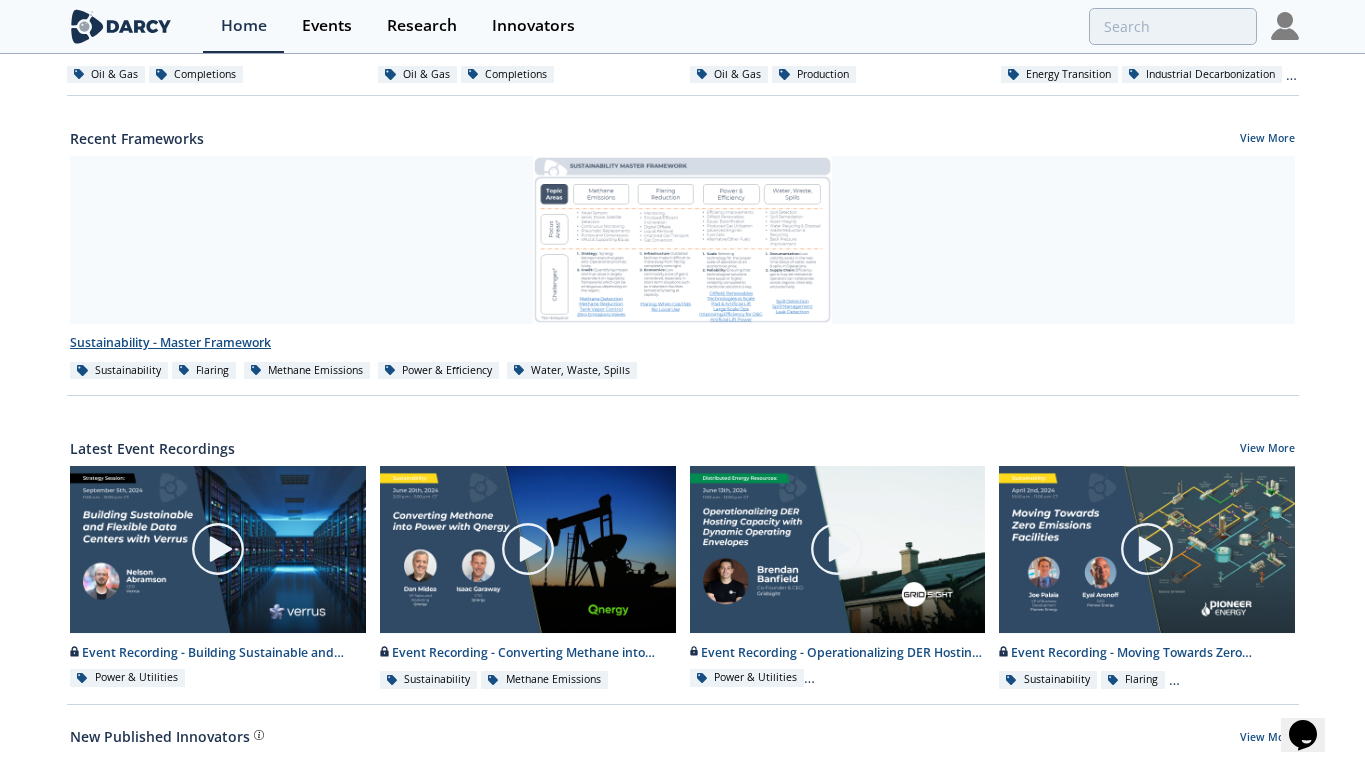 scroll, scrollTop: 642, scrollLeft: 0, axis: vertical 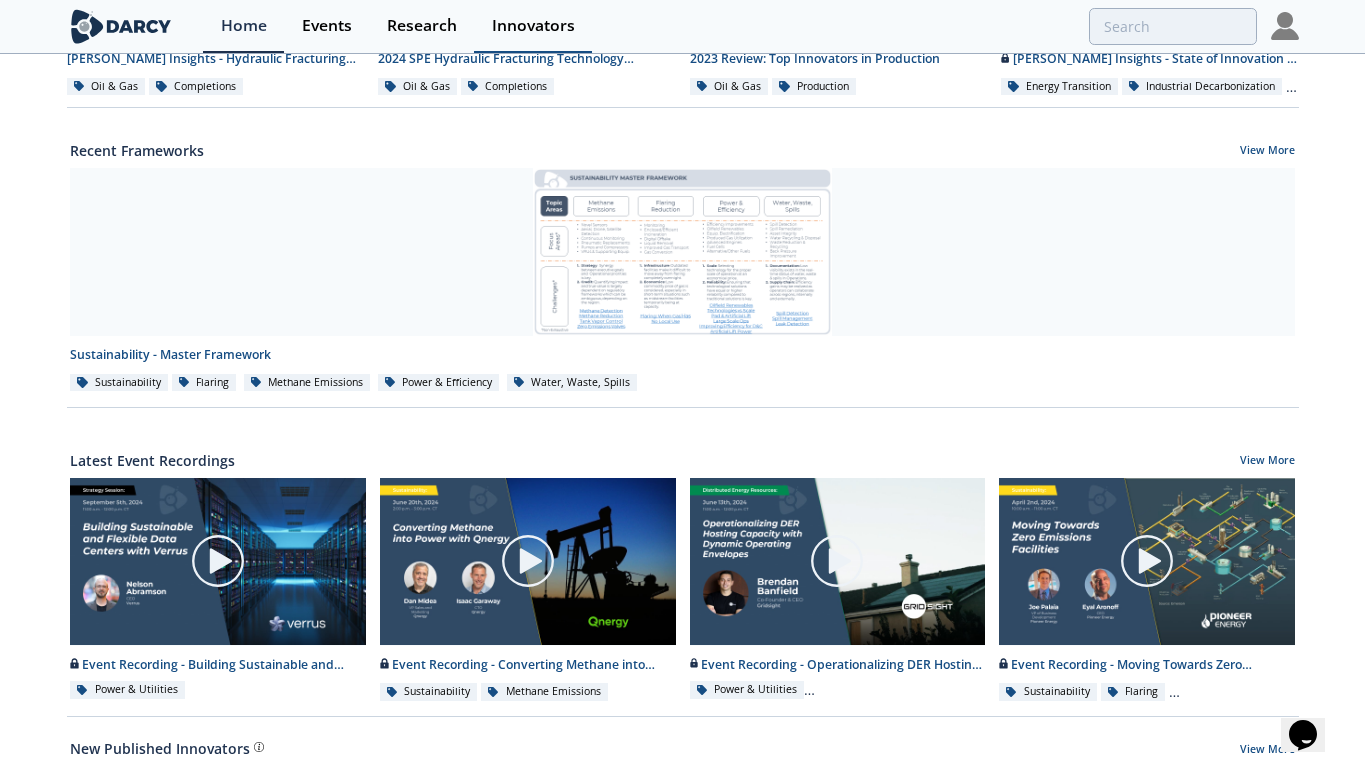 click on "Innovators" at bounding box center (533, 26) 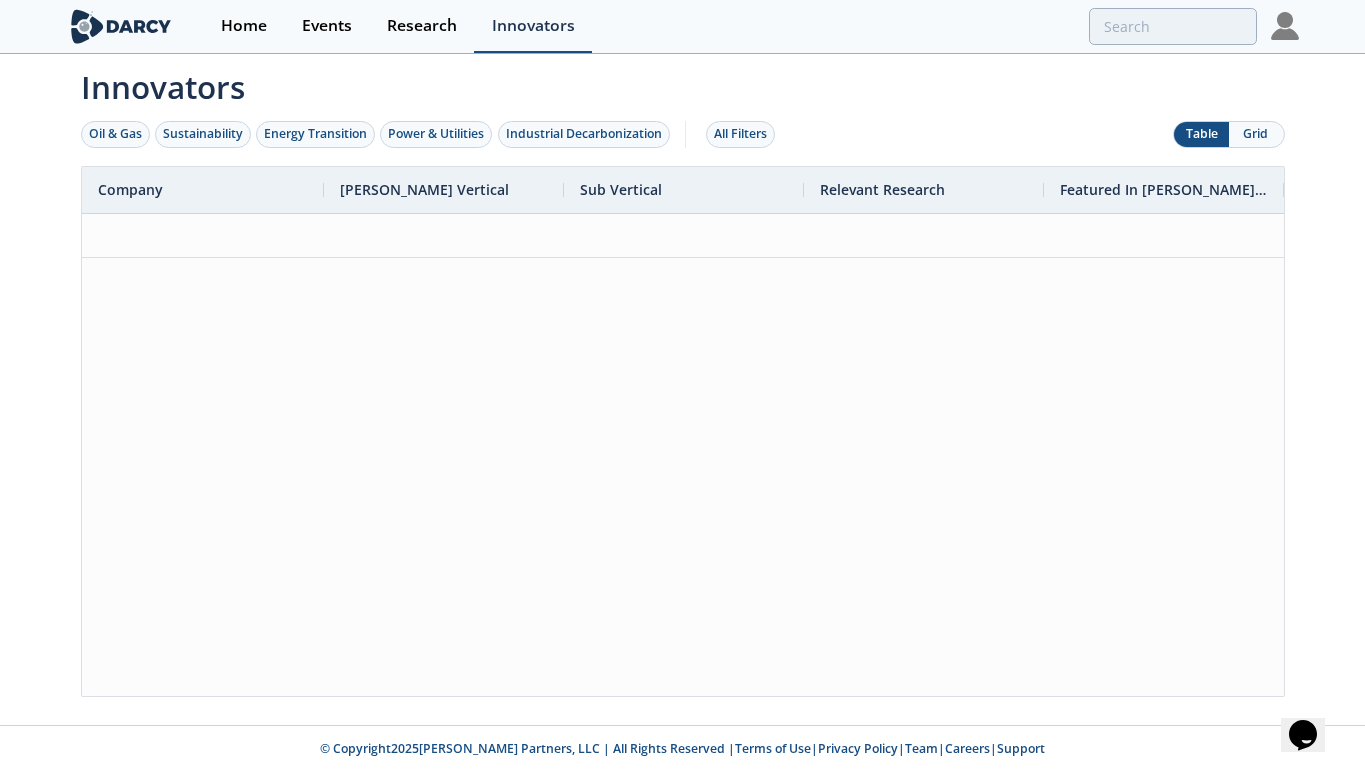scroll, scrollTop: 0, scrollLeft: 0, axis: both 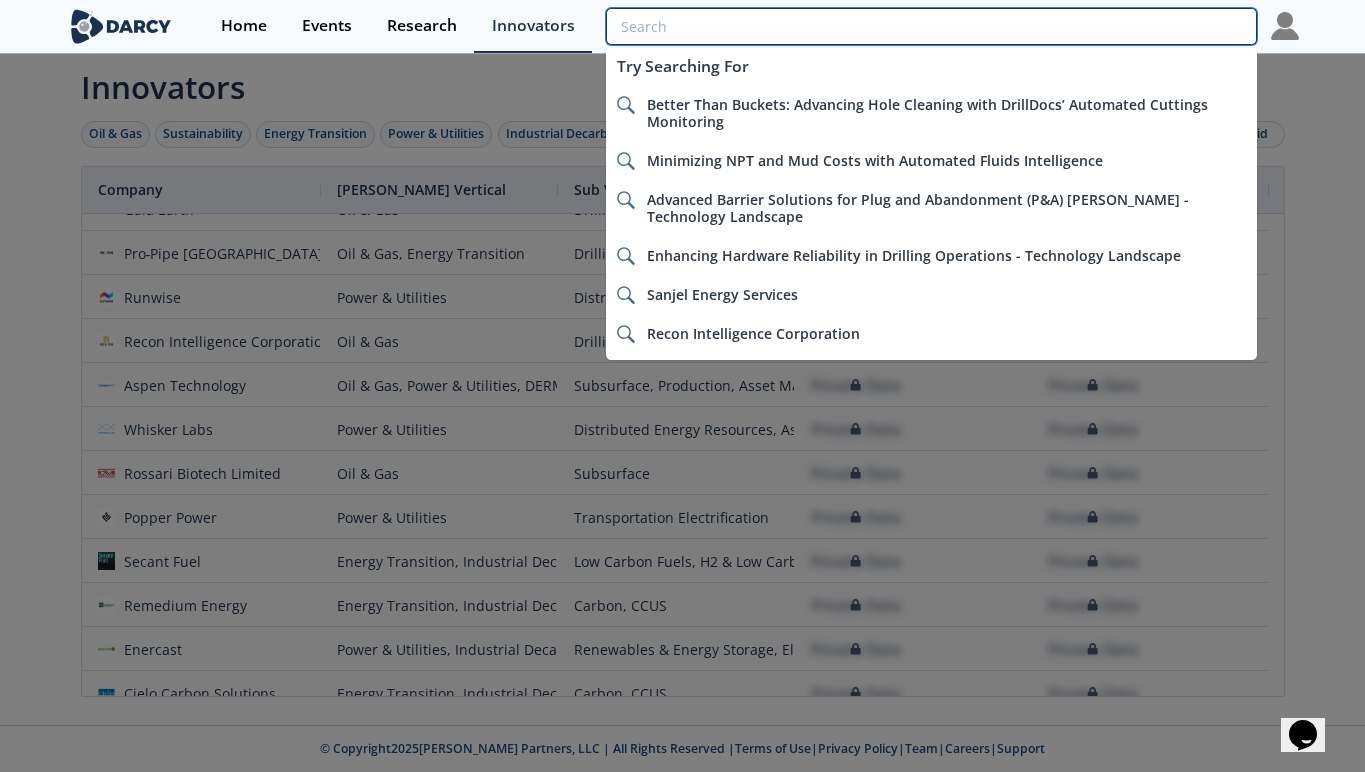 click at bounding box center (931, 26) 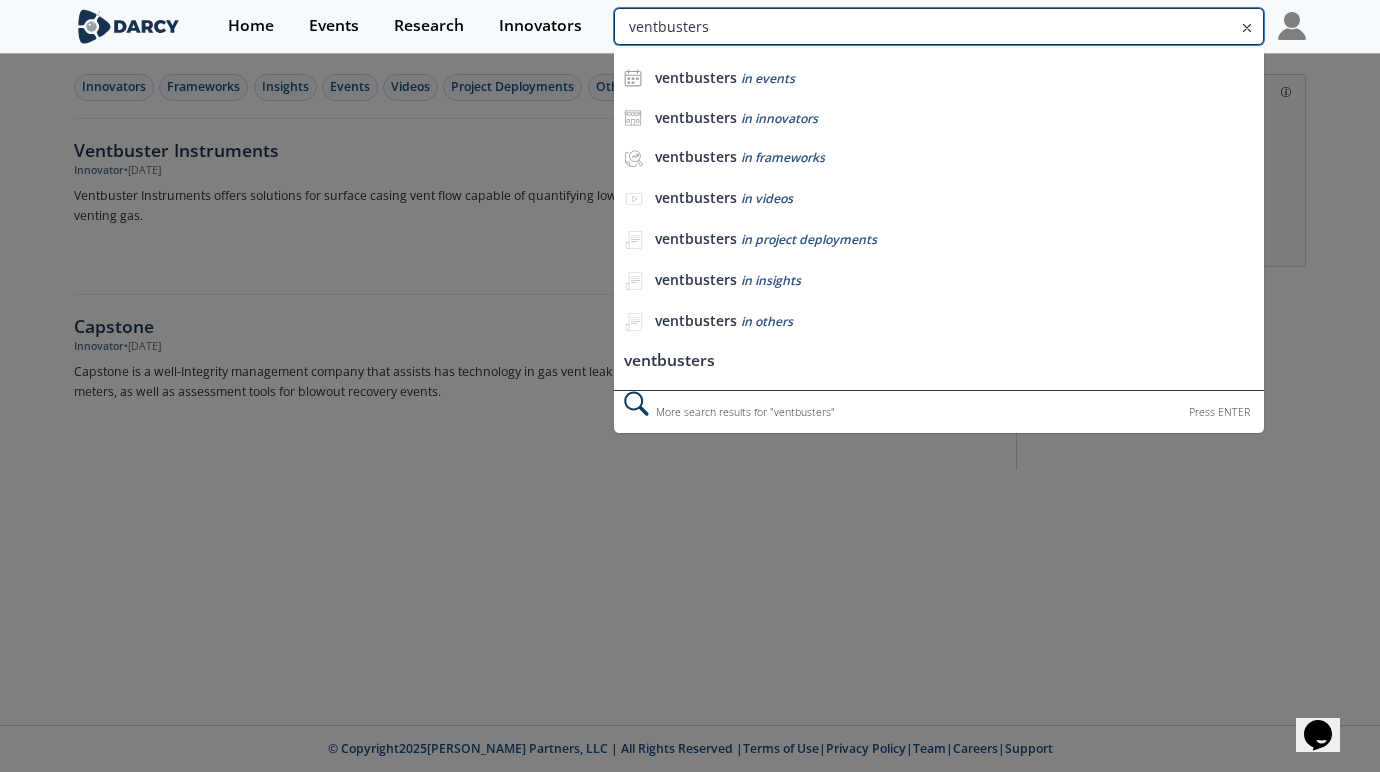 drag, startPoint x: 1195, startPoint y: 31, endPoint x: 640, endPoint y: -11, distance: 556.5869 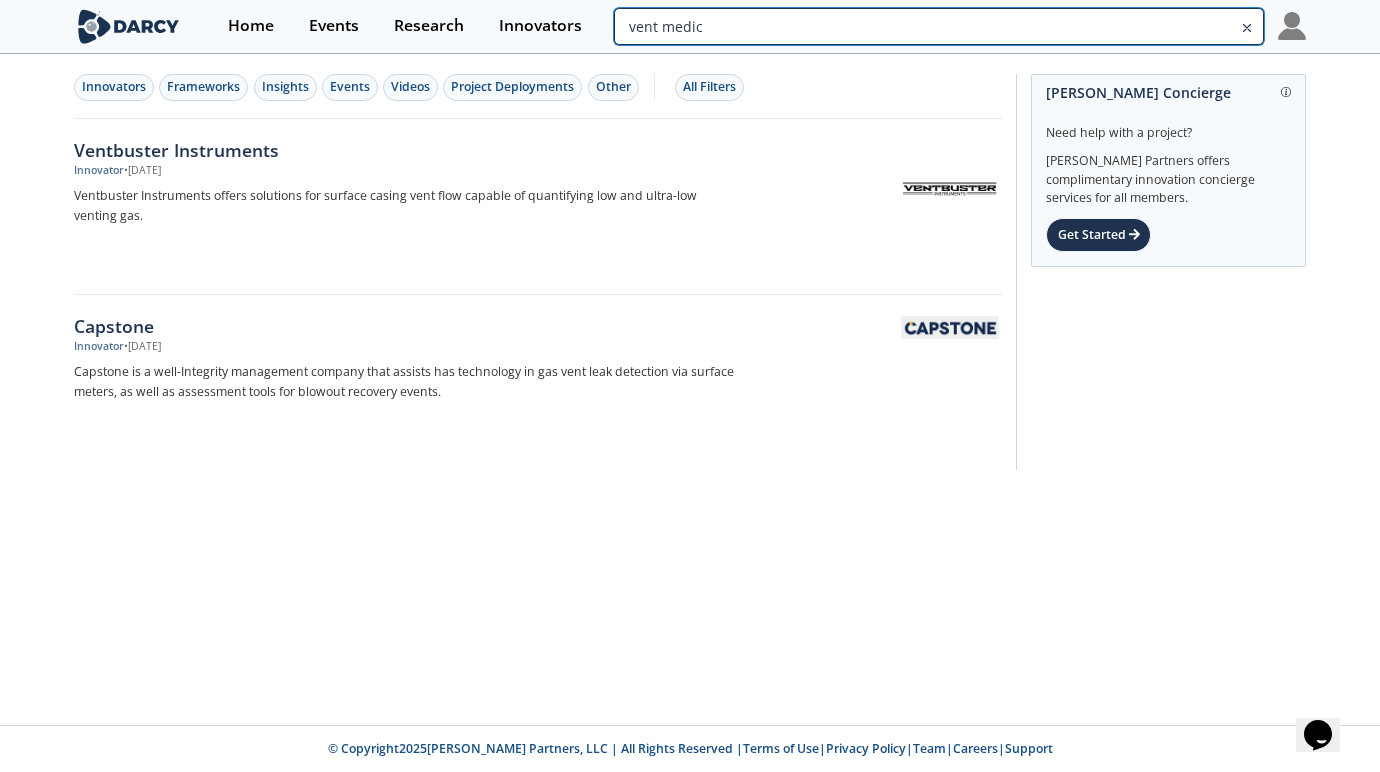 type on "ventmedic" 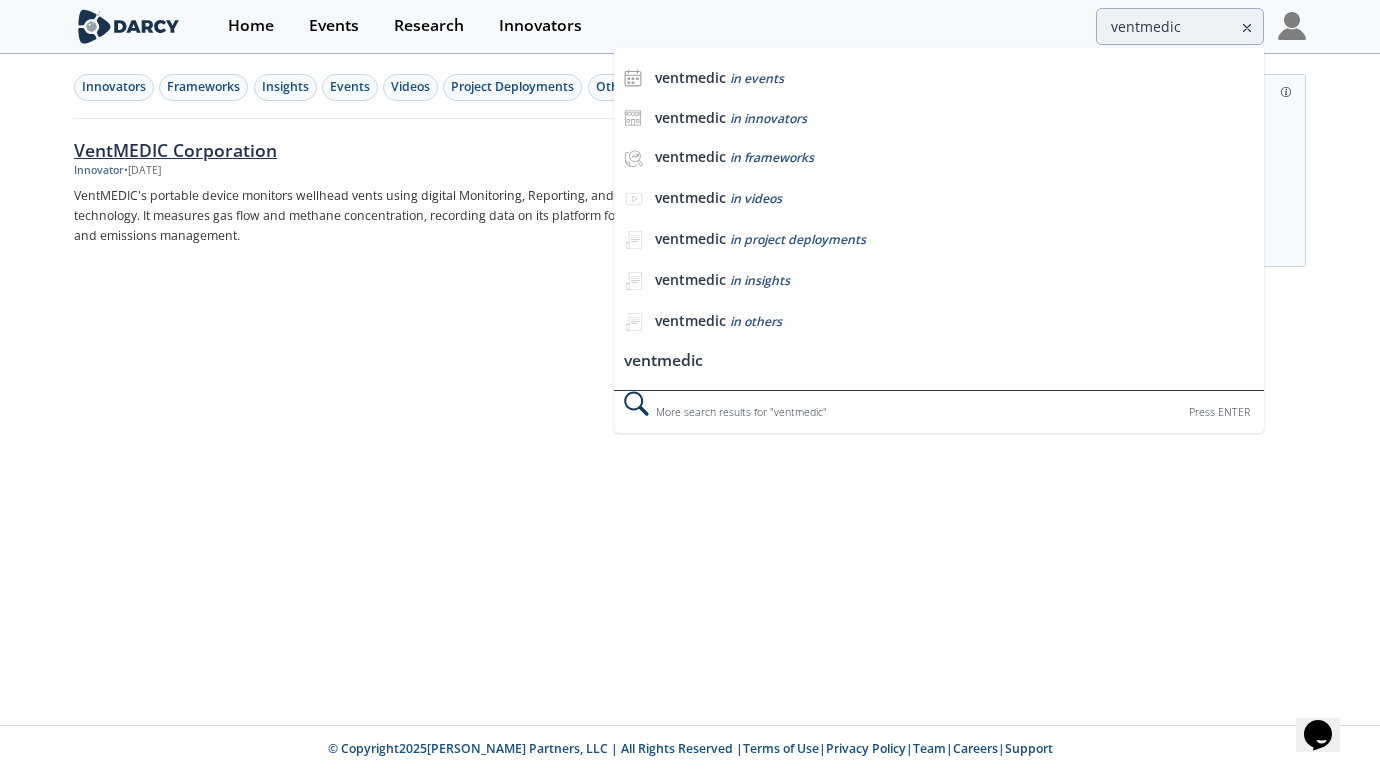 click on "VentMEDIC Corporation" at bounding box center [405, 150] 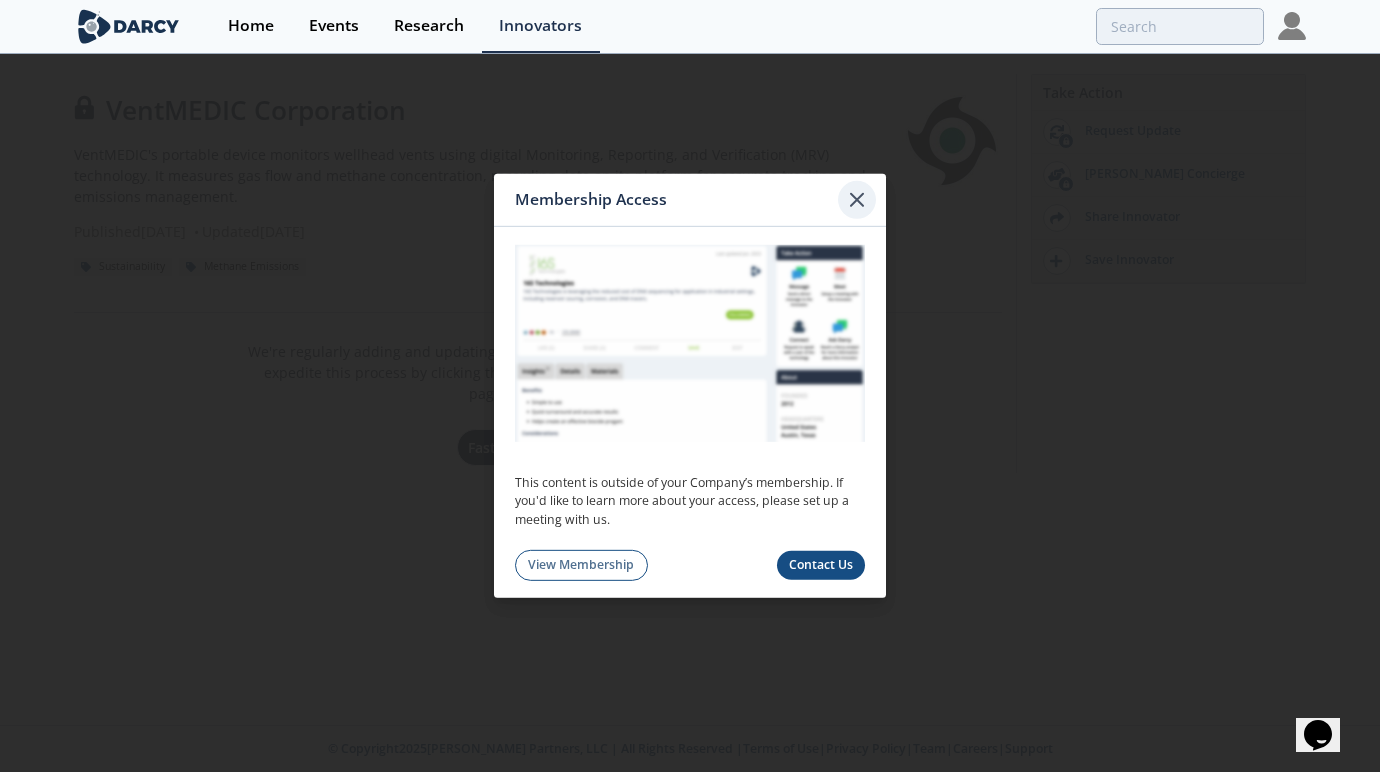 click 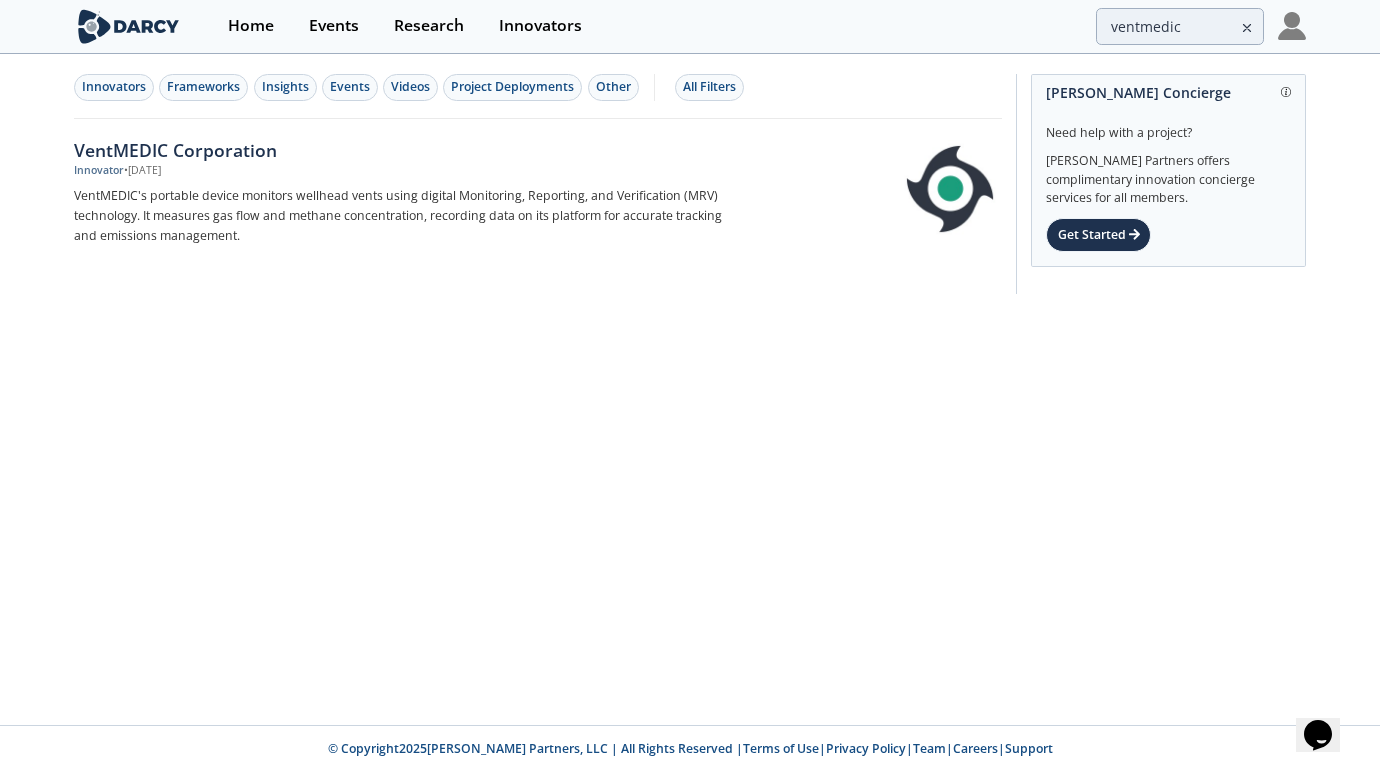 type on "ventbusters" 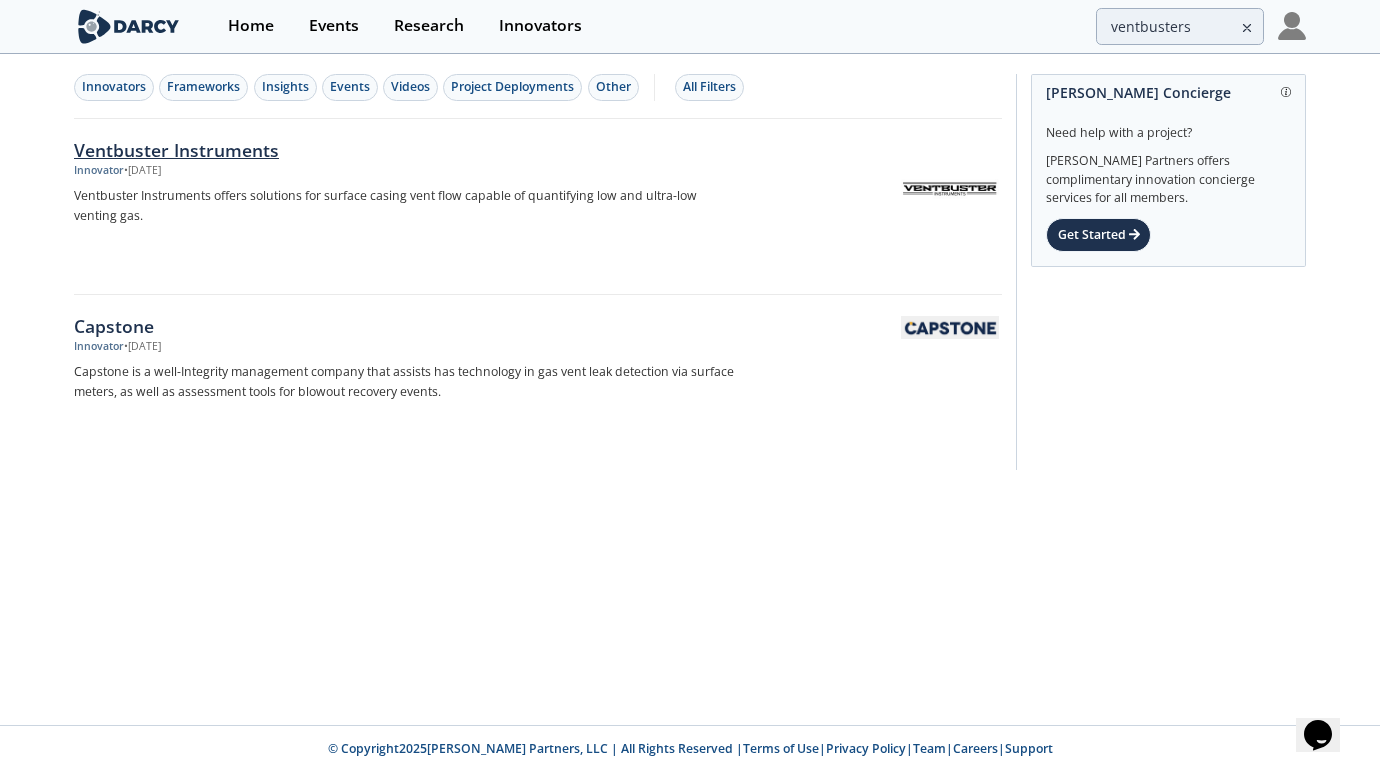 click on "Ventbuster Instruments" at bounding box center (405, 150) 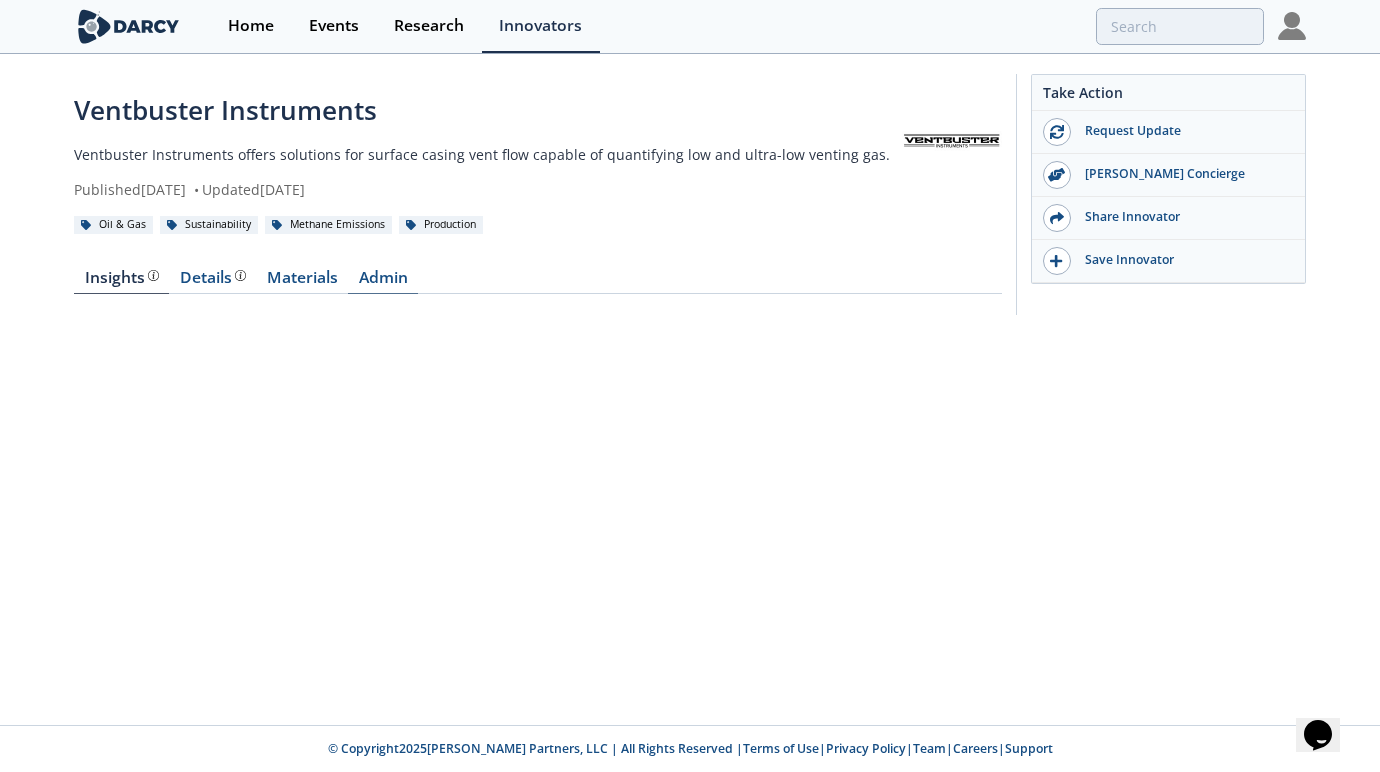 click on "Admin" at bounding box center (383, 282) 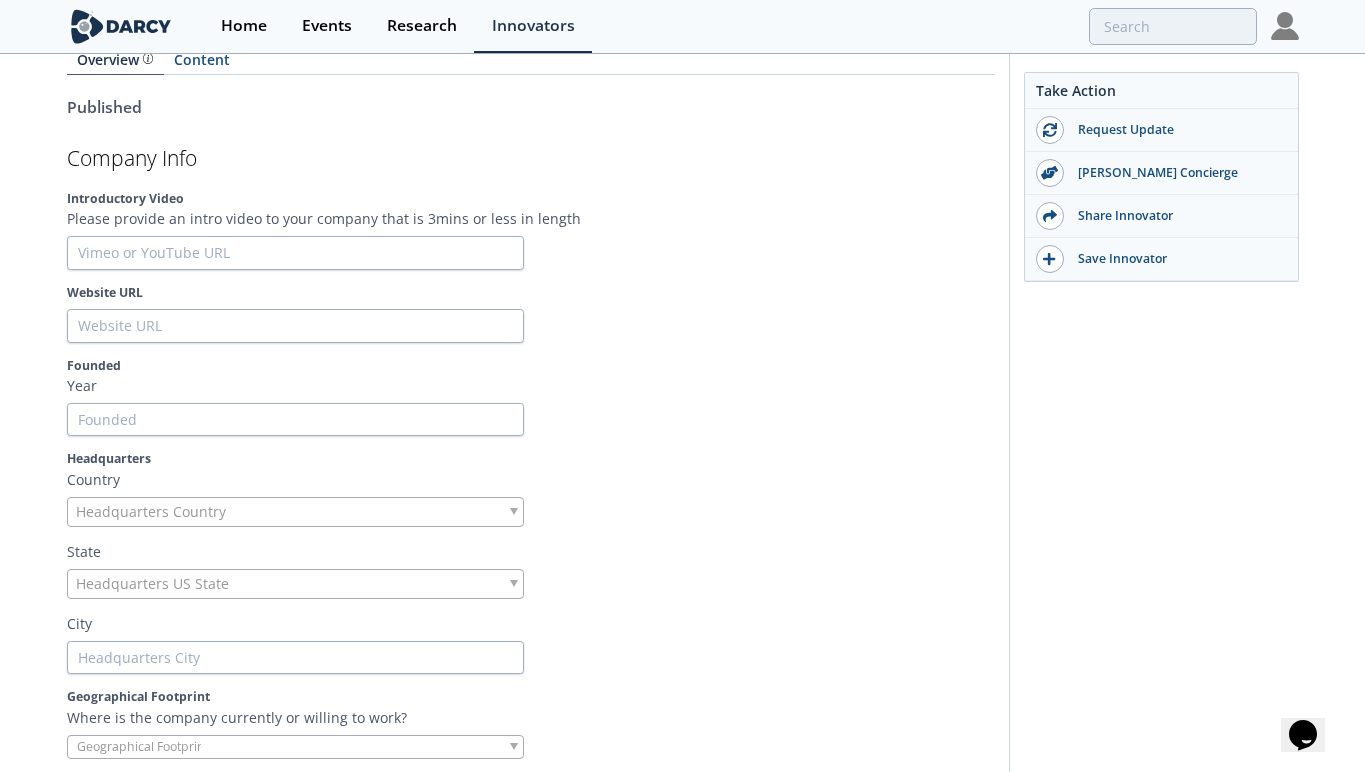 scroll, scrollTop: 285, scrollLeft: 0, axis: vertical 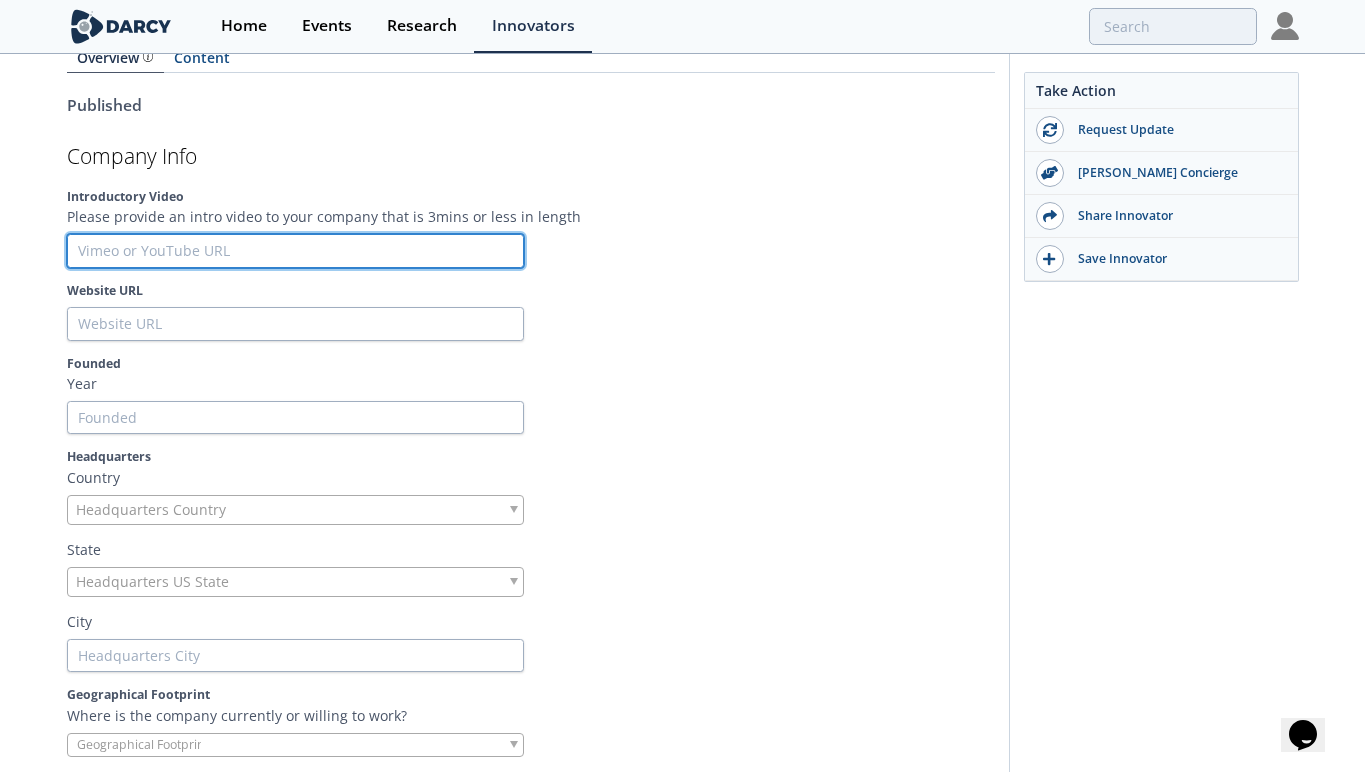 click at bounding box center [295, 251] 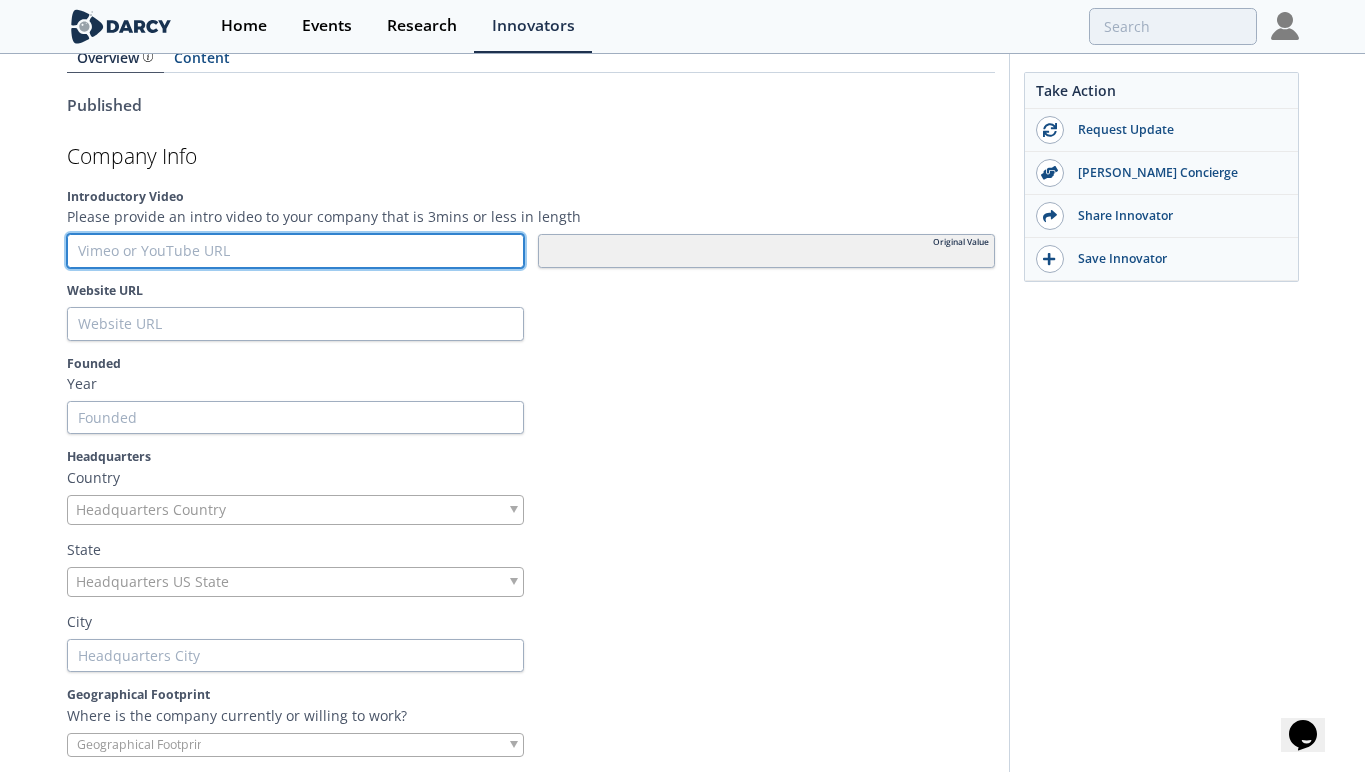 type on "https://youtu.be/lERguVScXqA?t=39" 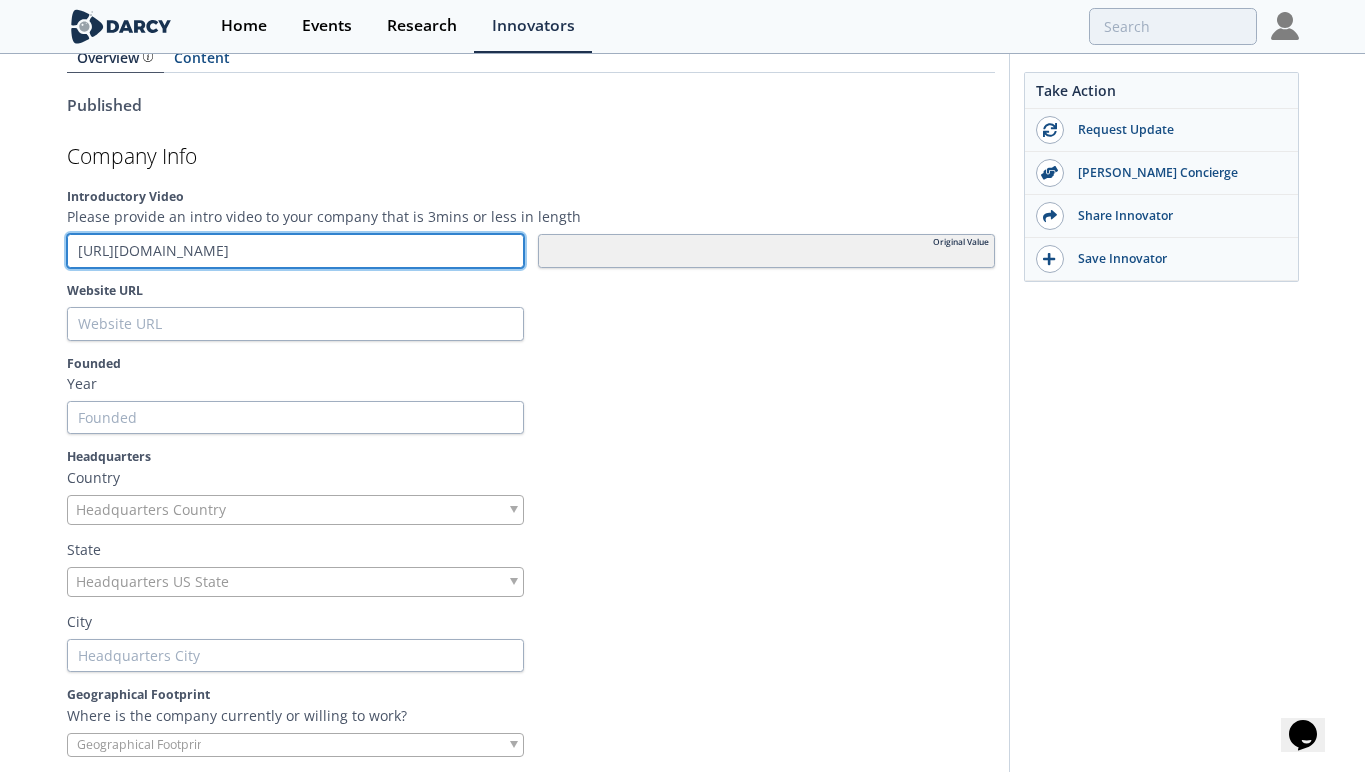 type on "https://youtu.be/lERguVScXqA?t=39" 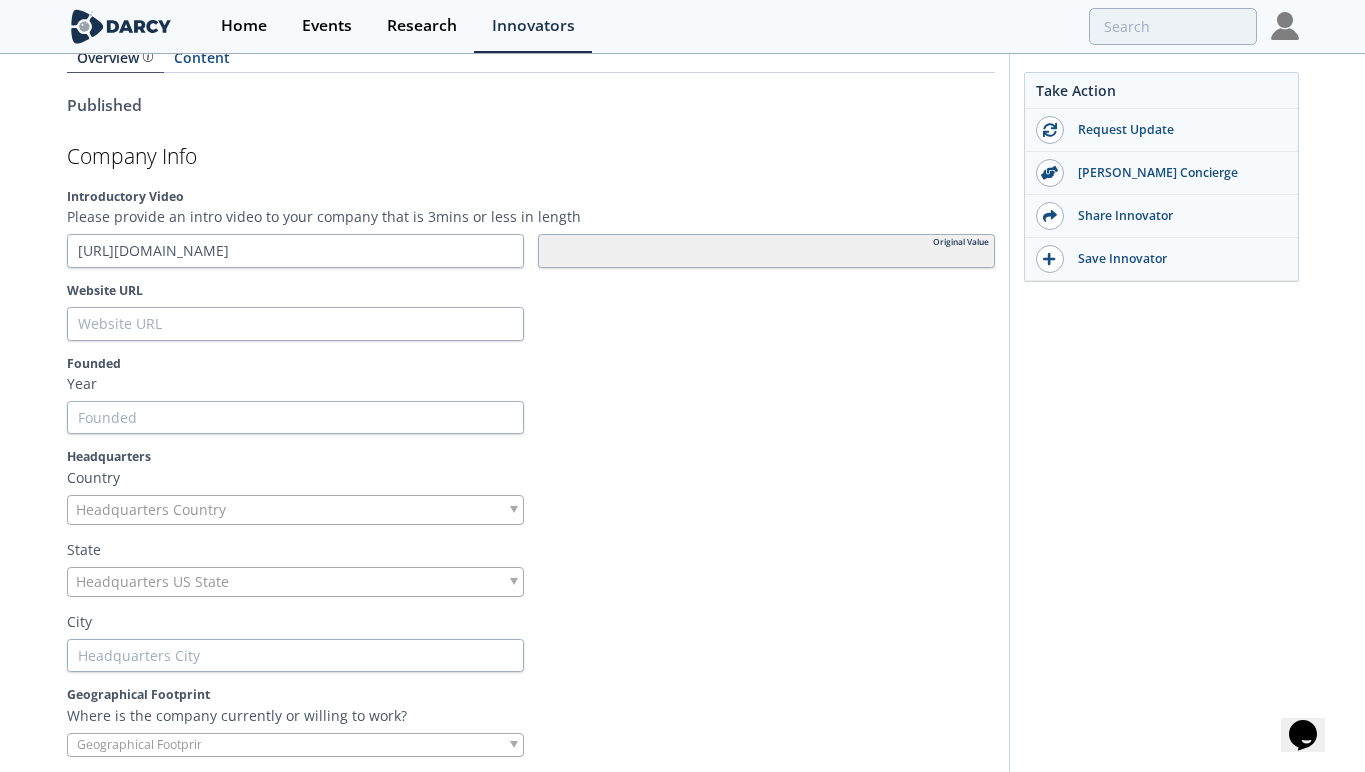 click at bounding box center [766, 324] 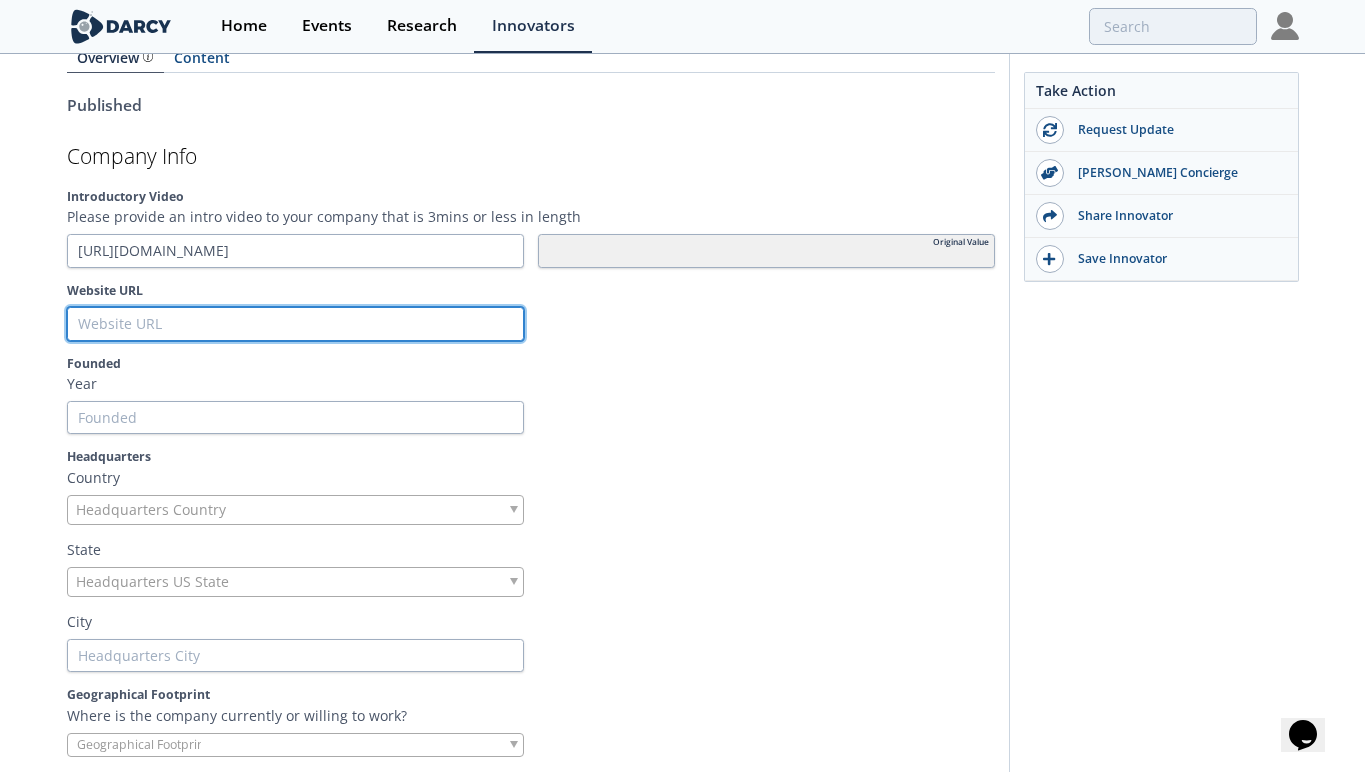 click on "Website URL" at bounding box center (295, 324) 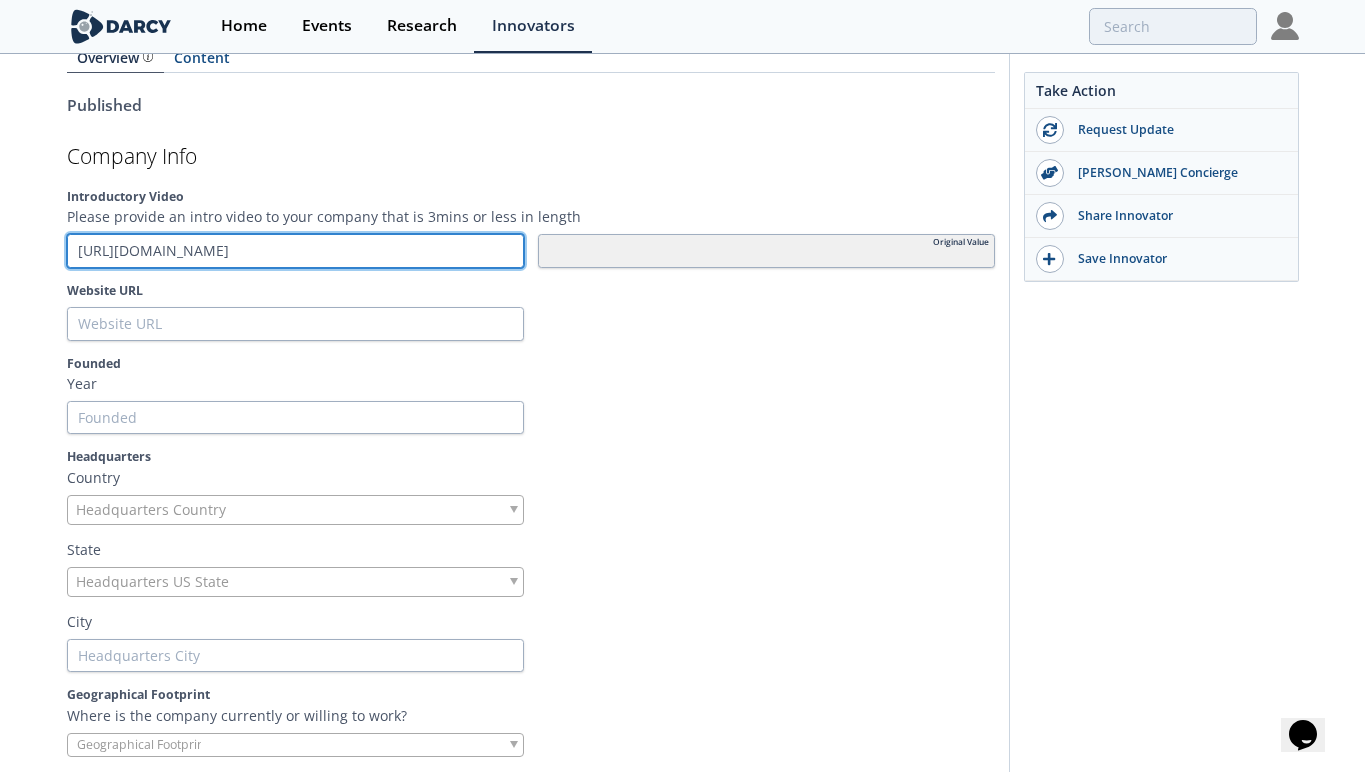 click on "https://youtu.be/lERguVScXqA?t=39" at bounding box center [295, 251] 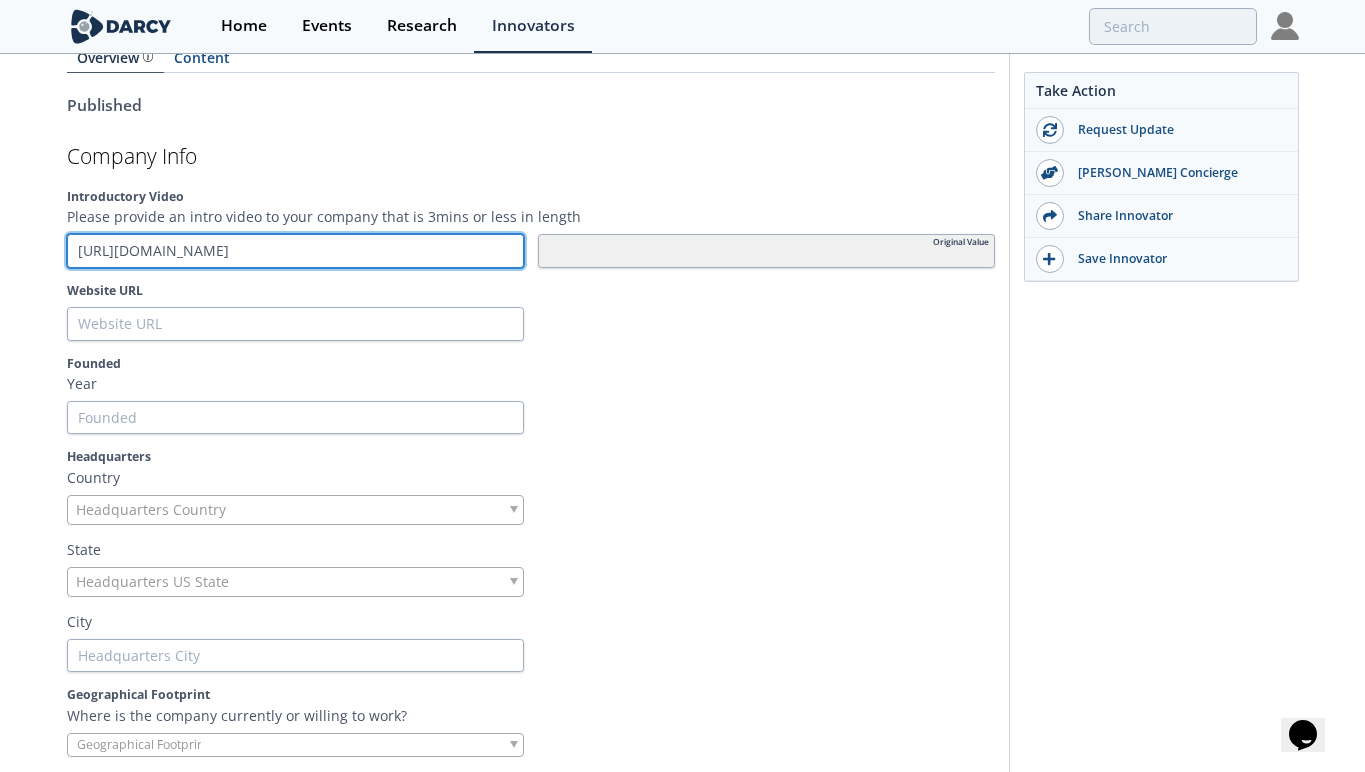 click on "https://youtu.be/lERguVScXqA?t=39" at bounding box center (295, 251) 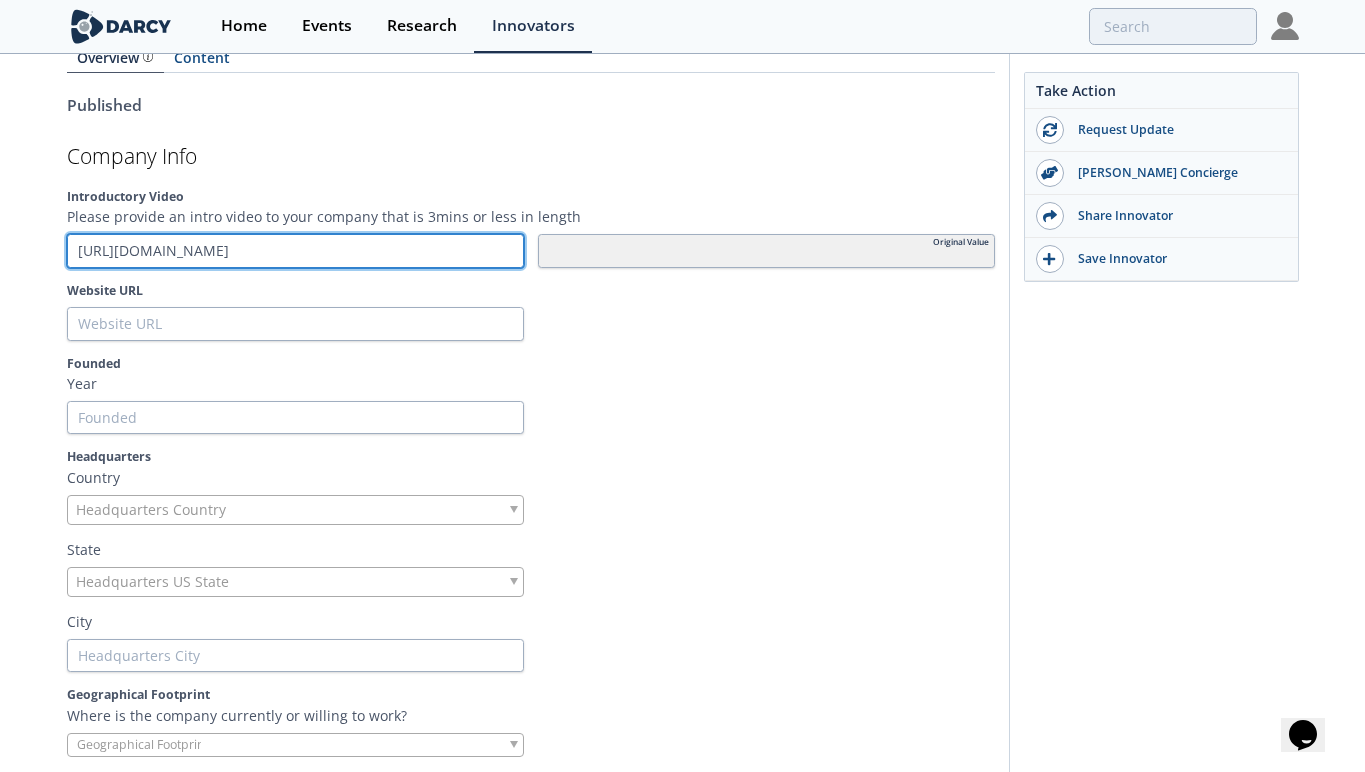click on "https://youtu.be/lERguVScXqA?t=39" at bounding box center [295, 251] 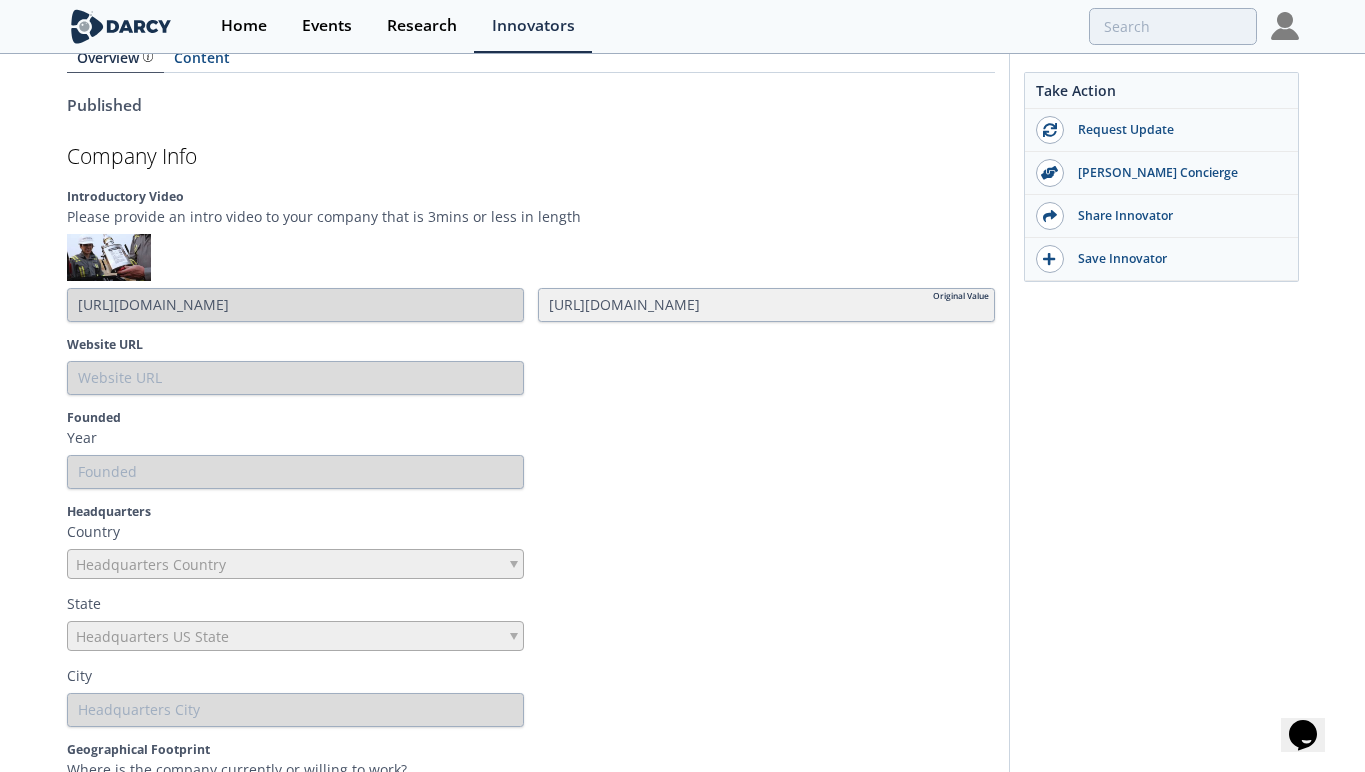 type 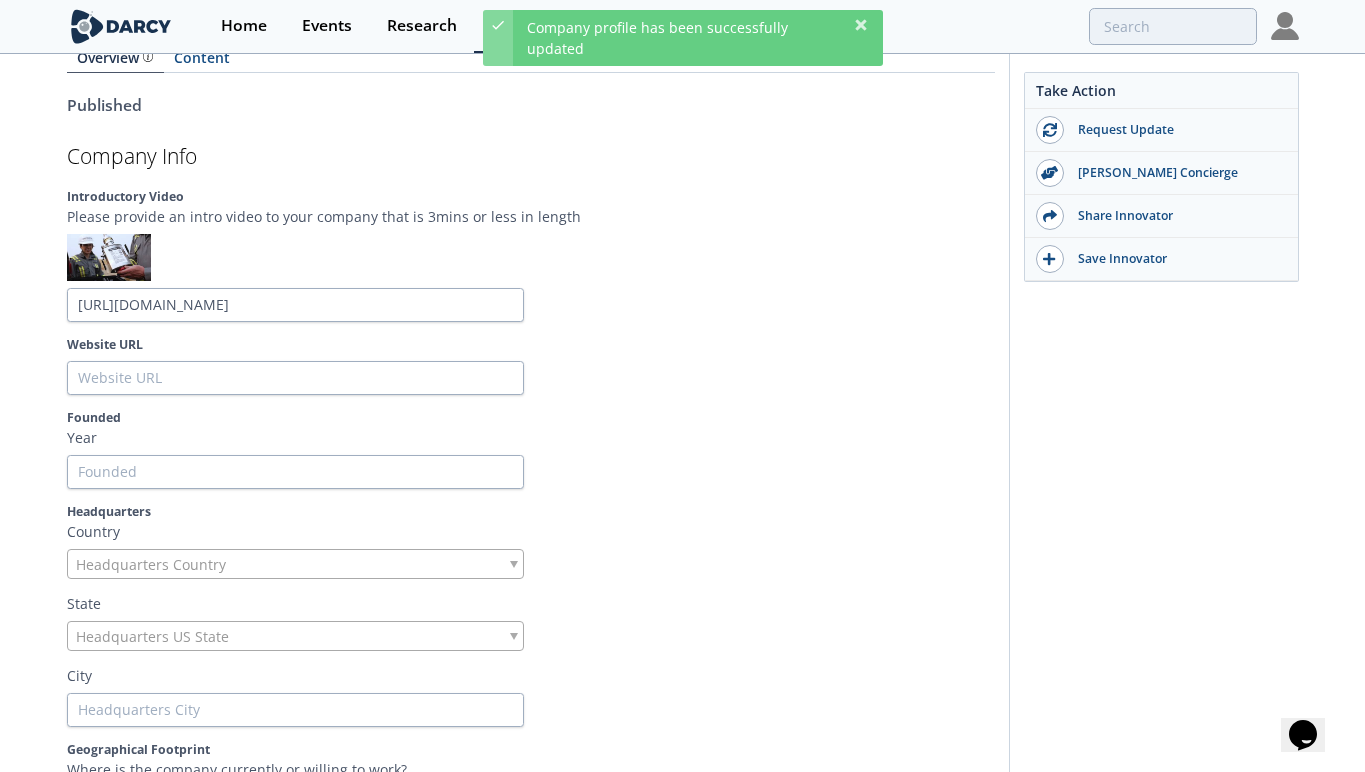 click at bounding box center [109, 257] 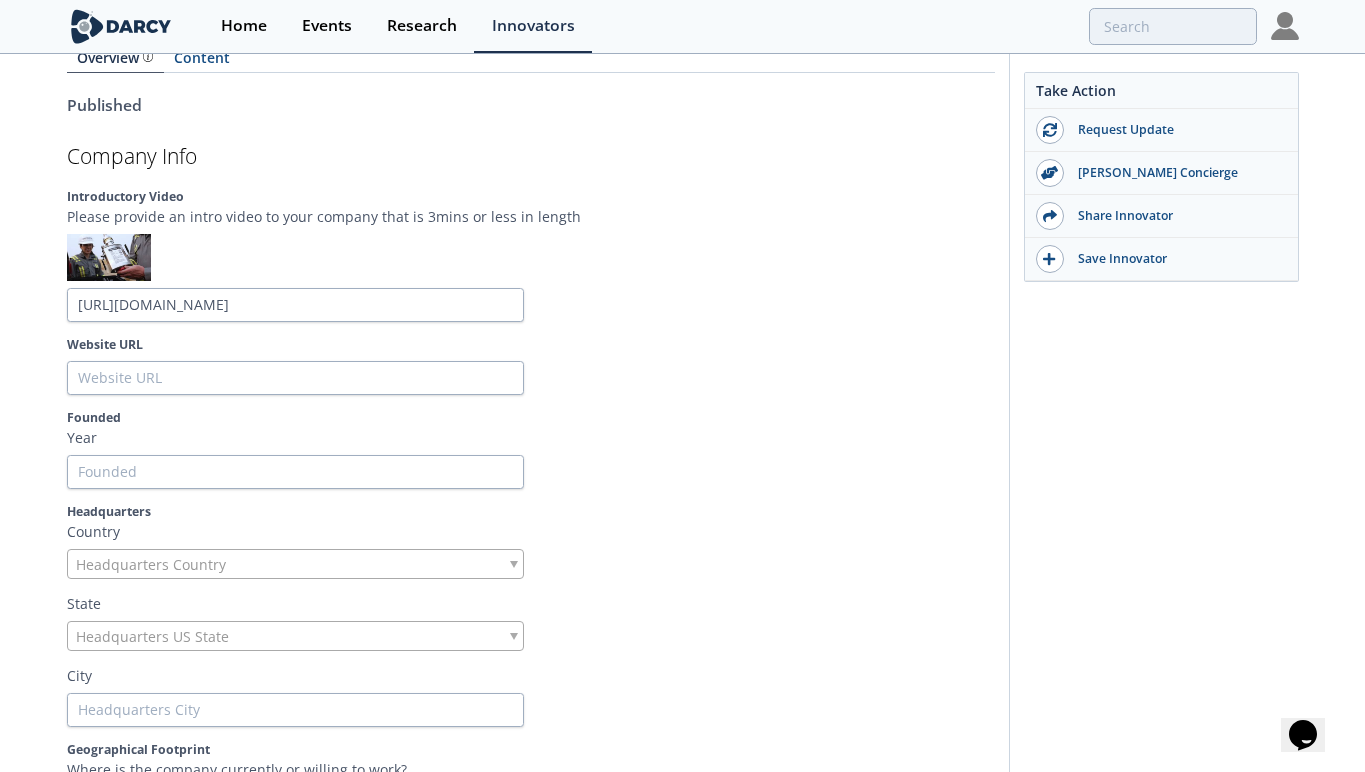 click on "Introductory Video
Please provide an intro video to your company that is 3mins or less in length
https://youtu.be/lERguVScXqA?t=39" at bounding box center [531, 255] 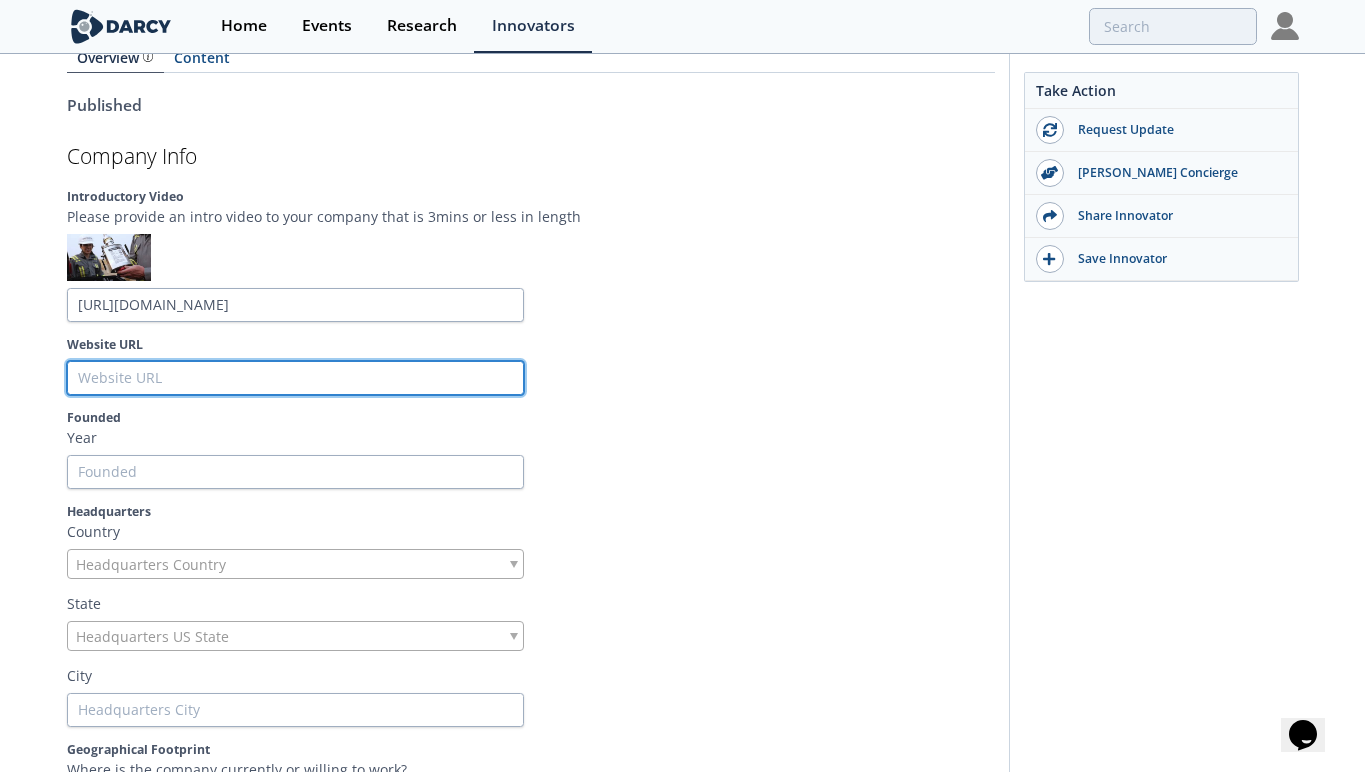 click on "Website URL" at bounding box center [295, 378] 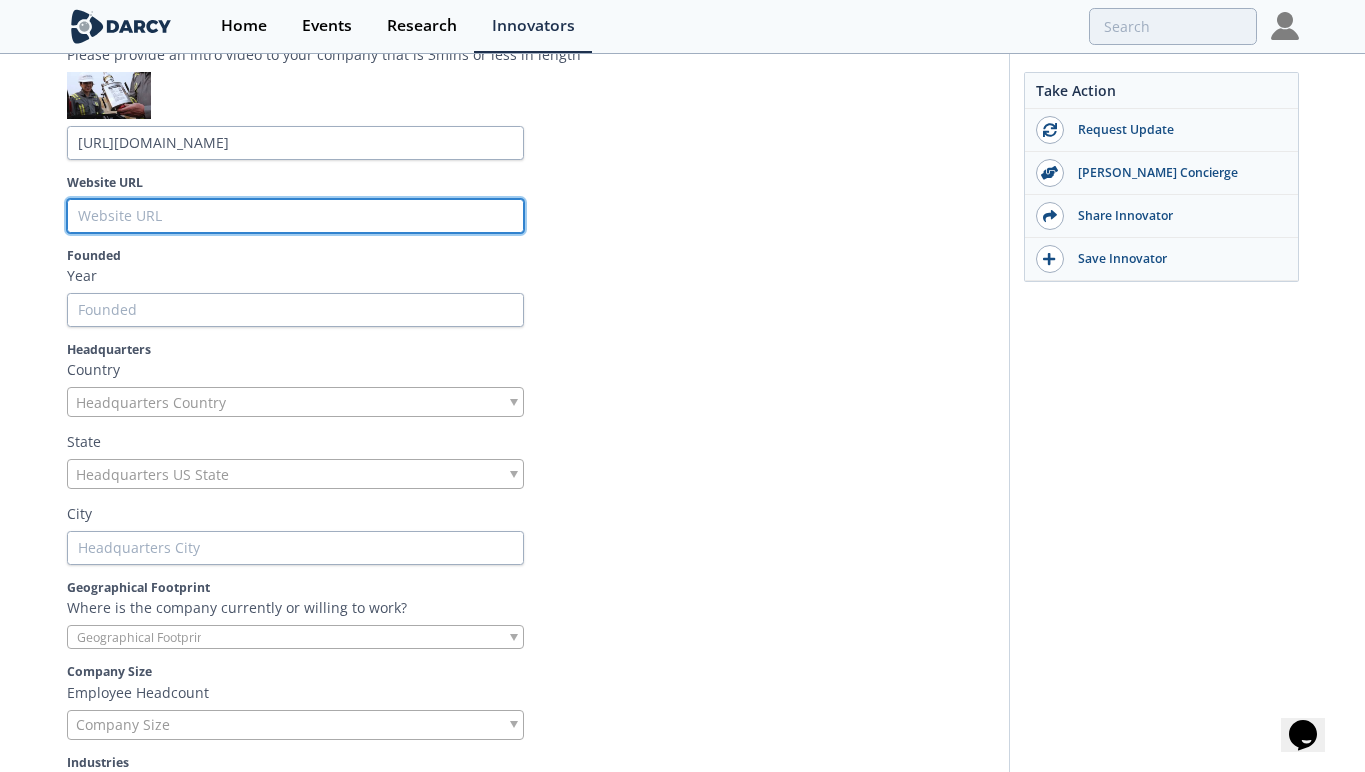 scroll, scrollTop: 445, scrollLeft: 0, axis: vertical 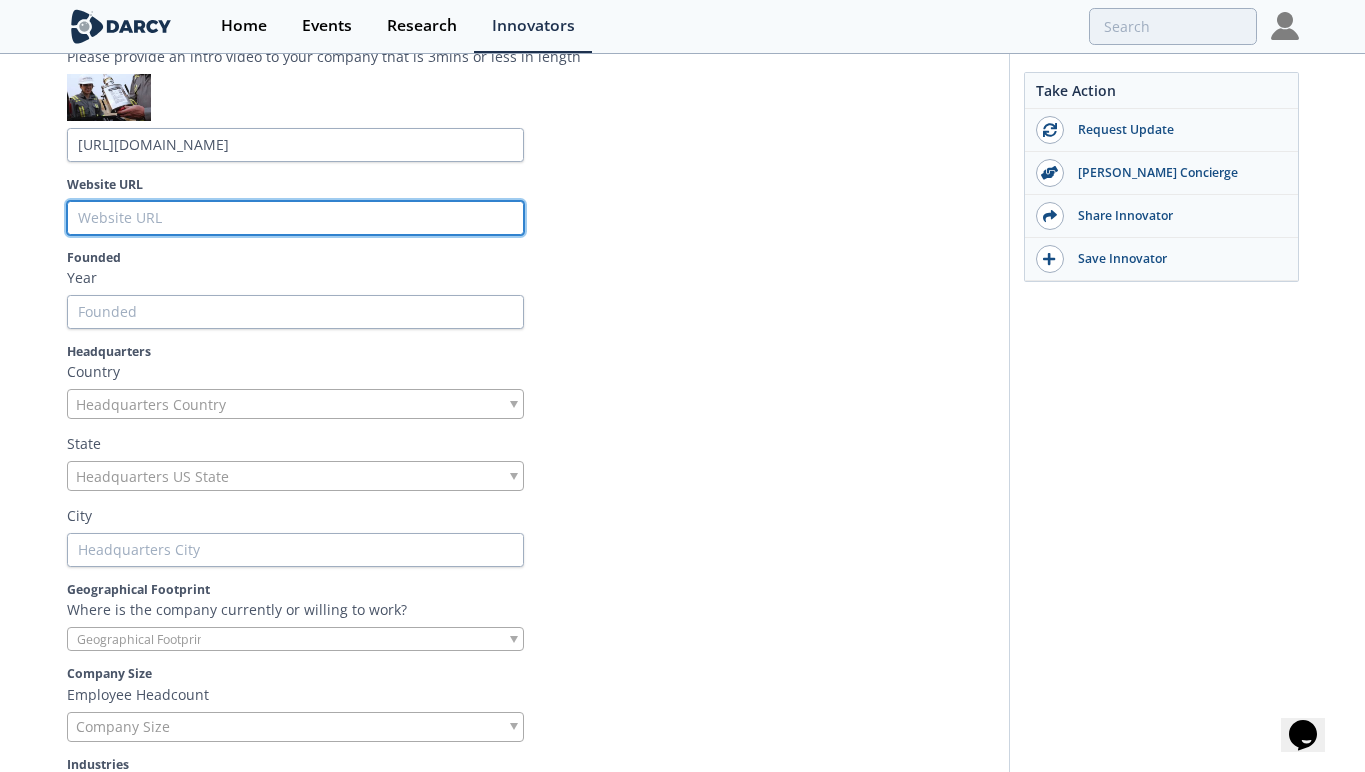 type on "w" 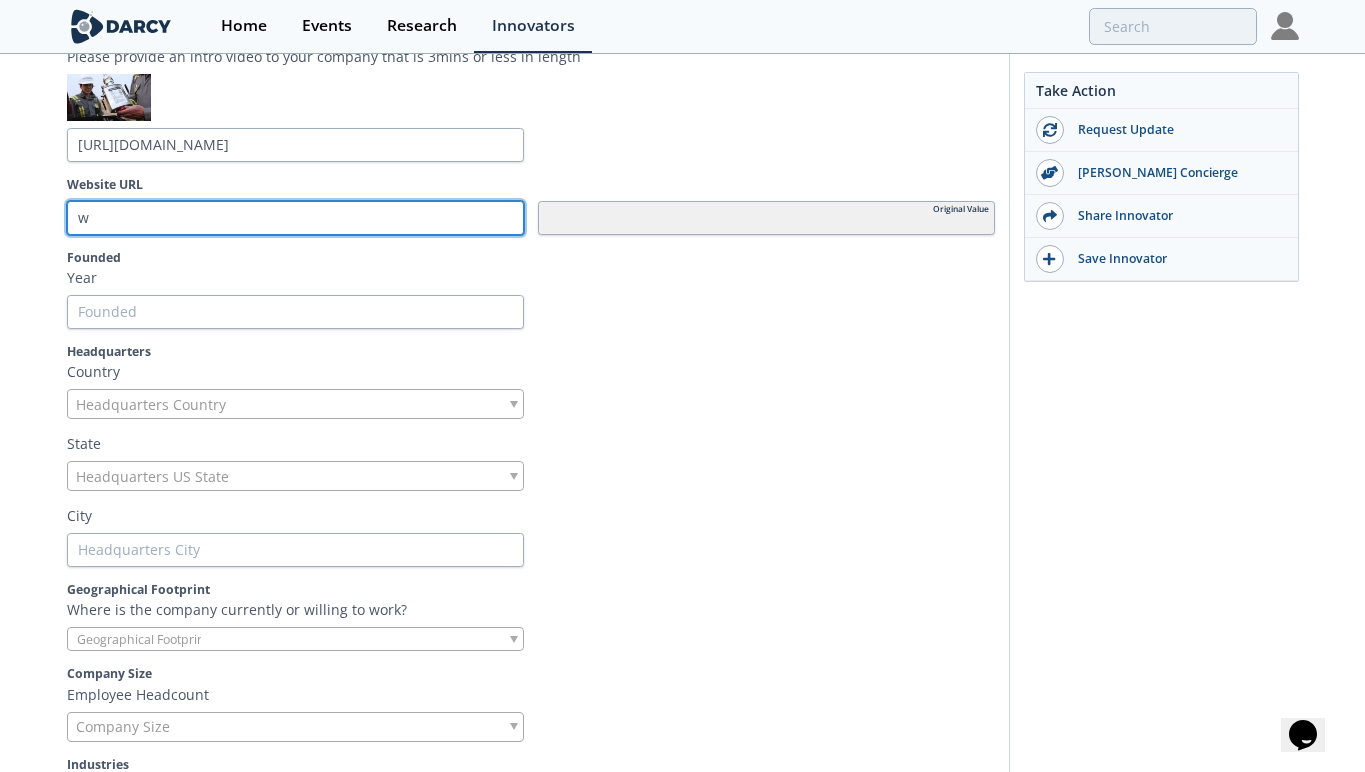 type on "ww" 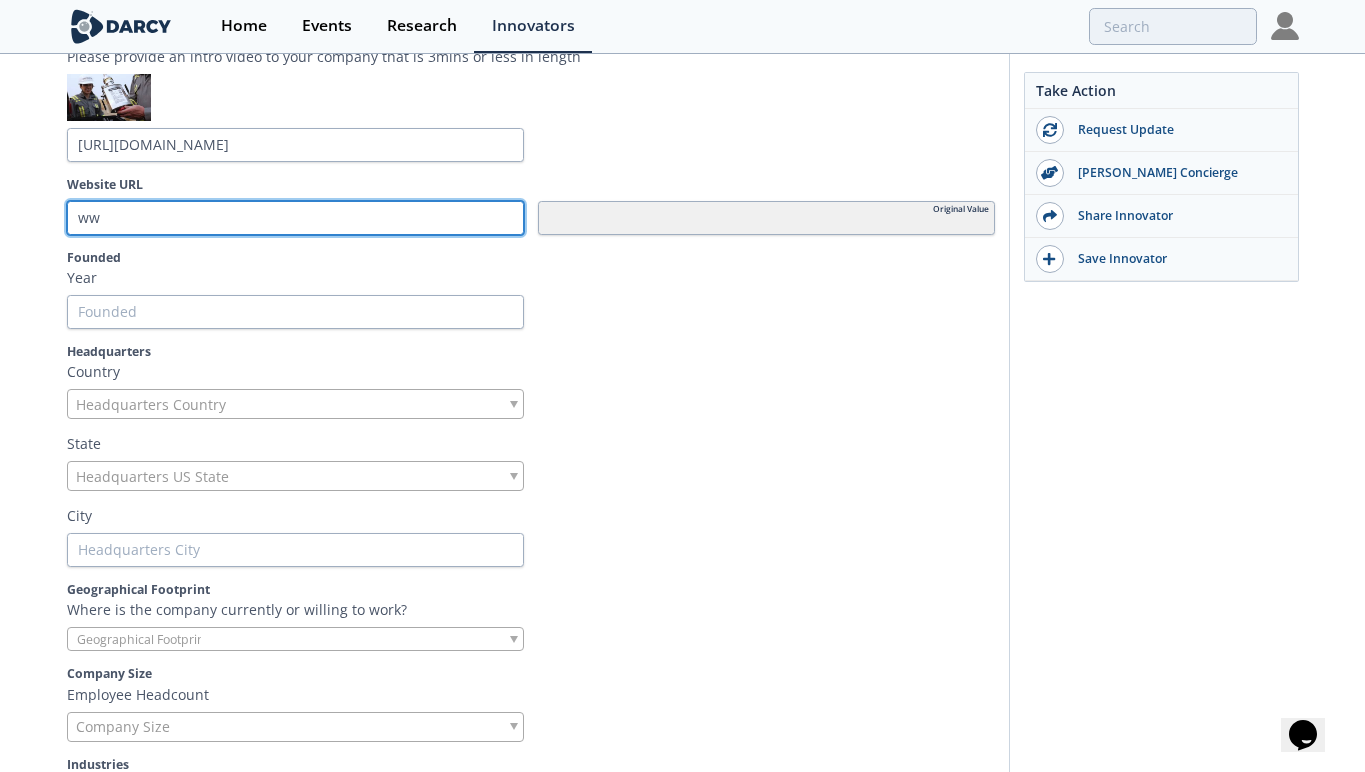 type on "www" 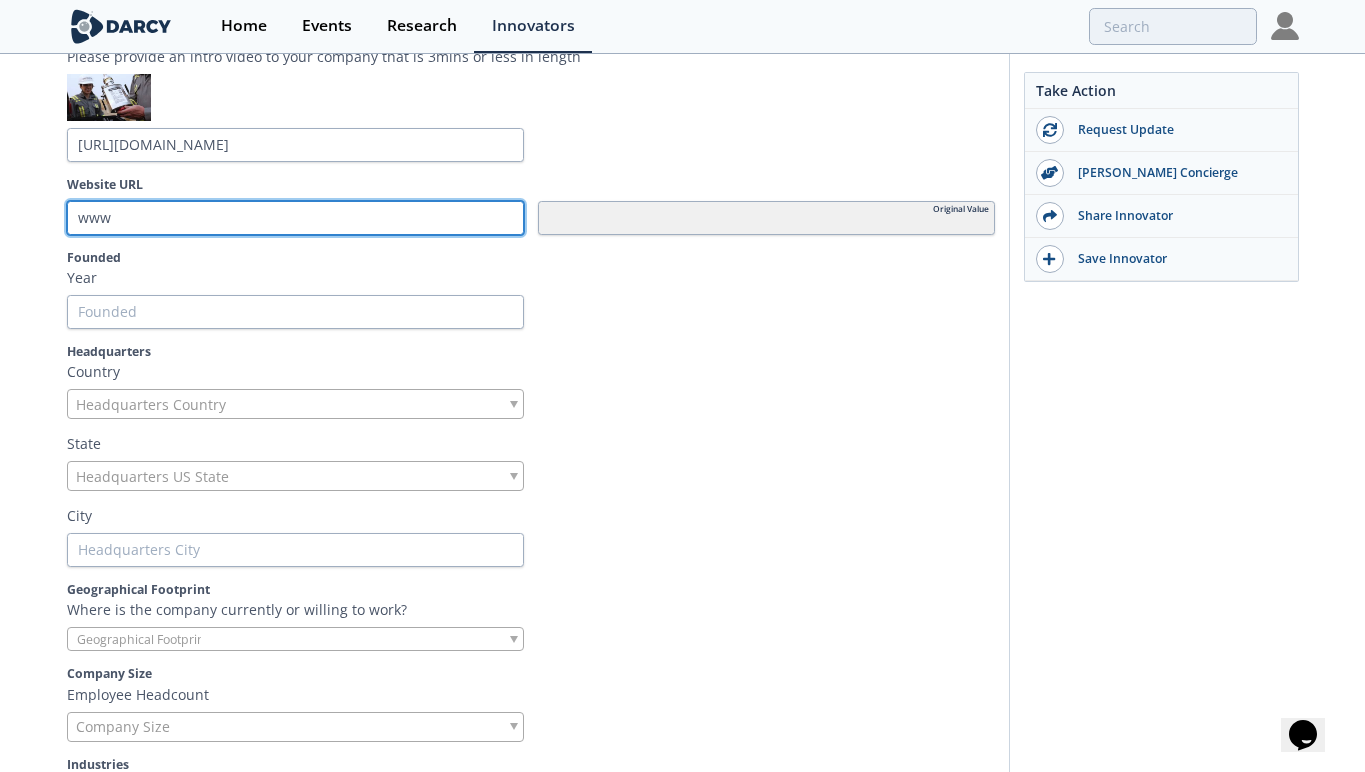 type on "www." 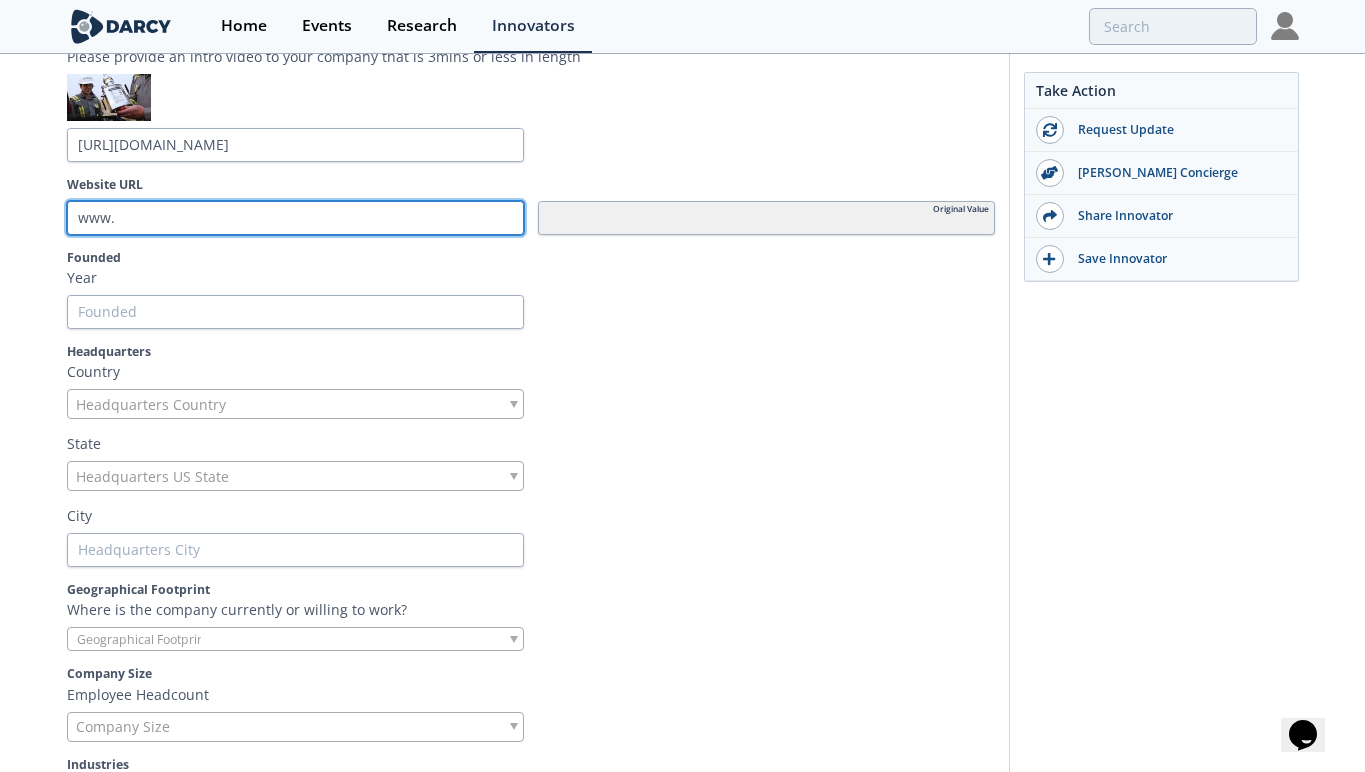type on "www.v" 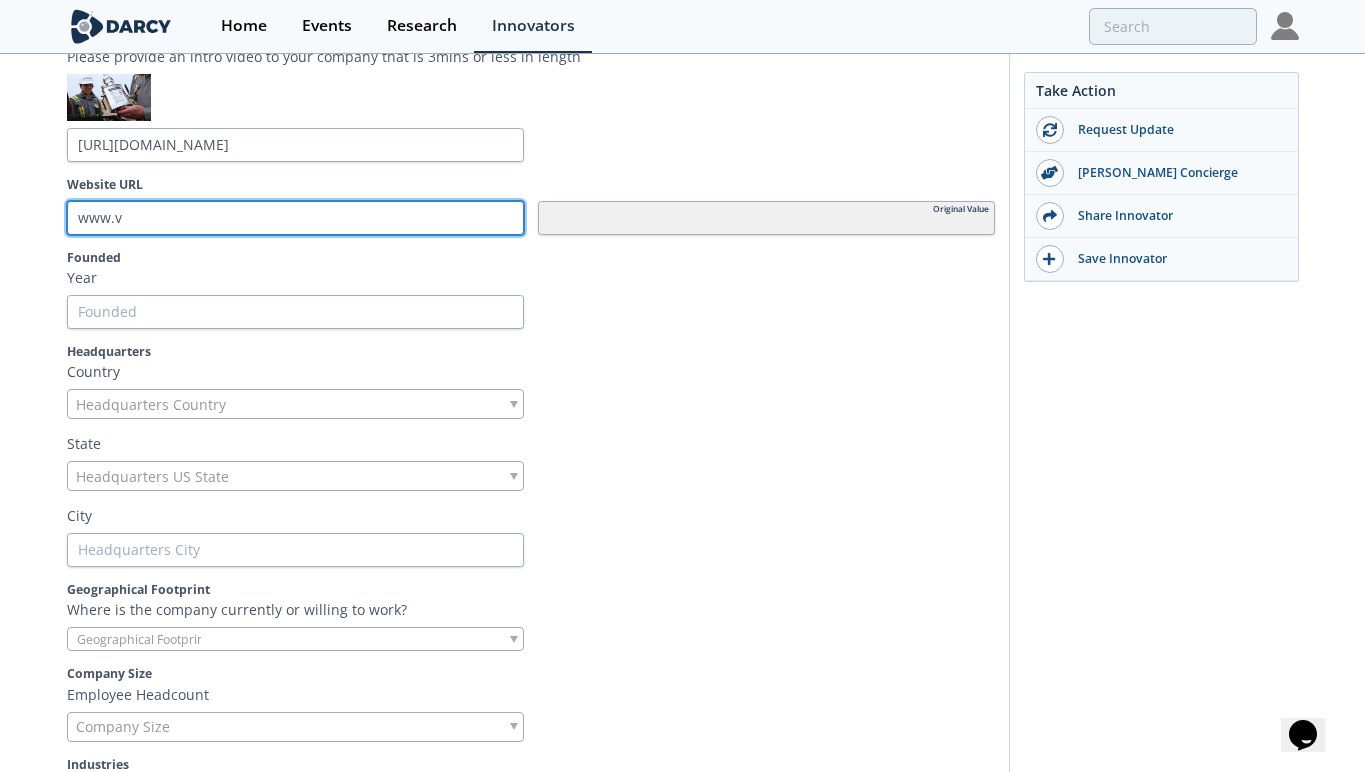 type on "www.ve" 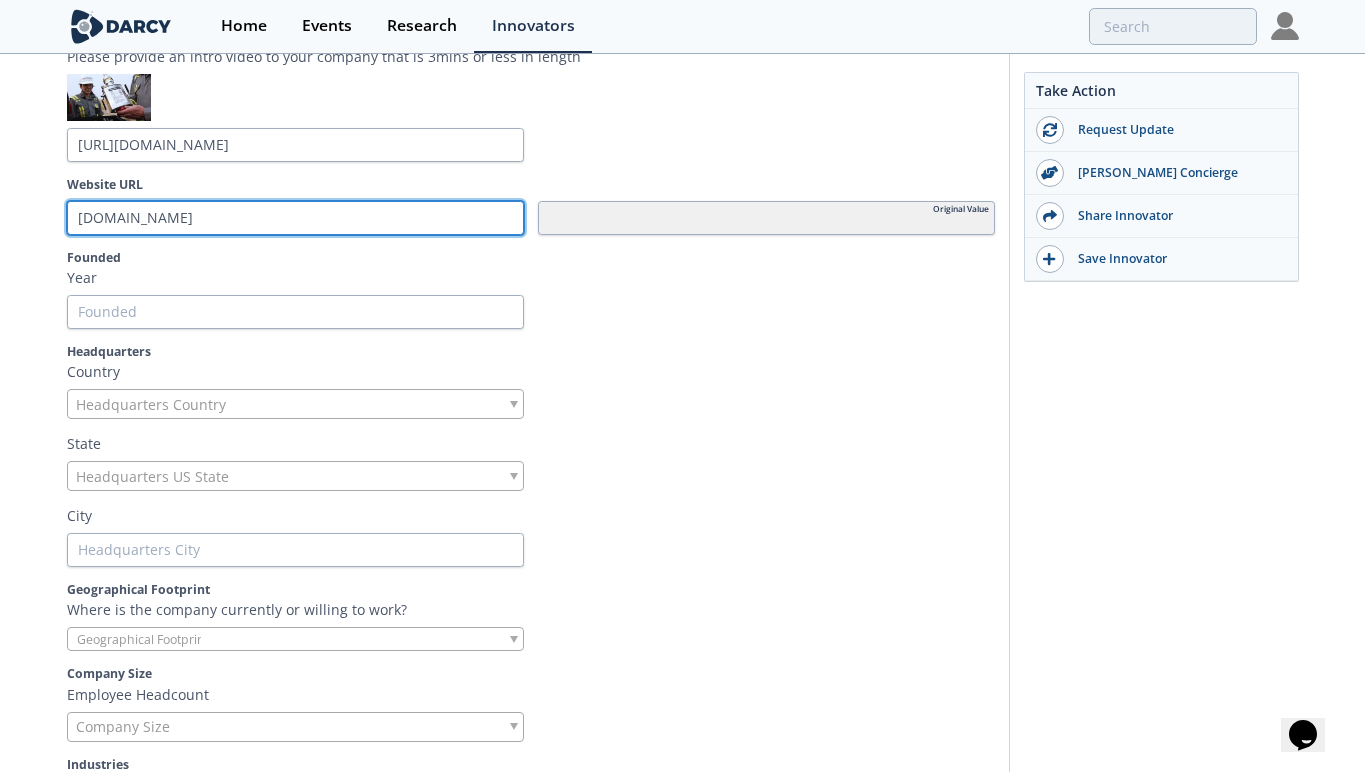 type on "www.ven" 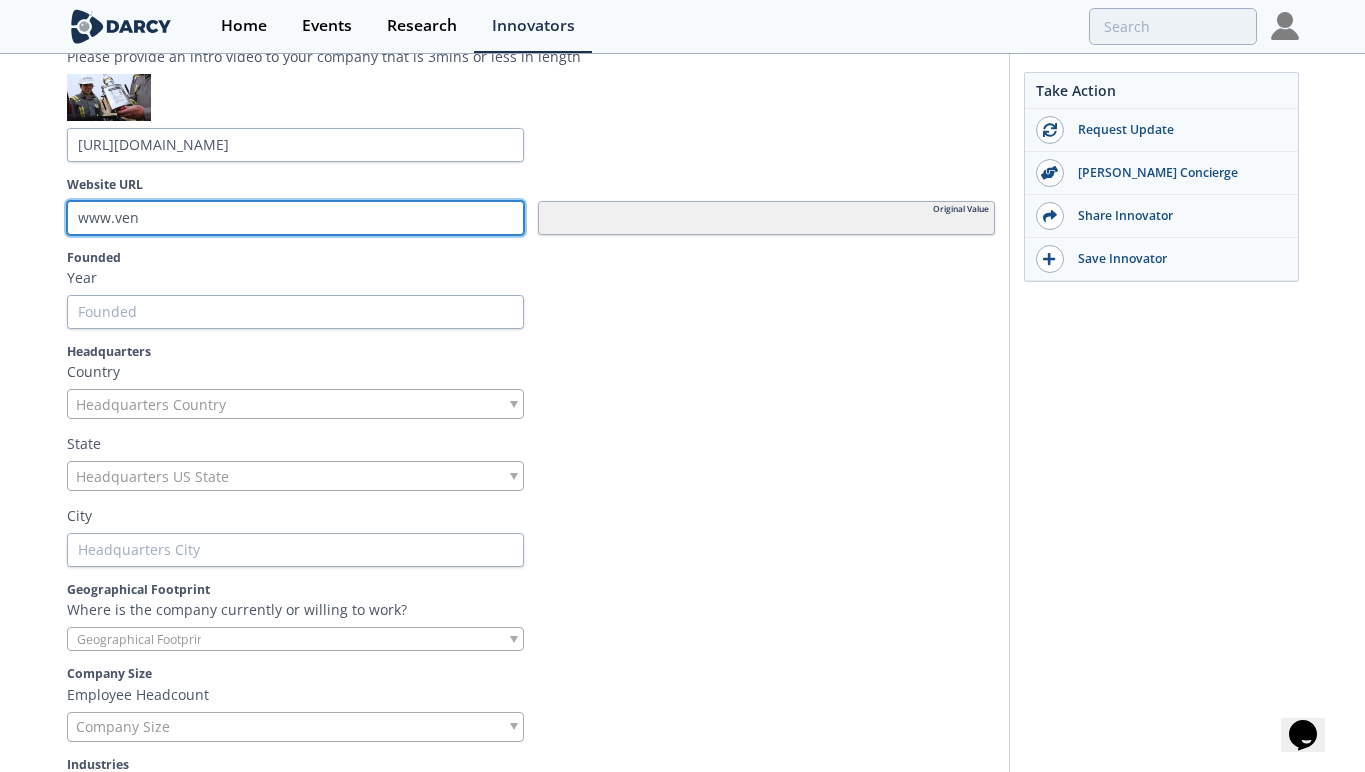 type on "www.vent" 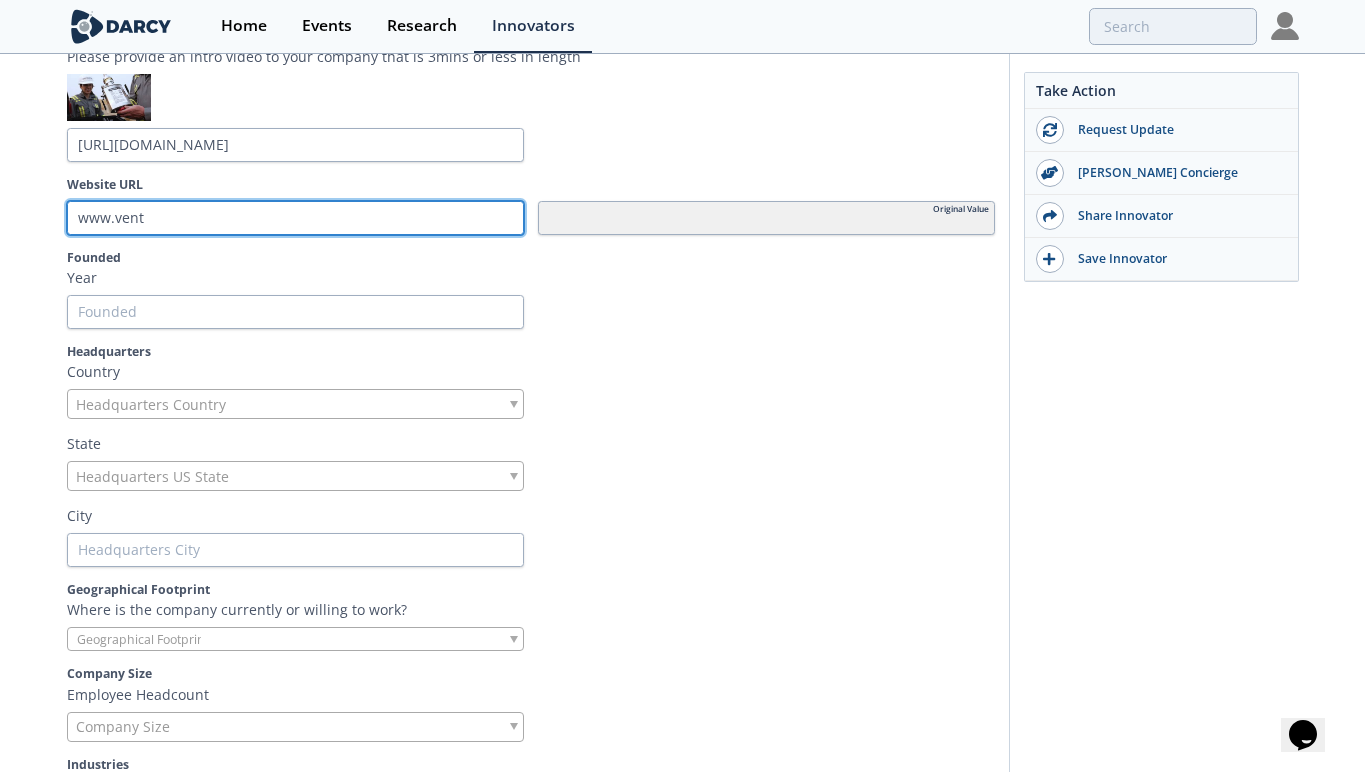 type on "www.ventb" 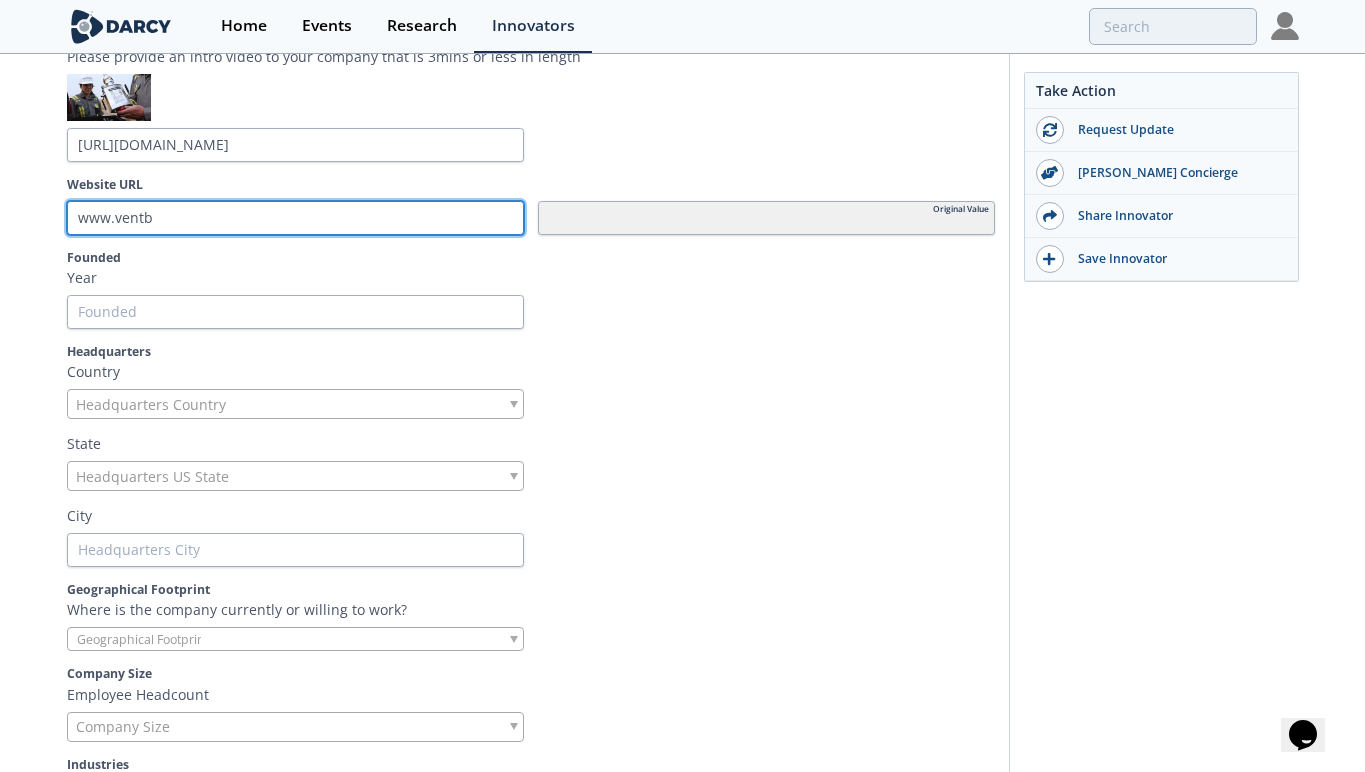 type on "www.ventbu" 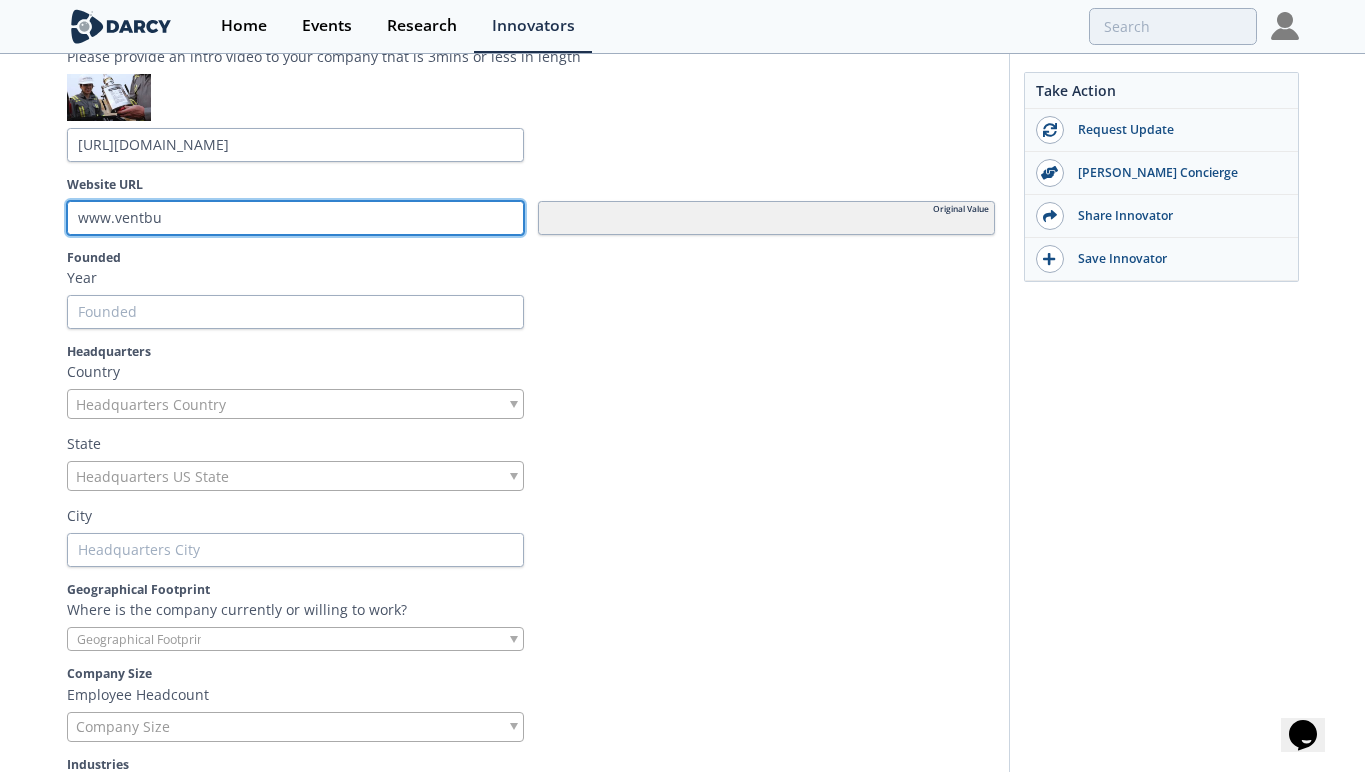type on "www.ventbus" 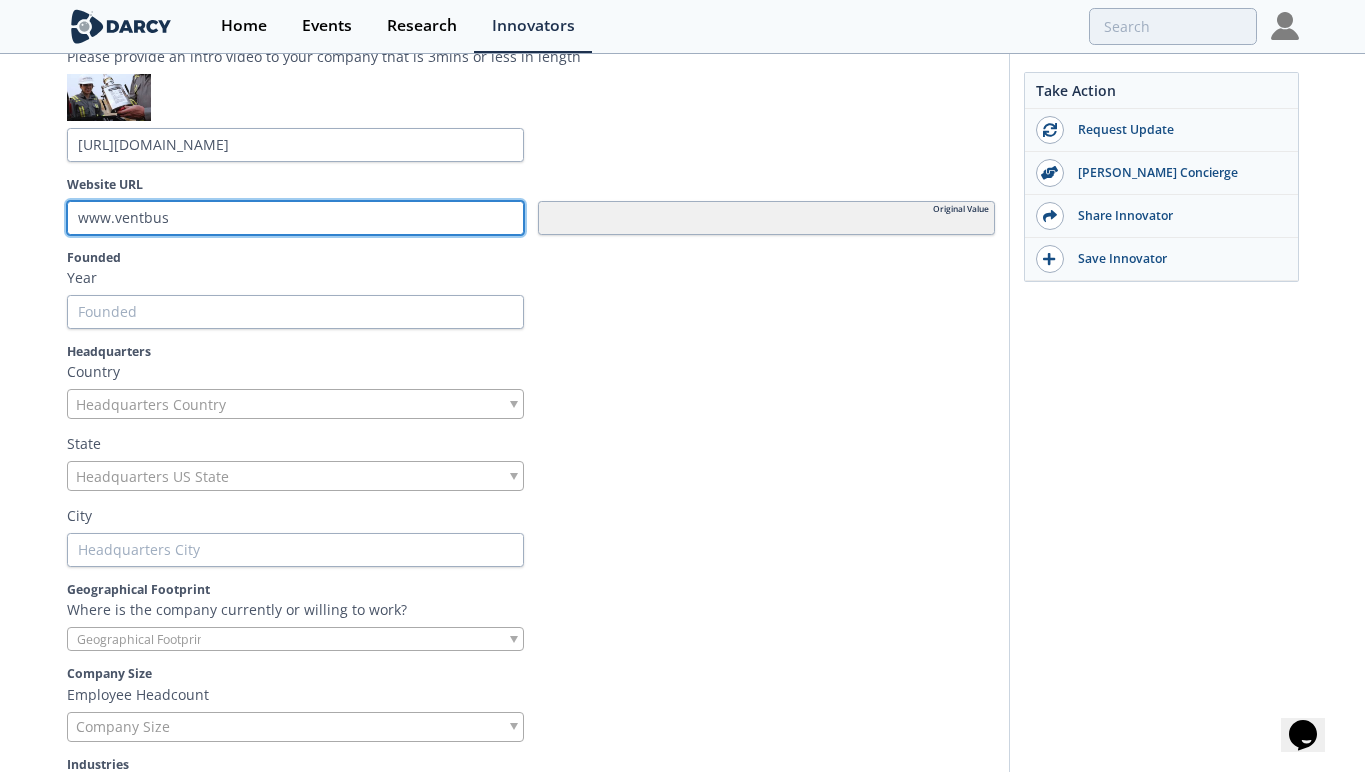 type on "www.ventbust" 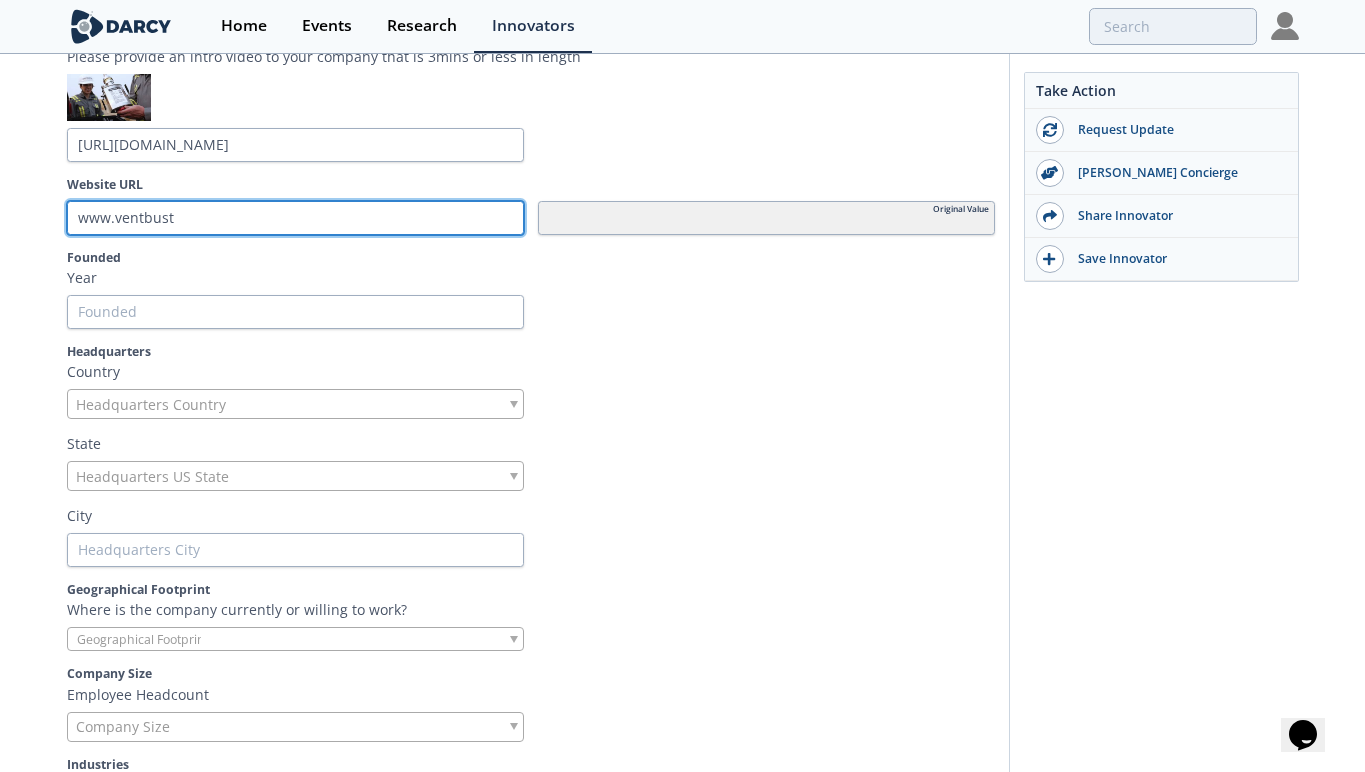 type on "www.ventbuste" 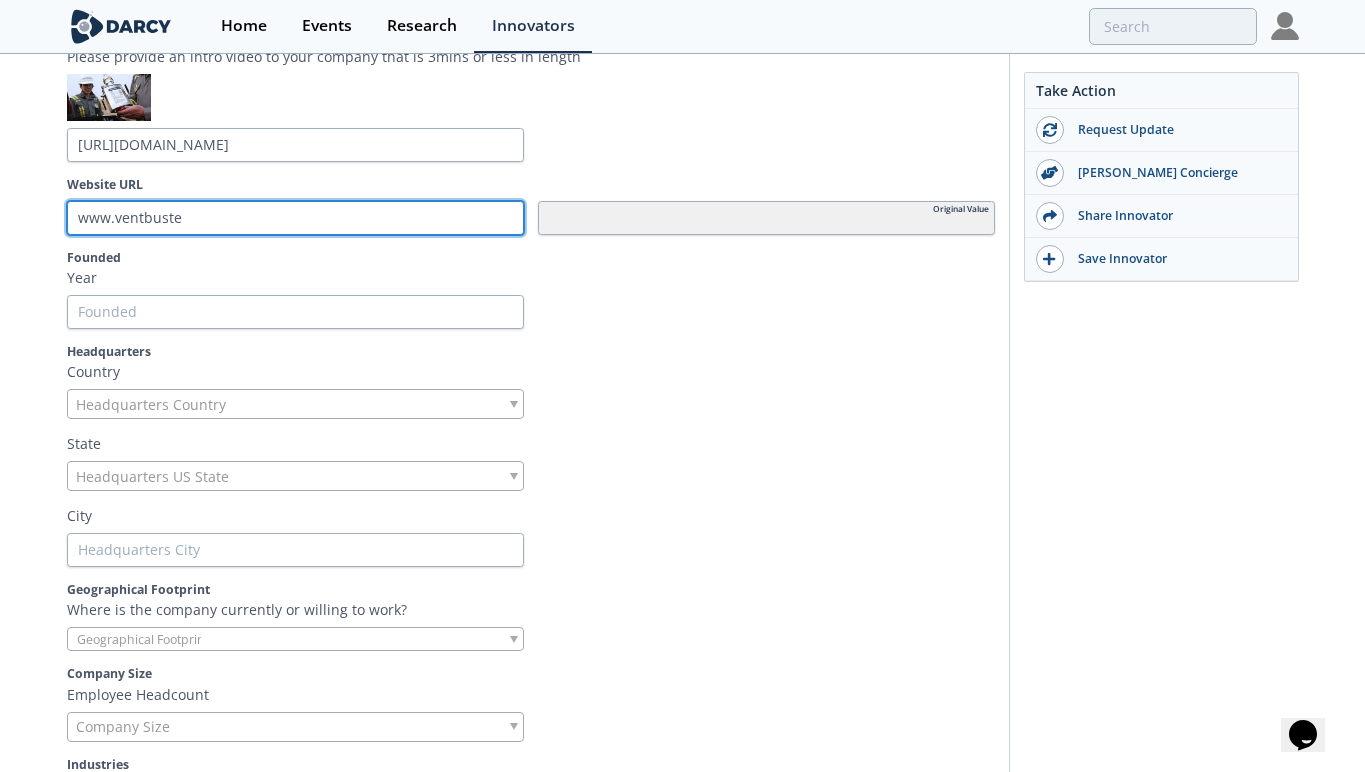 type on "www.ventbuster" 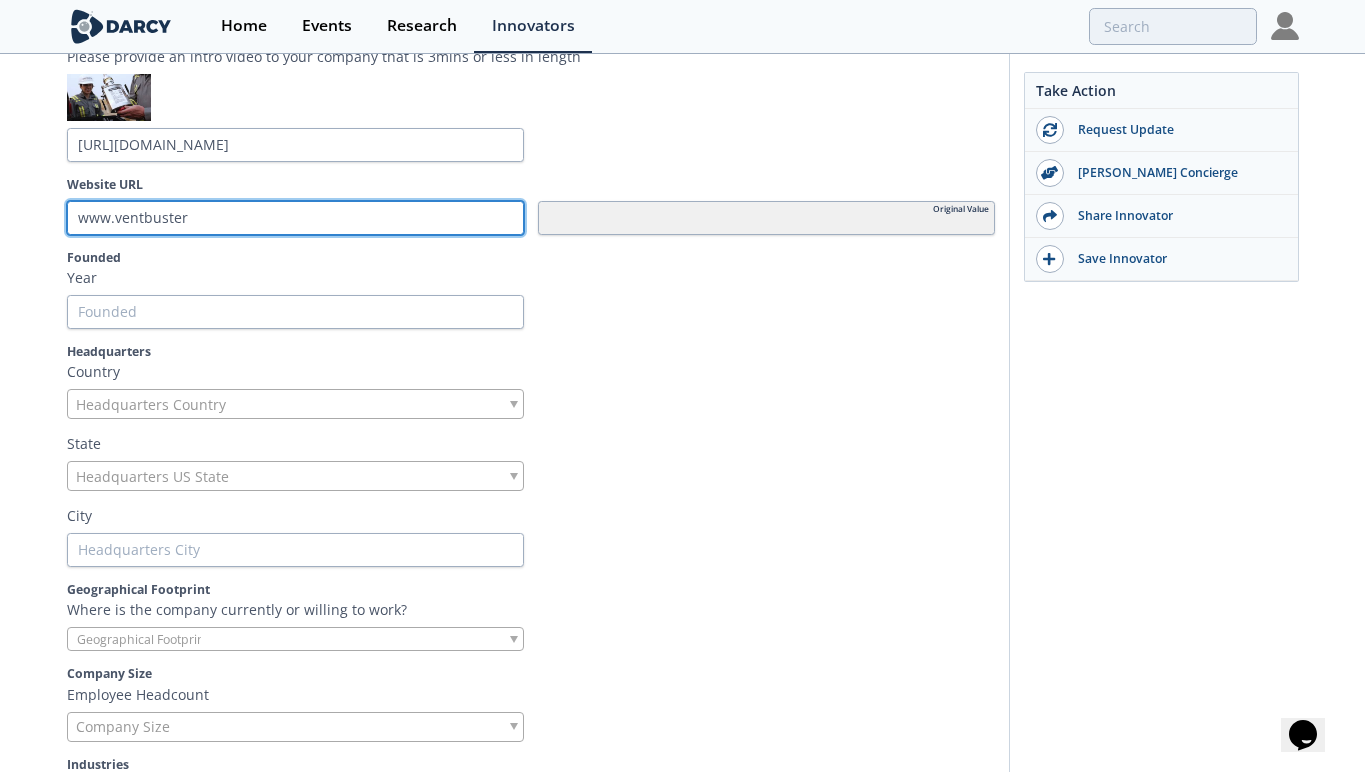type on "www.ventbusters" 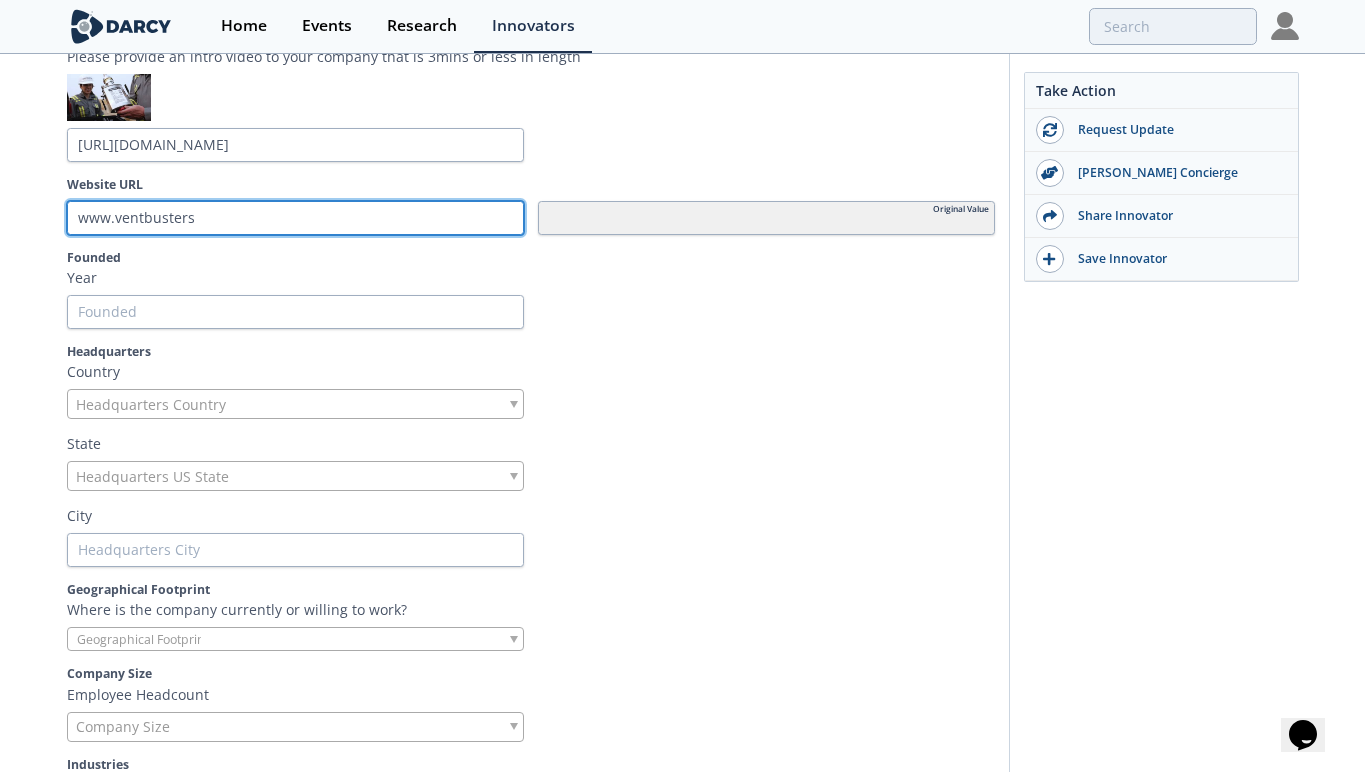 type on "www.ventbusters." 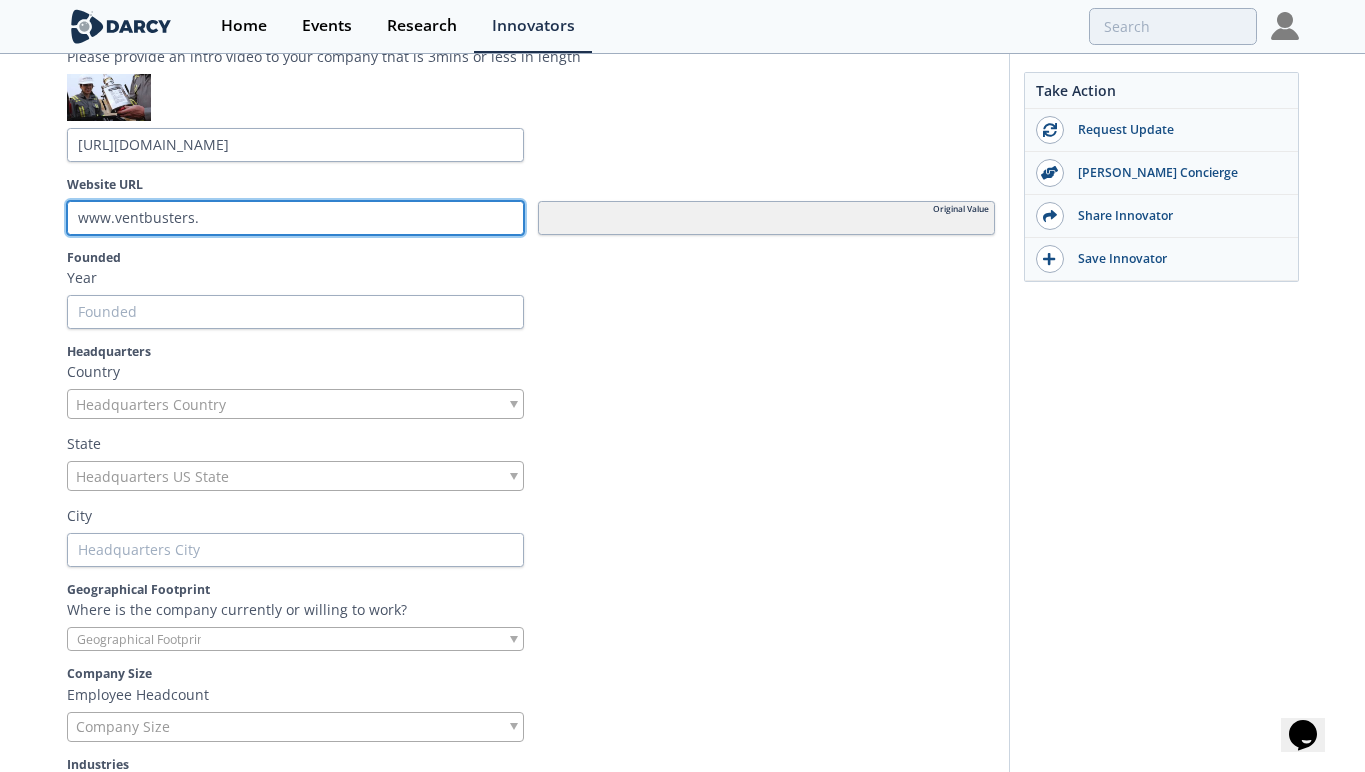 type on "www.ventbusters.c" 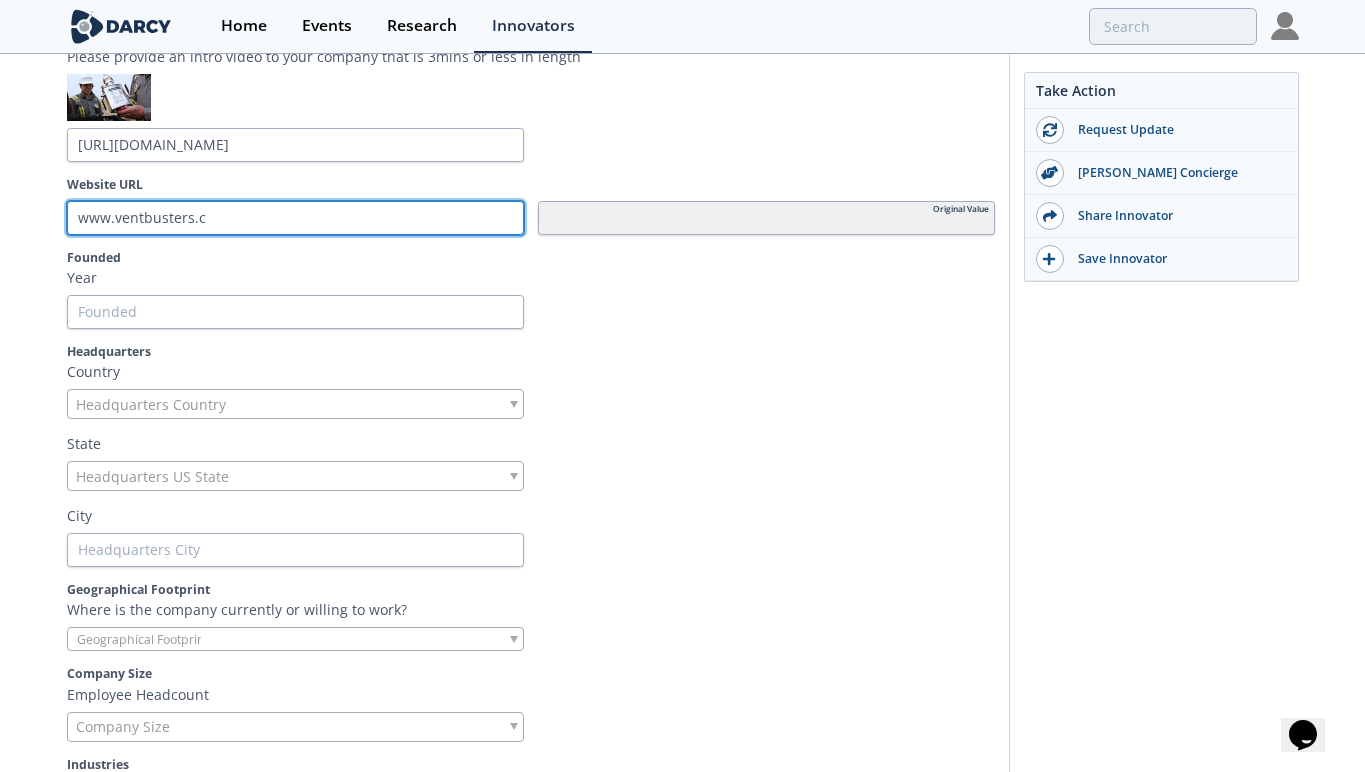 type on "www.ventbusters.co" 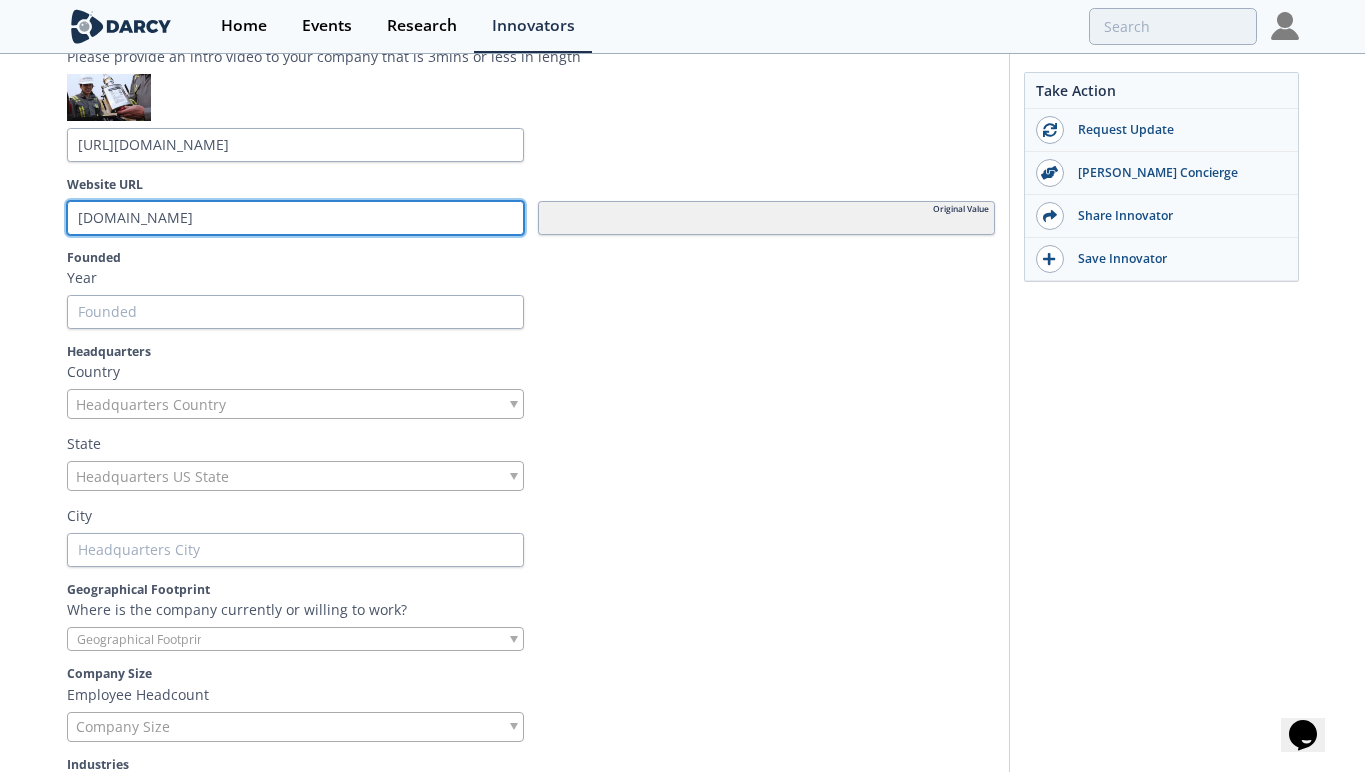 type on "www.ventbusters.com" 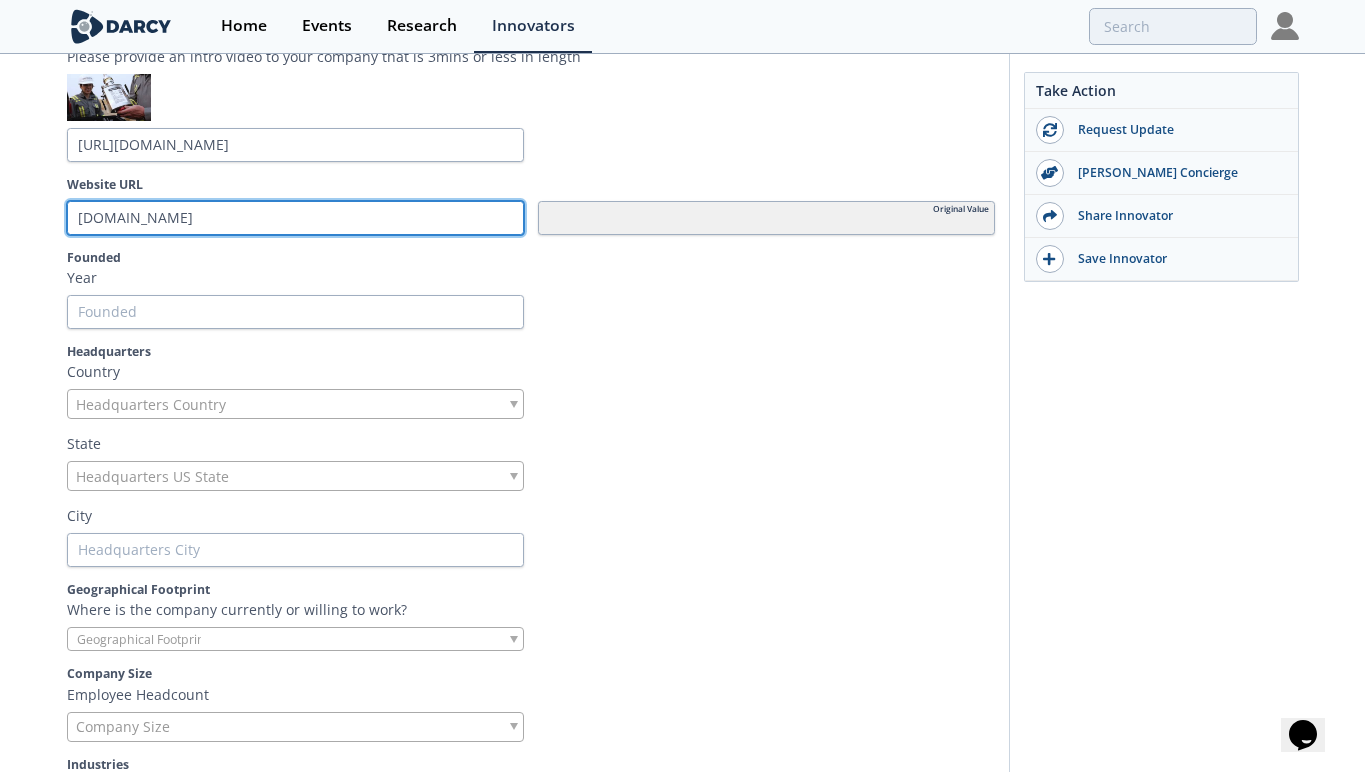 type on "www.ventbusters.com" 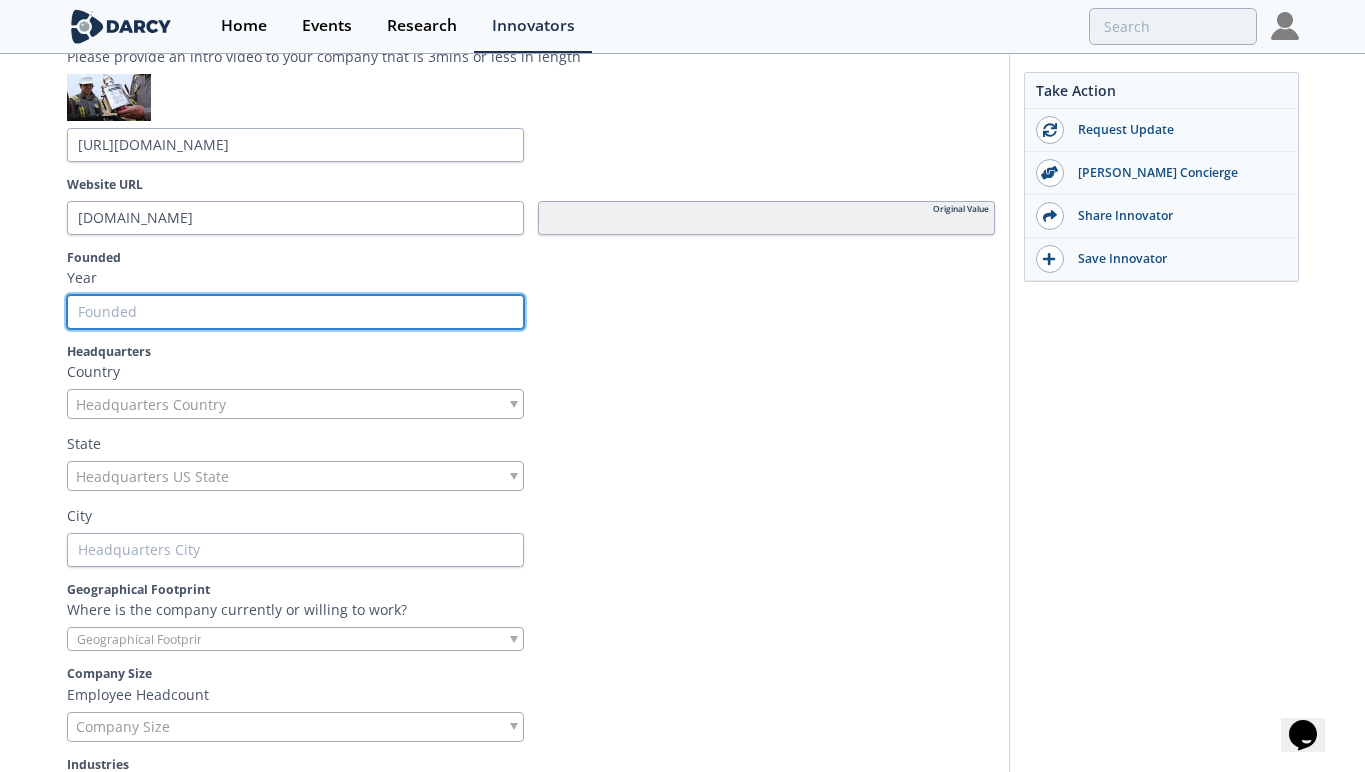 type 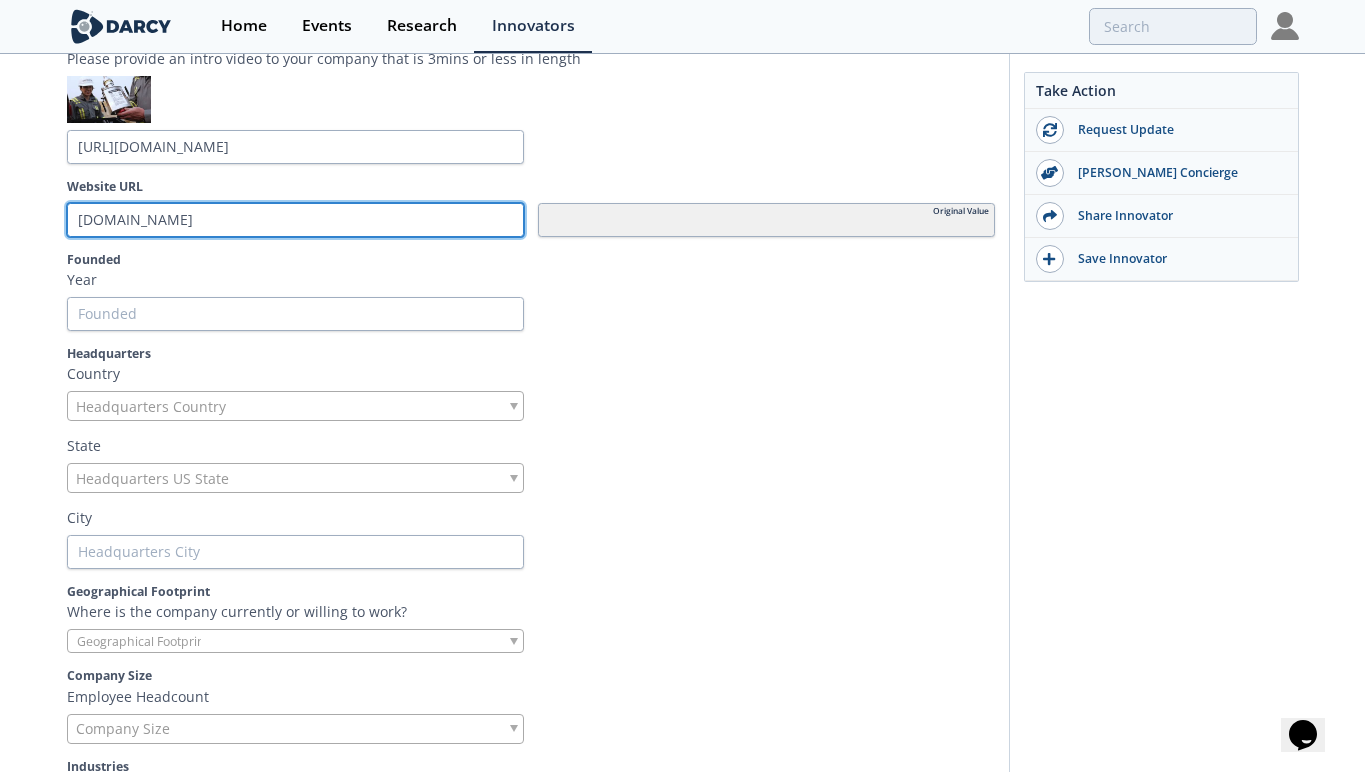 scroll, scrollTop: 441, scrollLeft: 0, axis: vertical 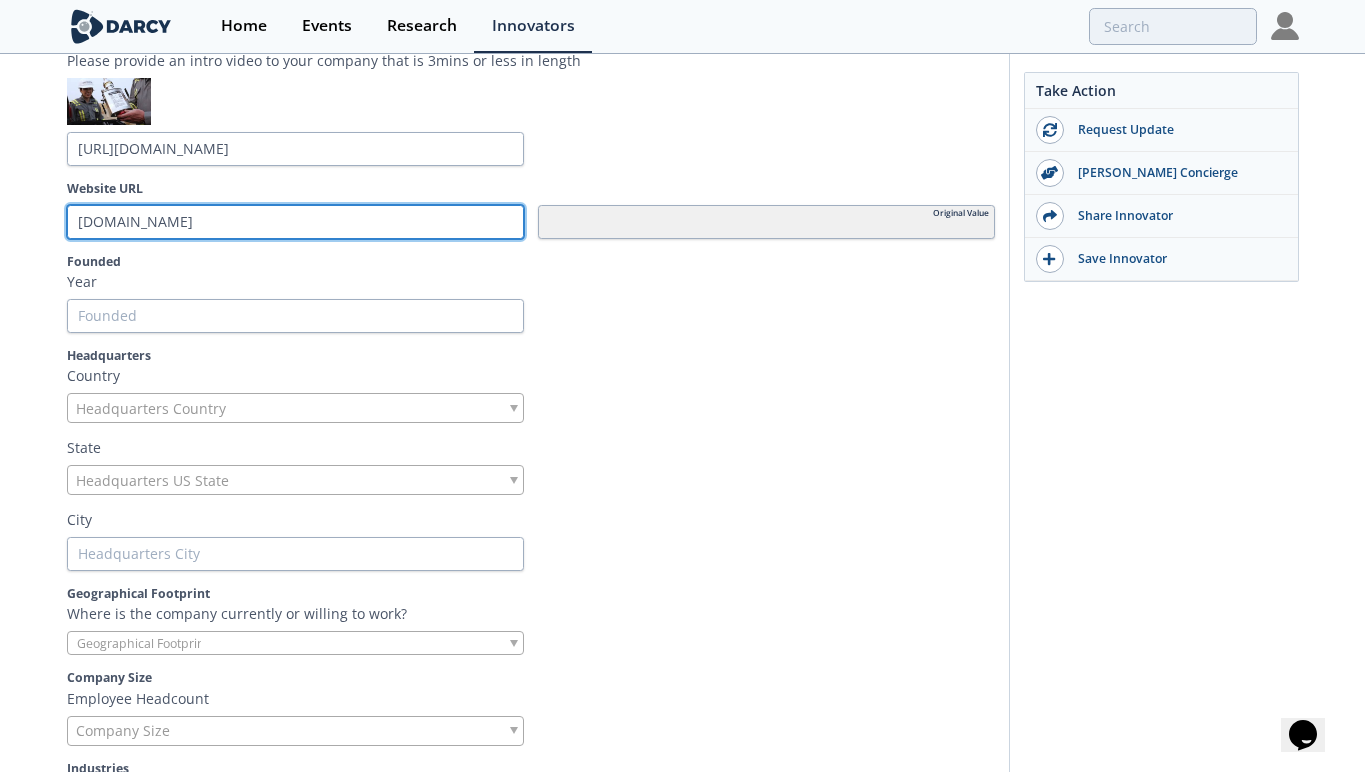 click on "www.ventbusters.com" at bounding box center (295, 222) 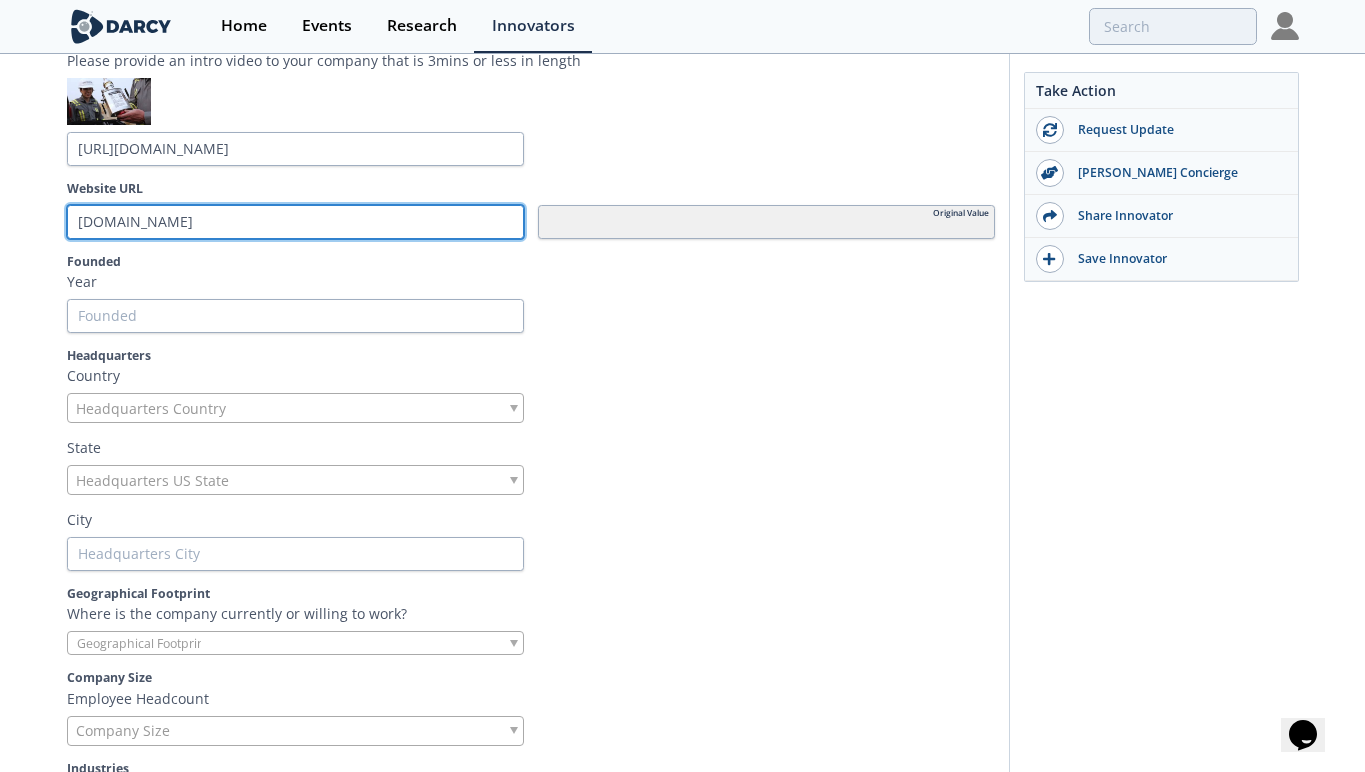 type on "httpswww.ventbusters.com" 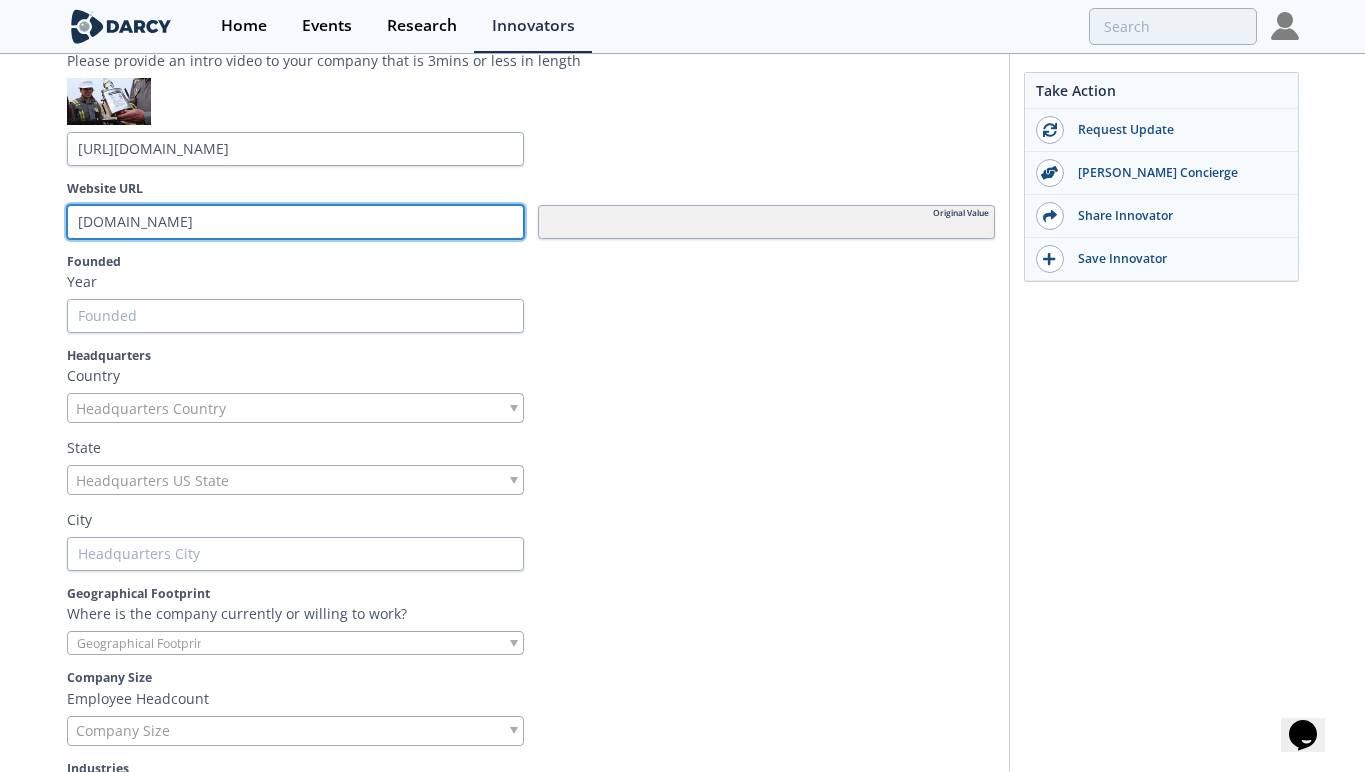 type on "https:www.ventbusters.com" 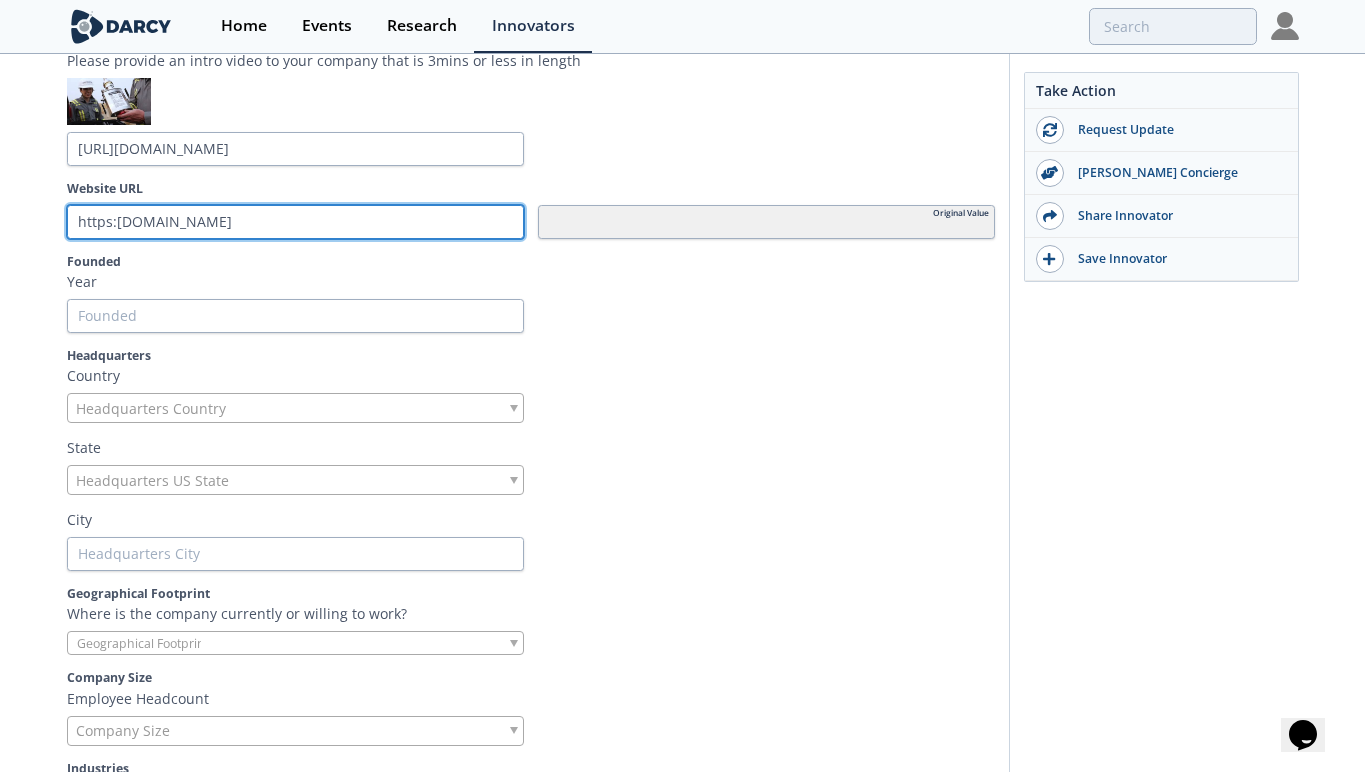 type on "https:/www.ventbusters.com" 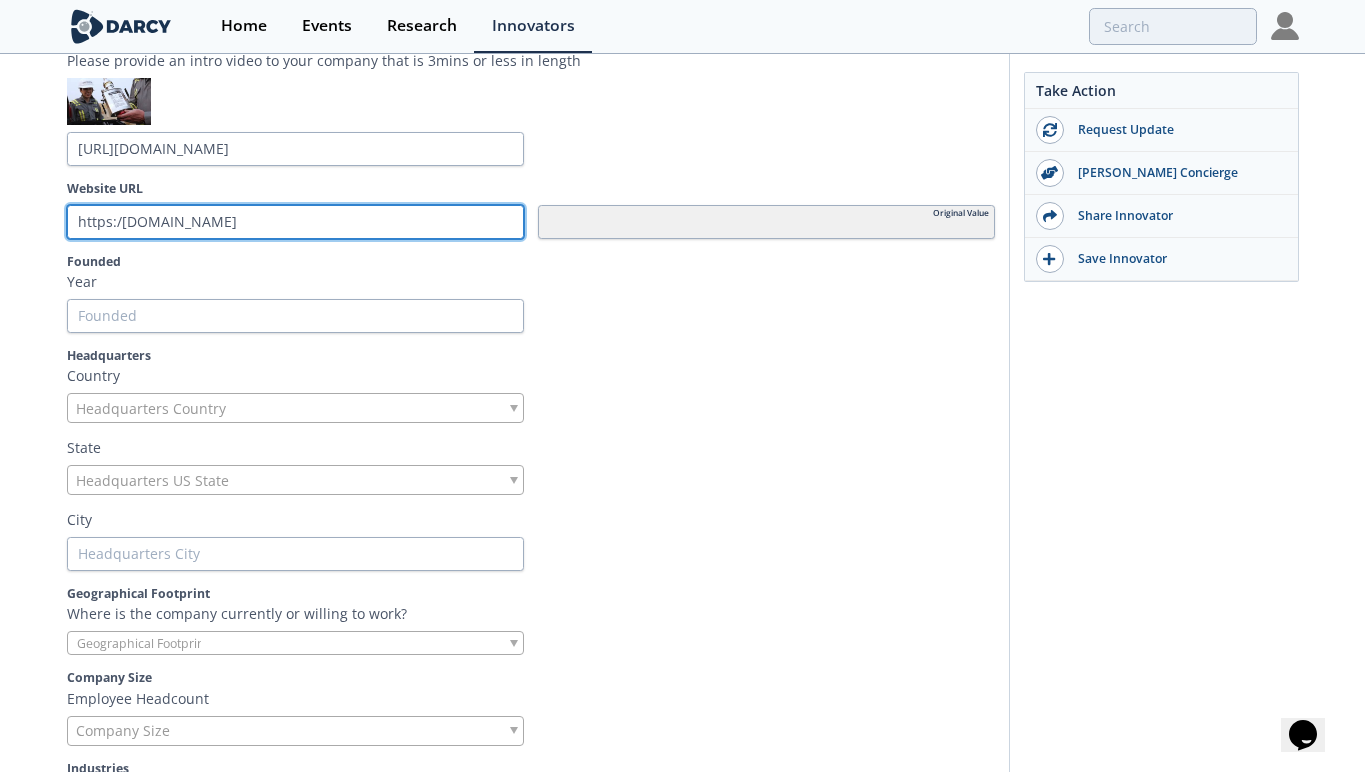 type on "https://www.ventbusters.com" 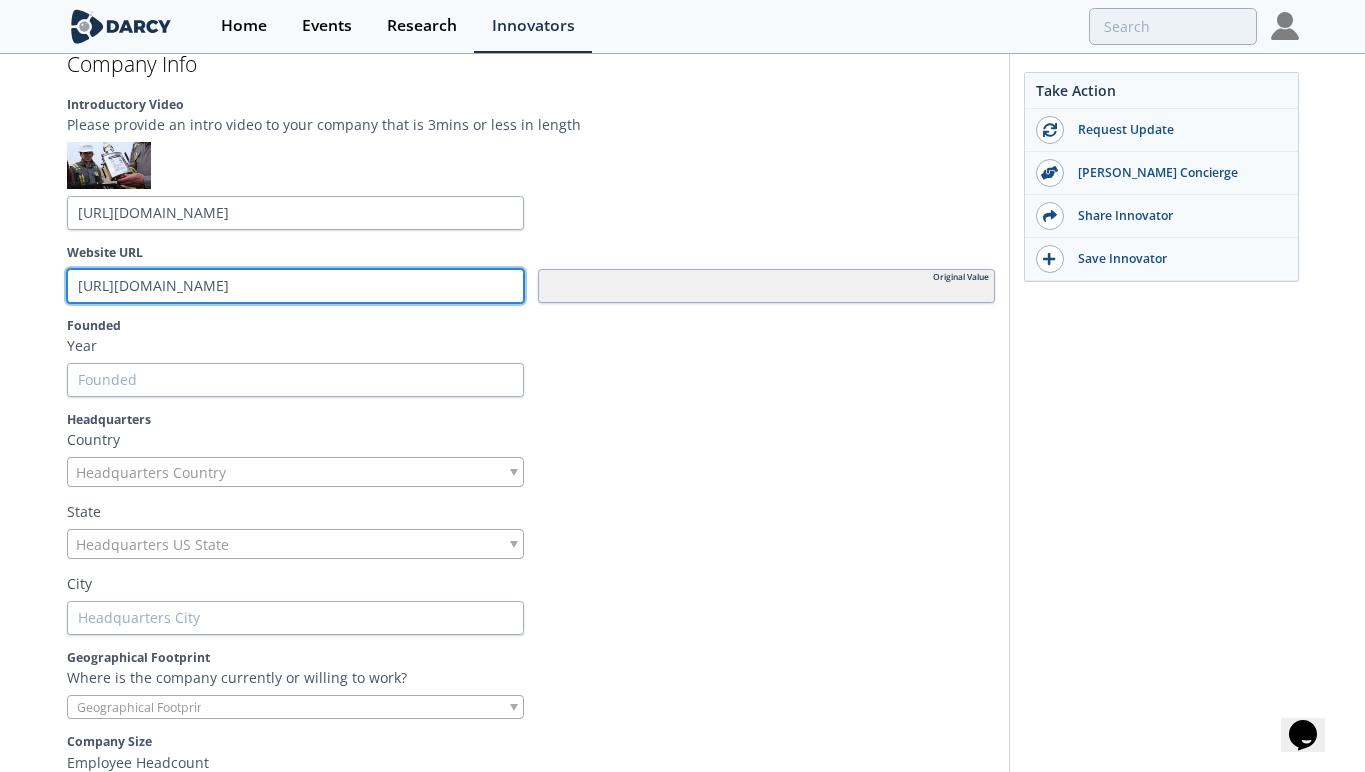 scroll, scrollTop: 368, scrollLeft: 0, axis: vertical 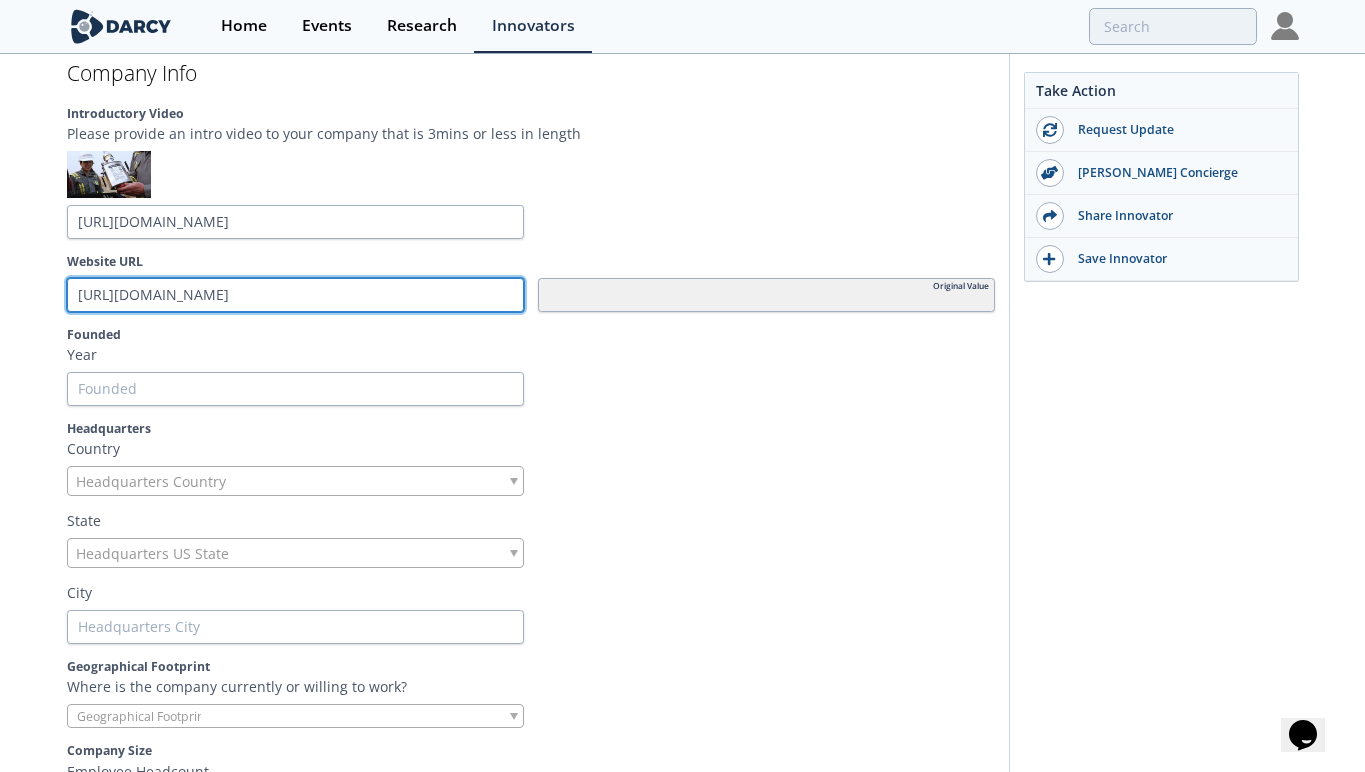 type on "https://www.ventbusters.com" 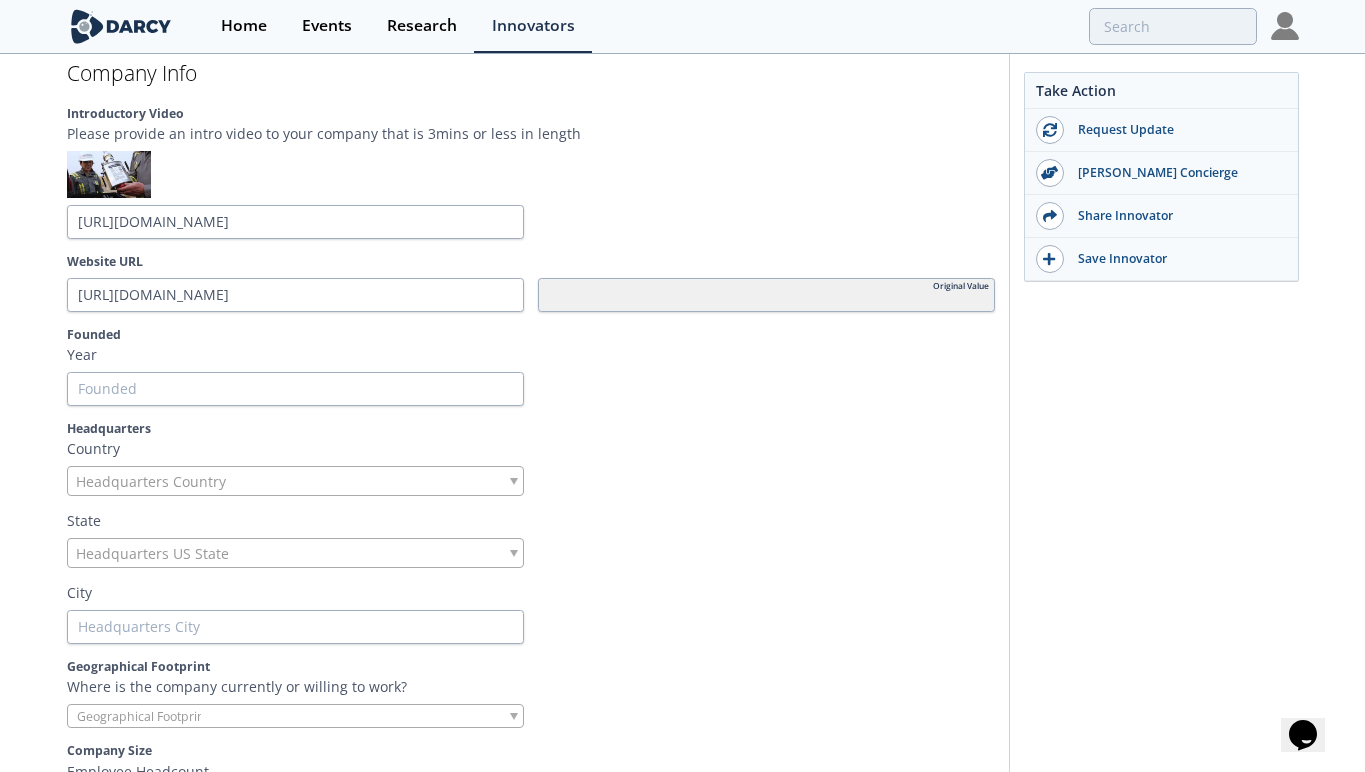 click on "Headquarters" at bounding box center (531, 429) 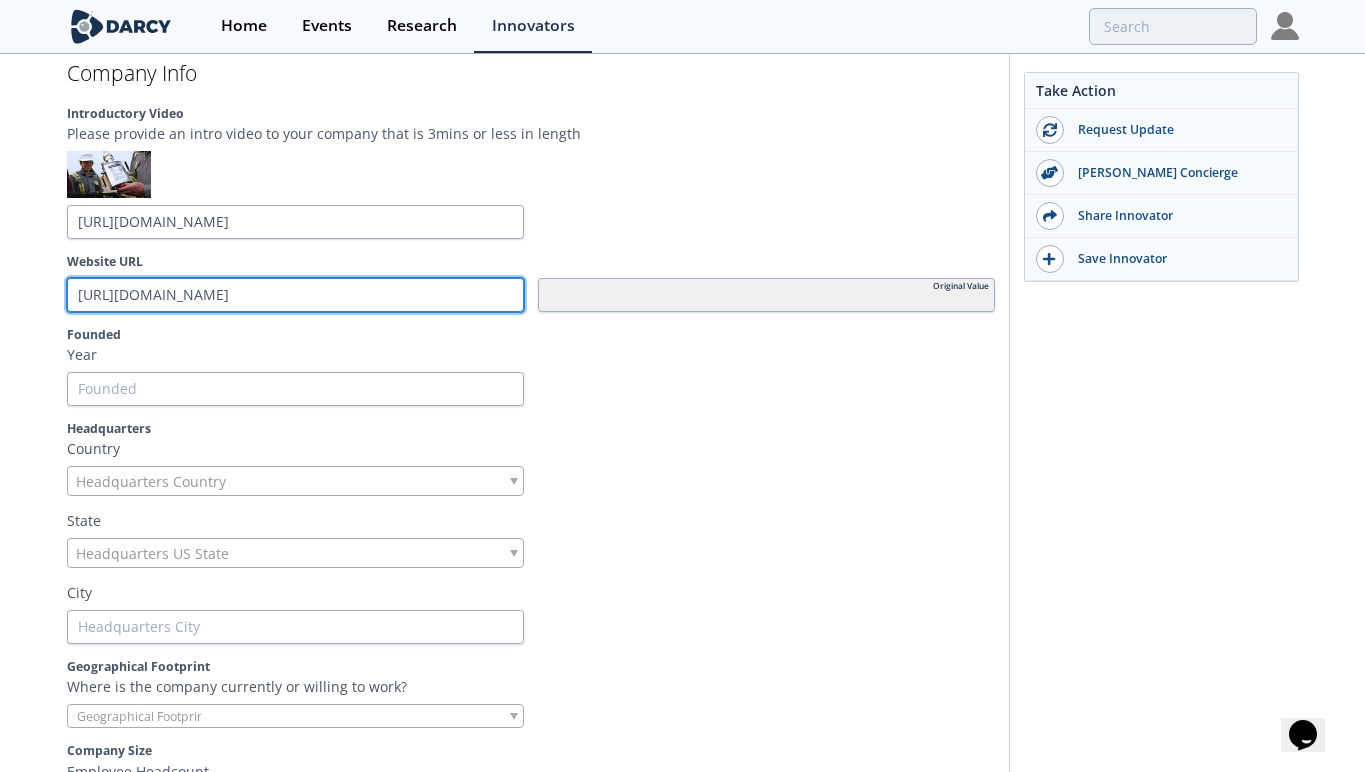 click on "https://www.ventbusters.com" at bounding box center (295, 295) 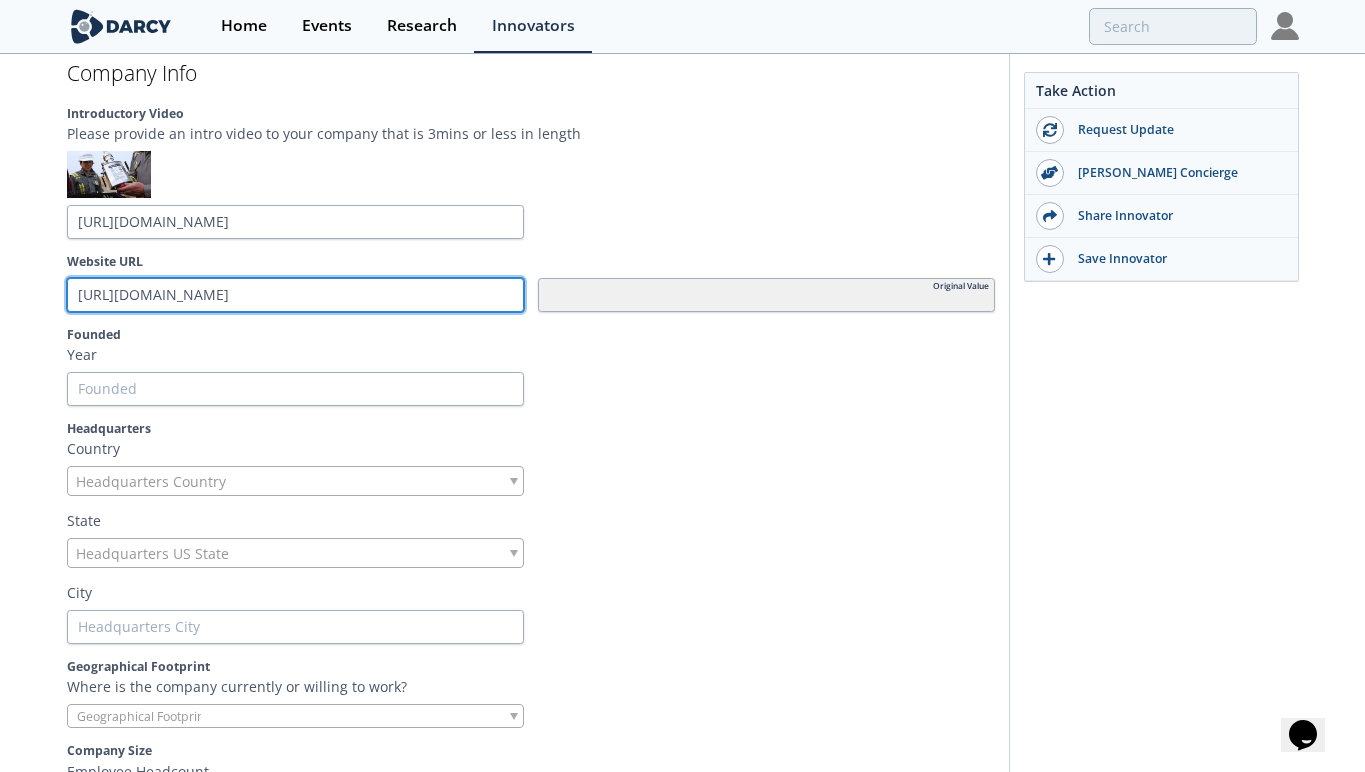 click on "https://www.ventbusters.com" at bounding box center (295, 295) 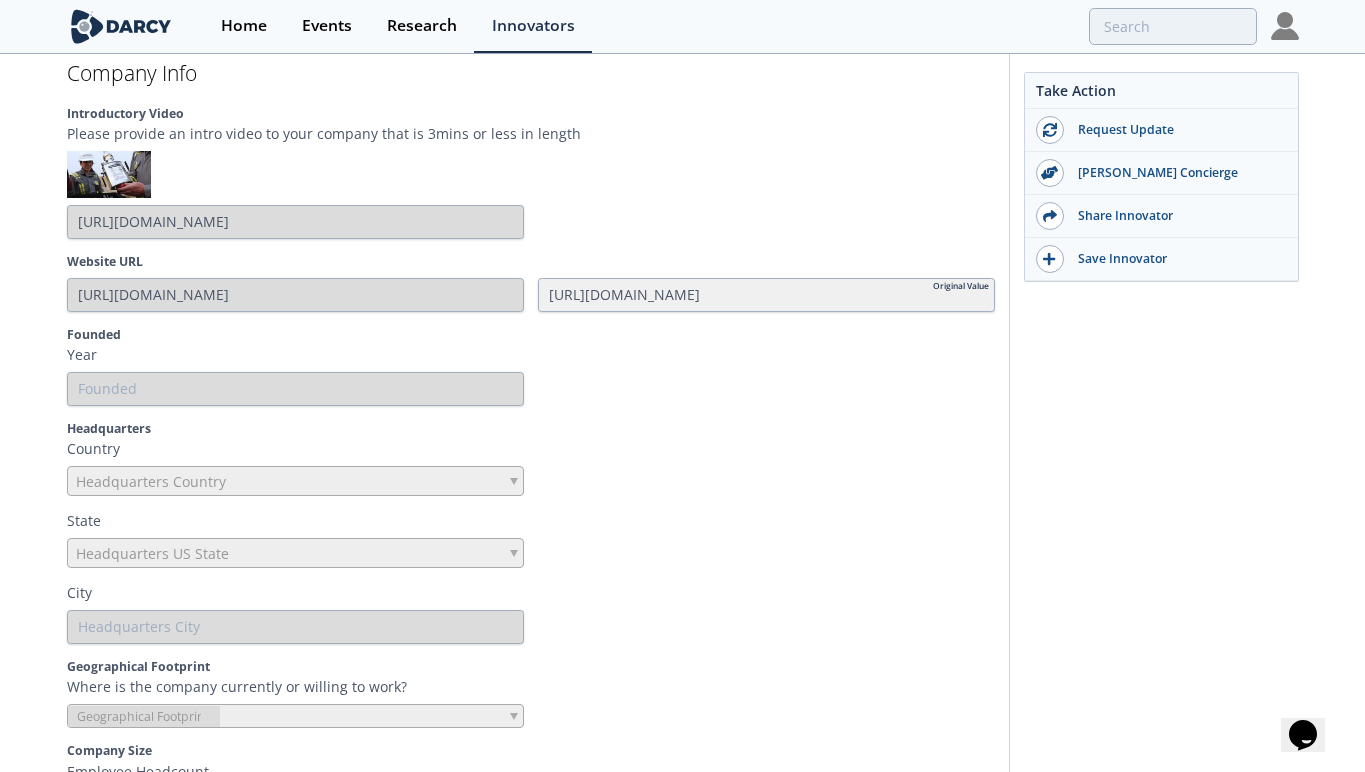 type 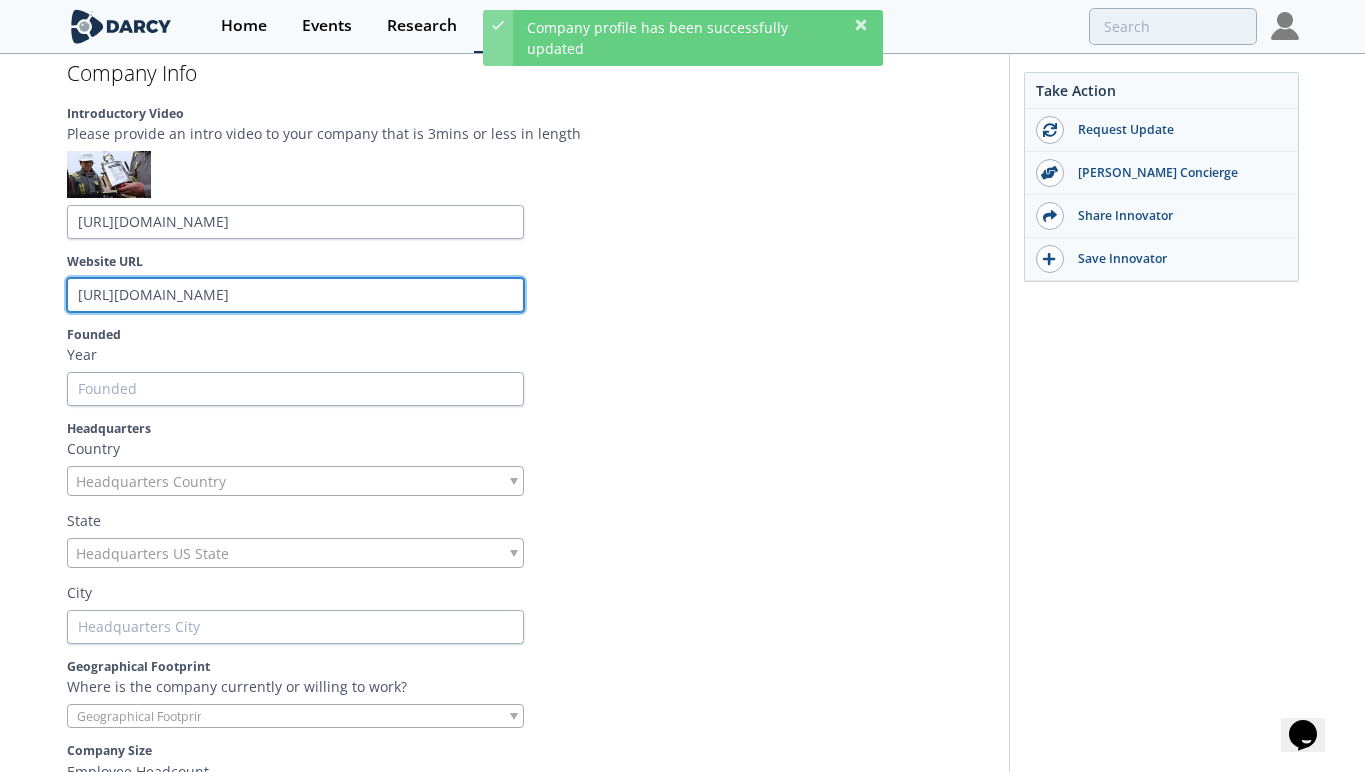 click on "https://www.ventbusters.com" at bounding box center [295, 295] 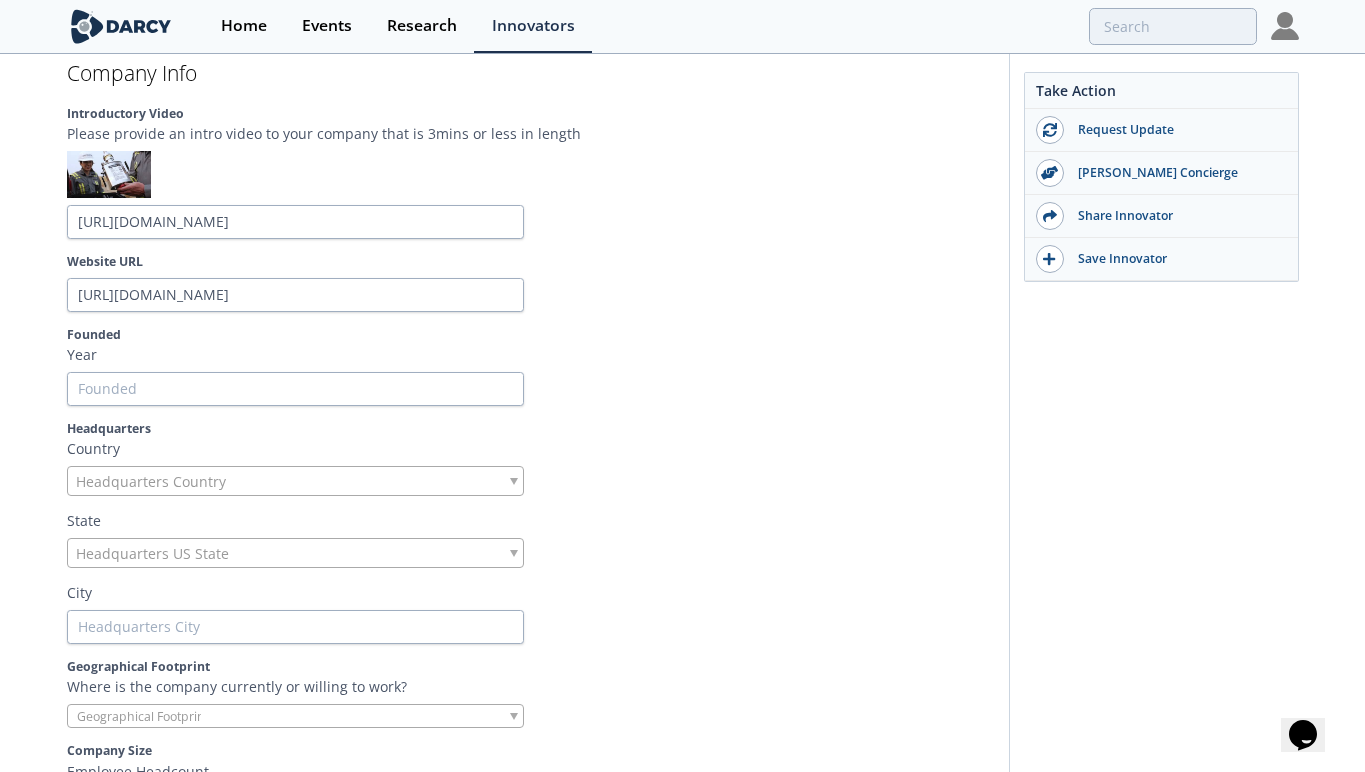 click on "Founded" at bounding box center (531, 335) 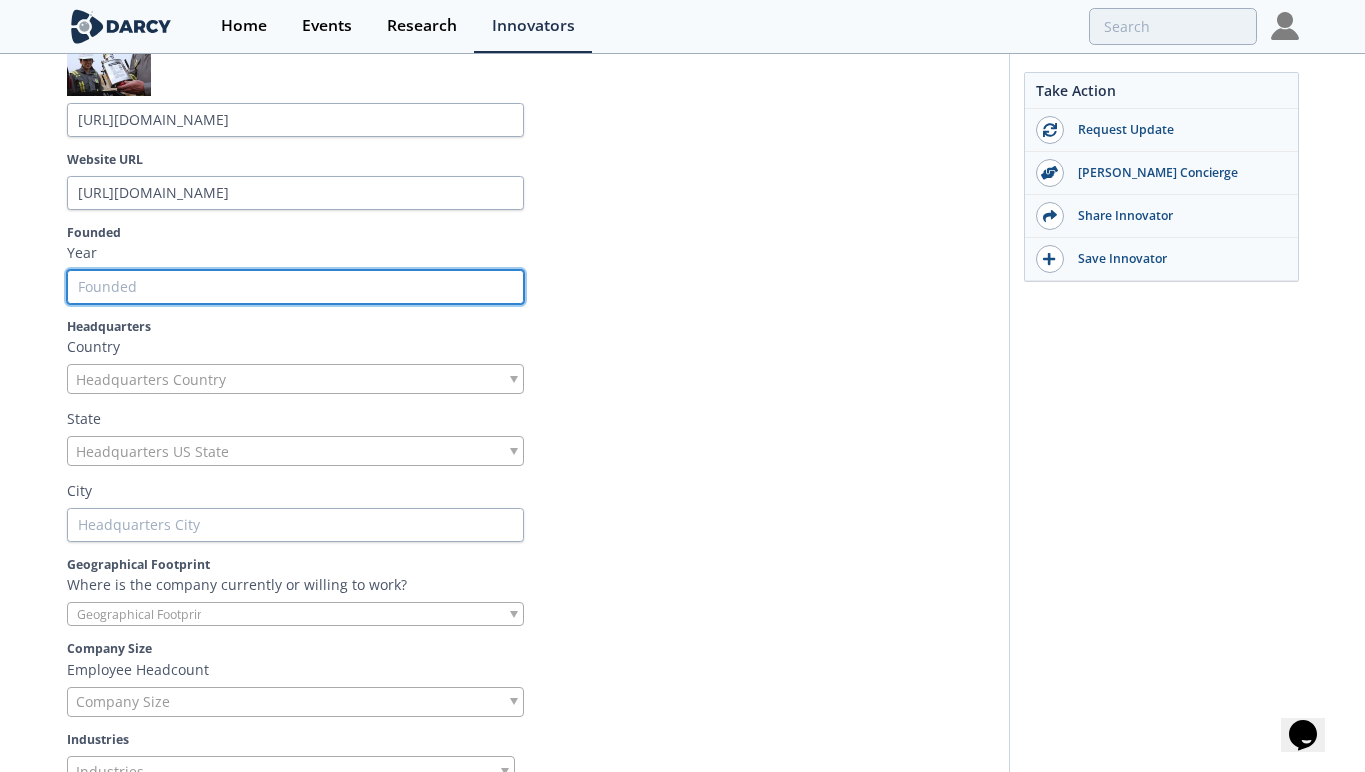scroll, scrollTop: 469, scrollLeft: 0, axis: vertical 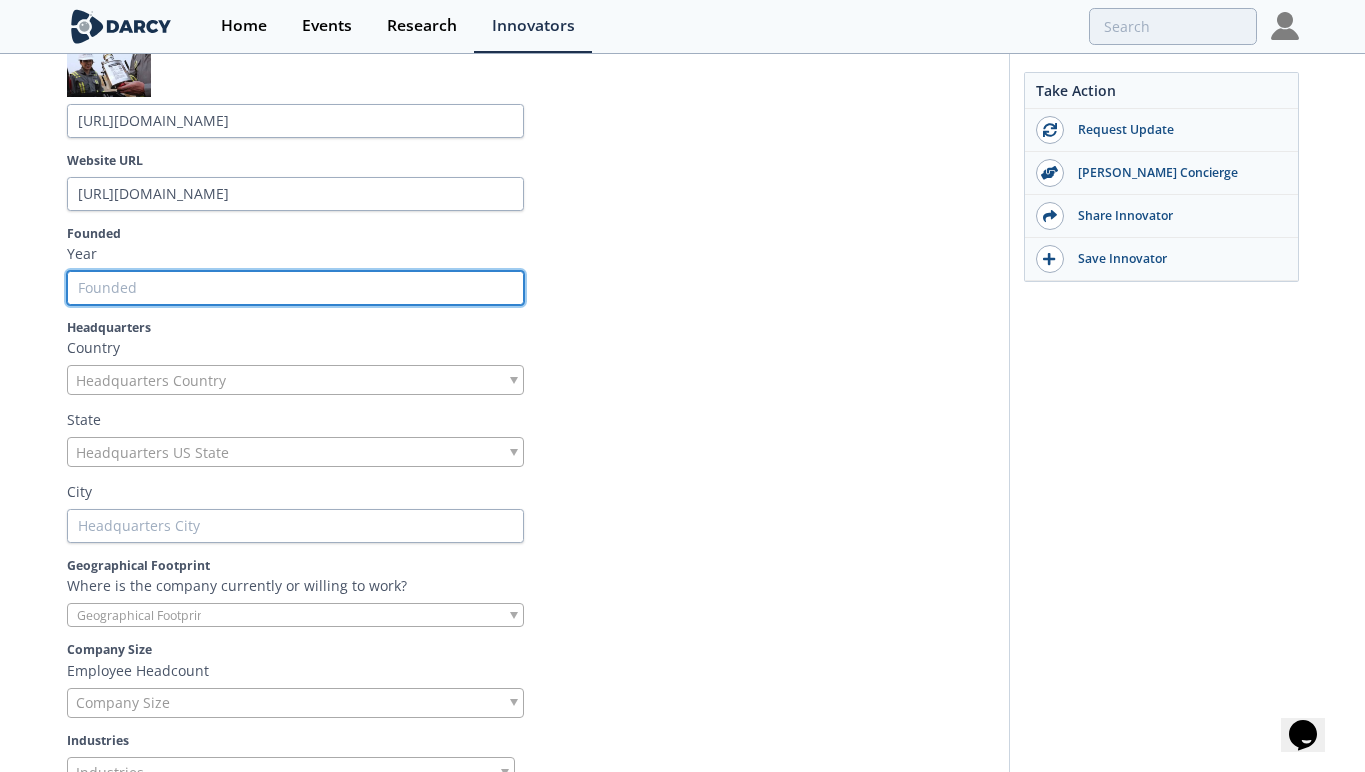 type on "2" 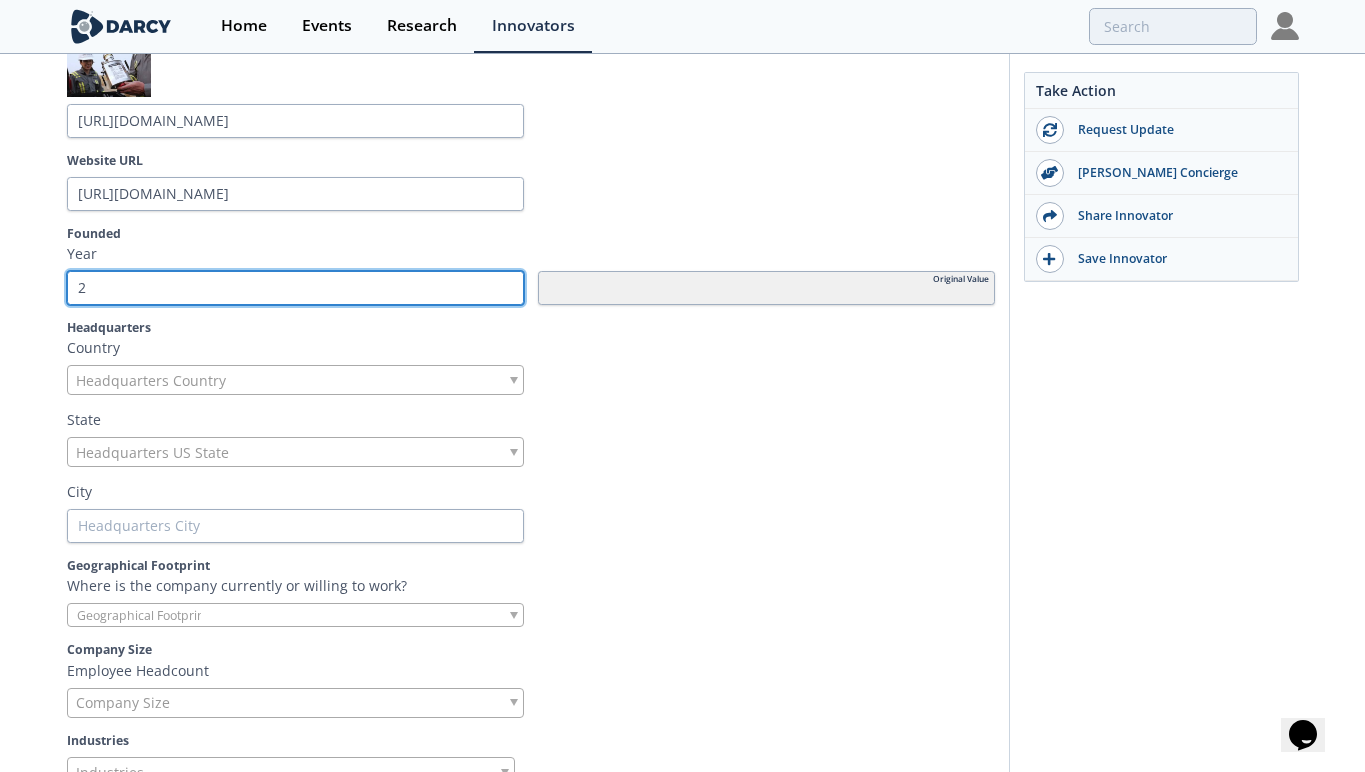type on "20" 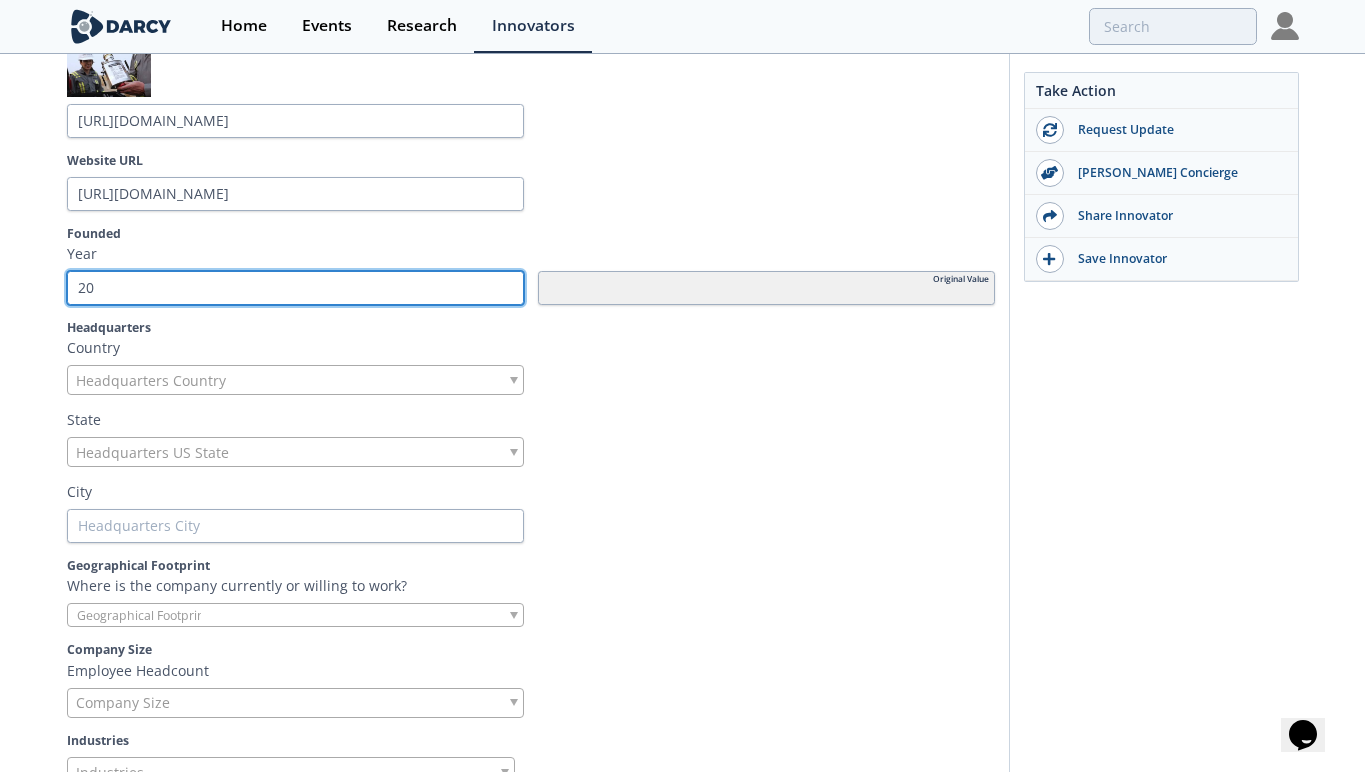 type on "201" 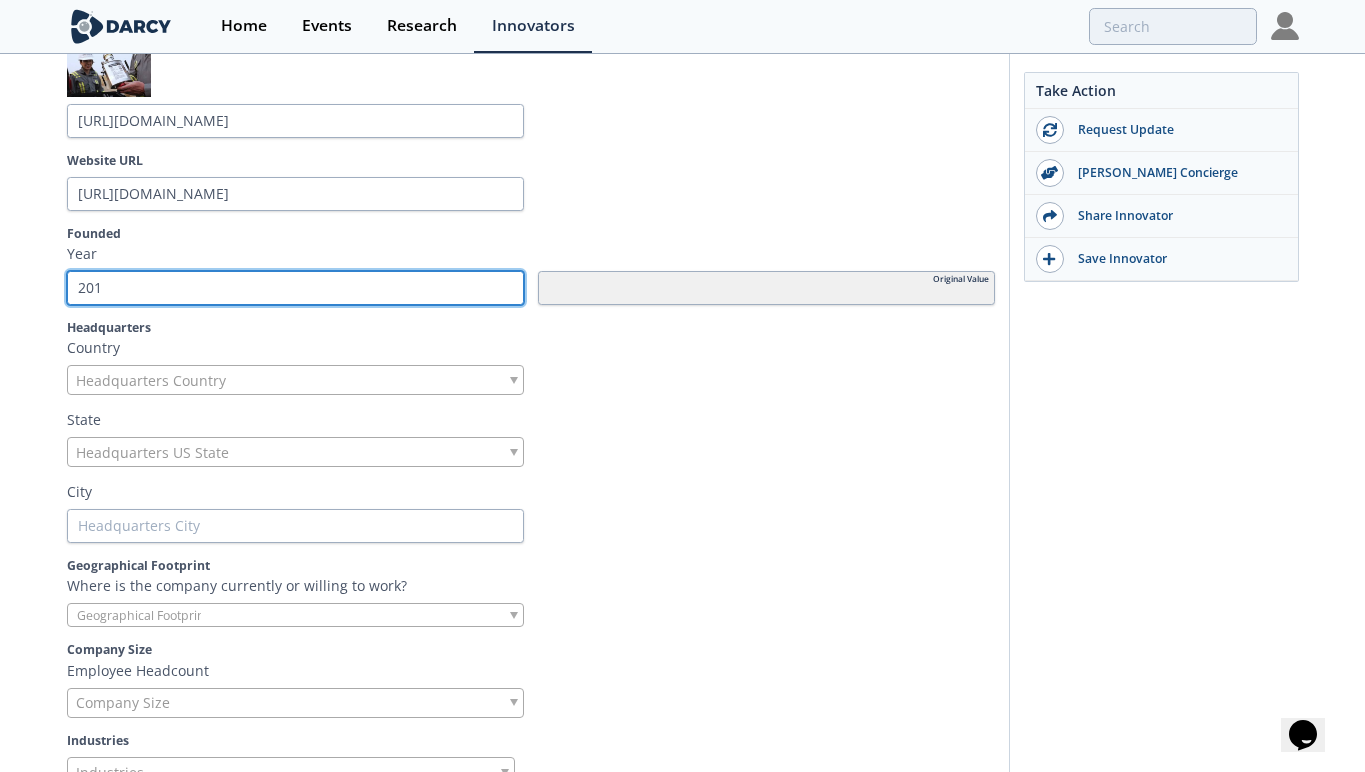 type on "2019" 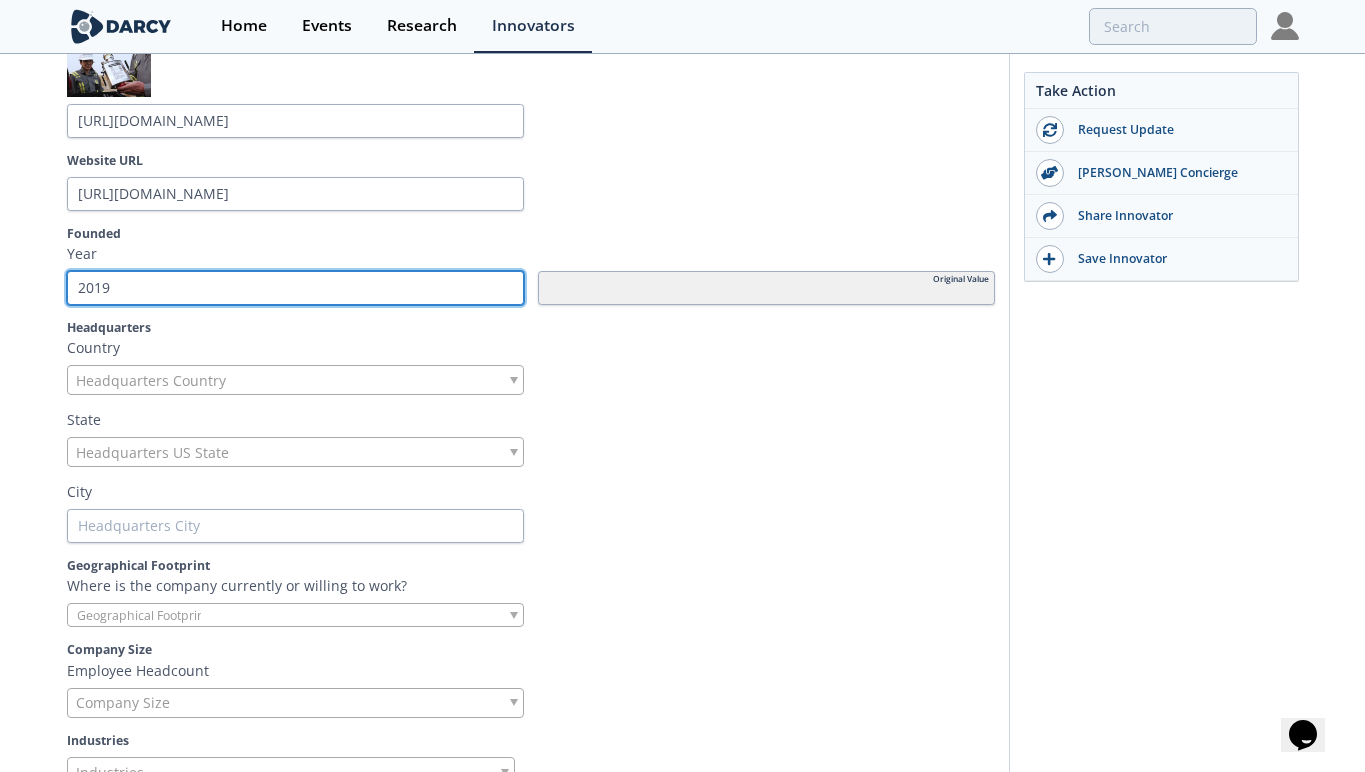 type on "2019" 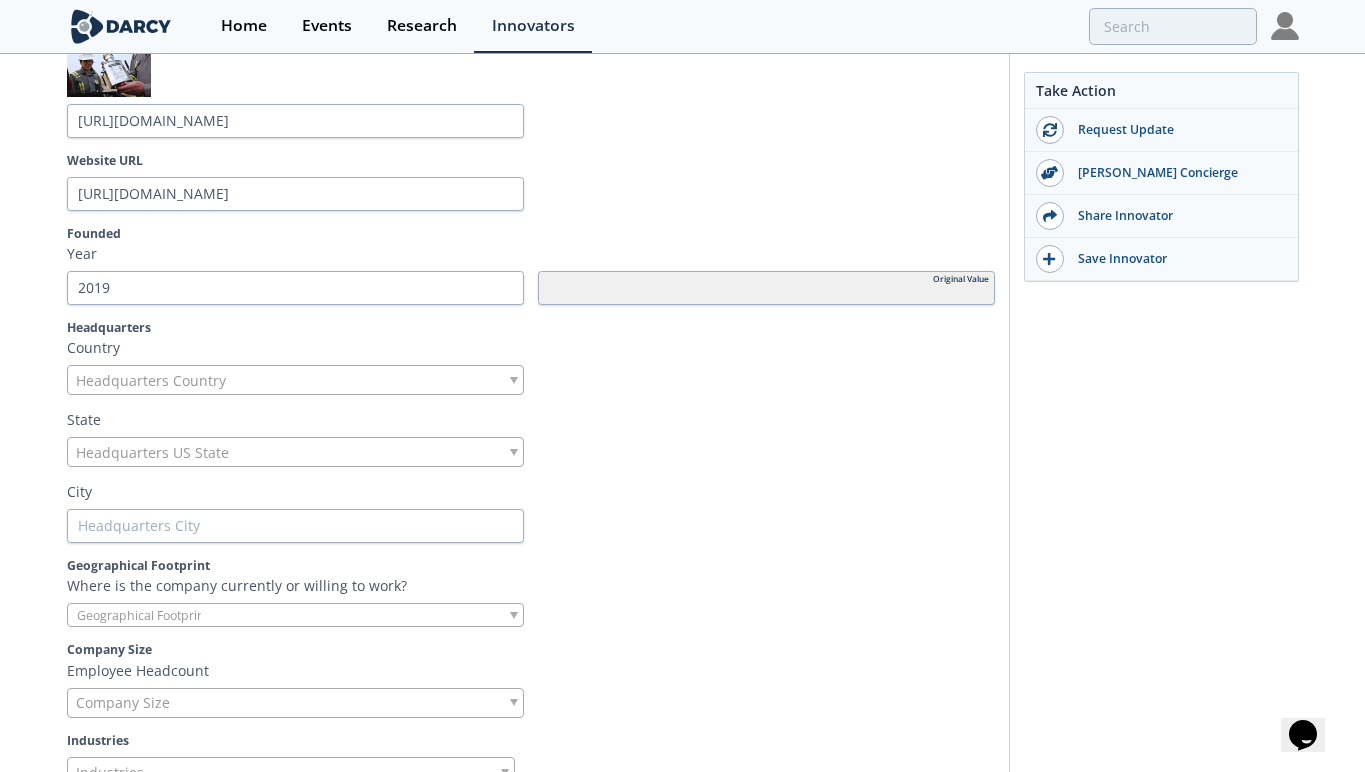 click on "Headquarters Country" at bounding box center (295, 380) 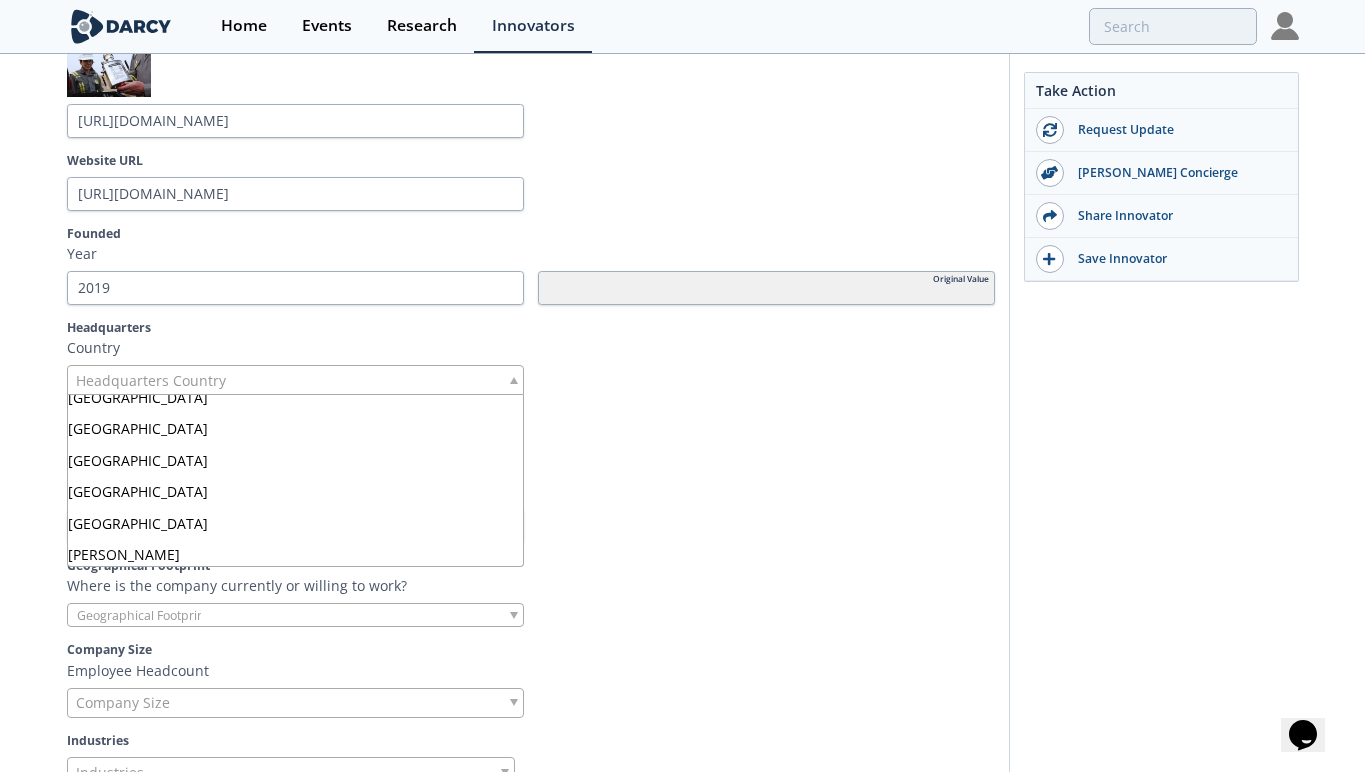 scroll, scrollTop: 944, scrollLeft: 0, axis: vertical 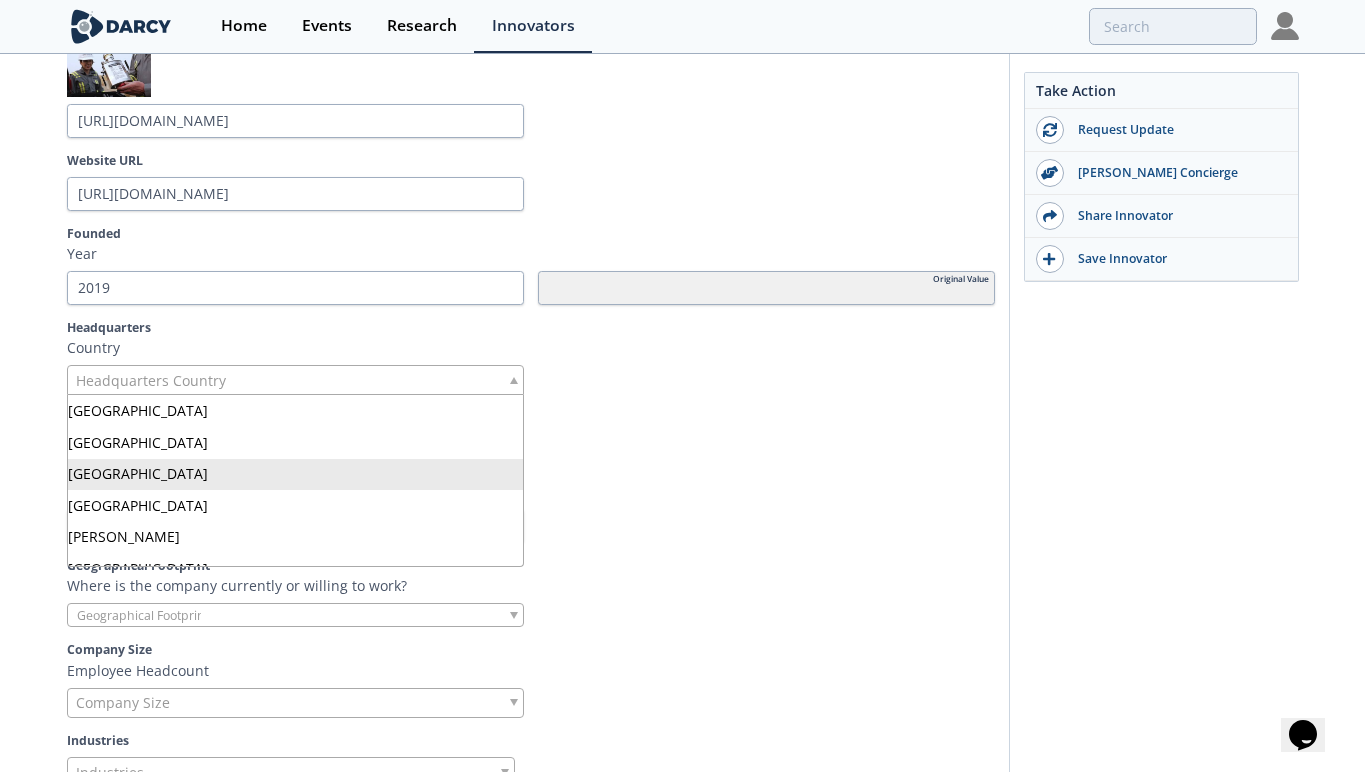 type 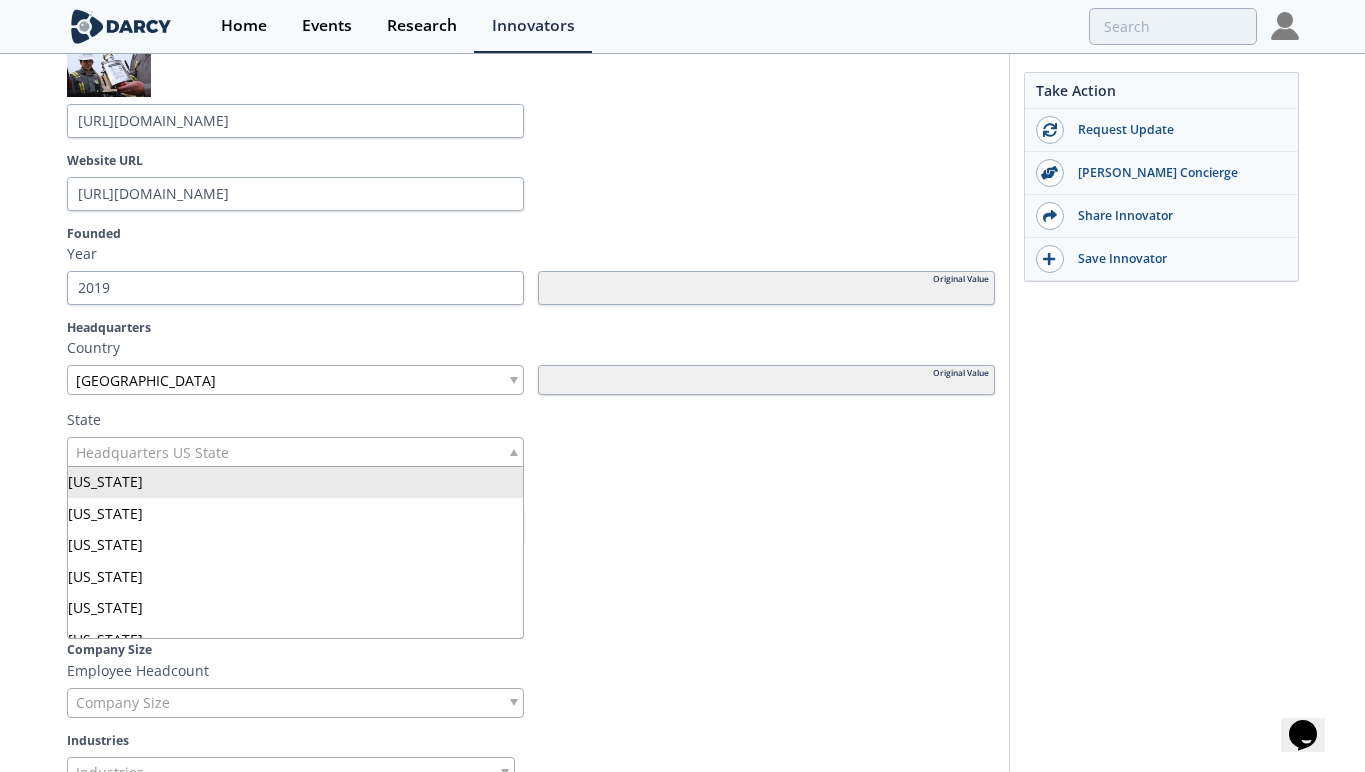 click on "Headquarters US State" at bounding box center [152, 452] 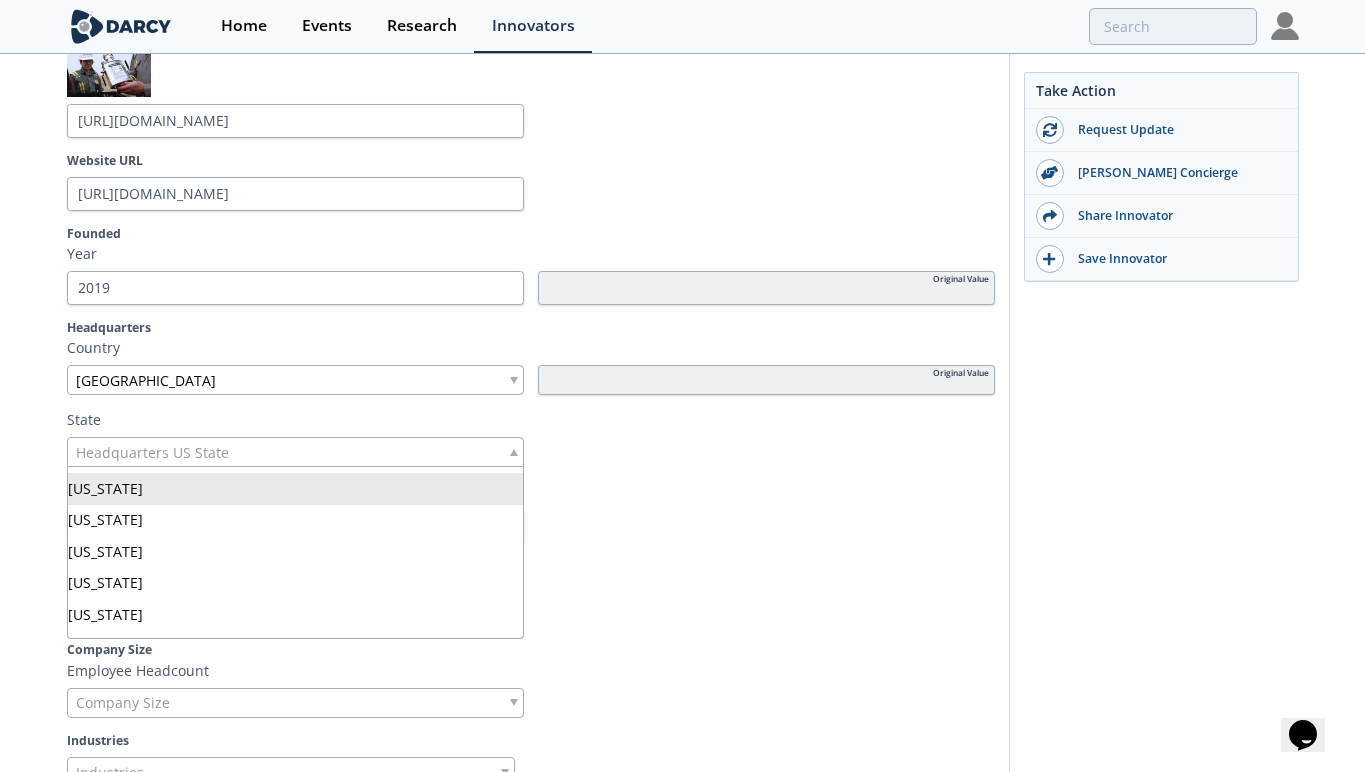scroll, scrollTop: 1409, scrollLeft: 0, axis: vertical 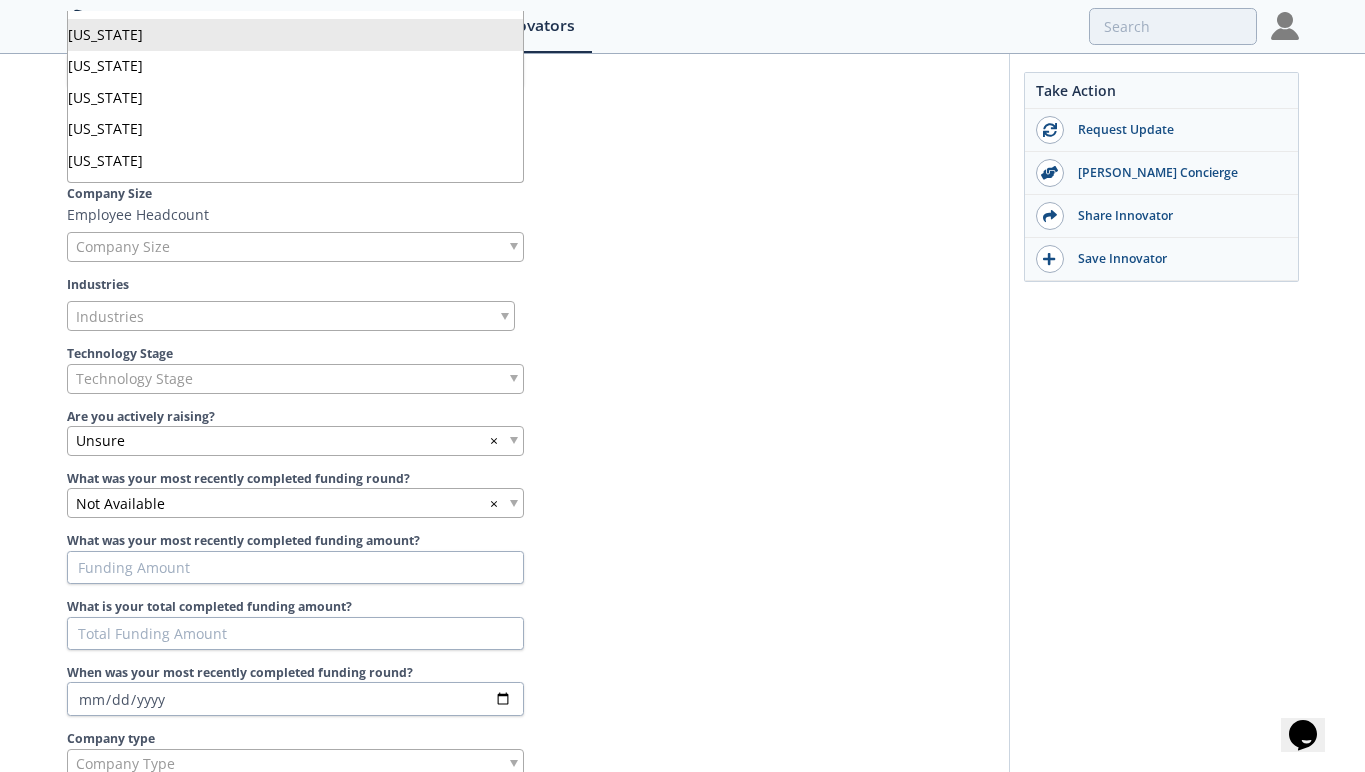 click on "Company Info
Introductory Video
Please provide an intro video to your company that is 3mins or less in length
https://youtu.be/lERguVScXqA?t=39
Website URL
https://www.ventbusters.com
Founded
Year
2019
Original Value
Headquarters
Country
Canada
Original Value
State" at bounding box center (531, 142) 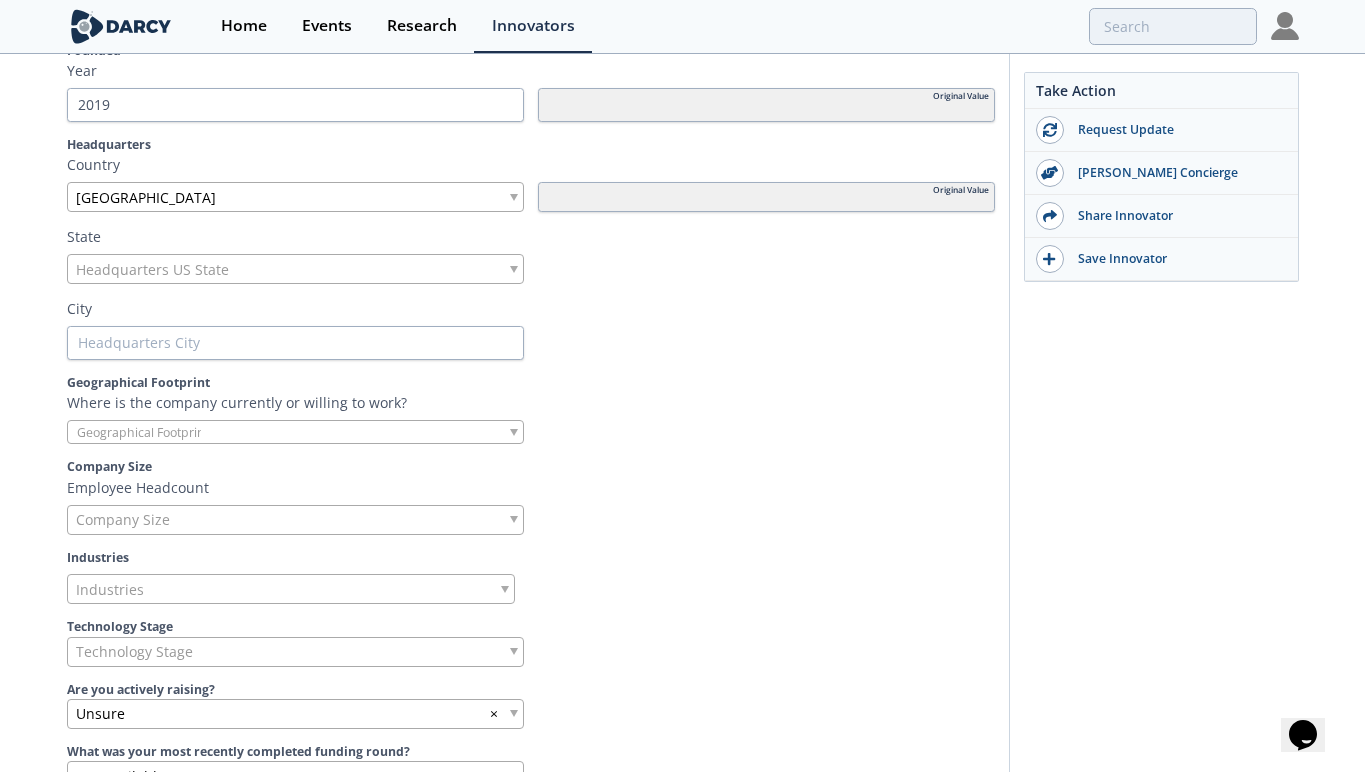 scroll, scrollTop: 647, scrollLeft: 0, axis: vertical 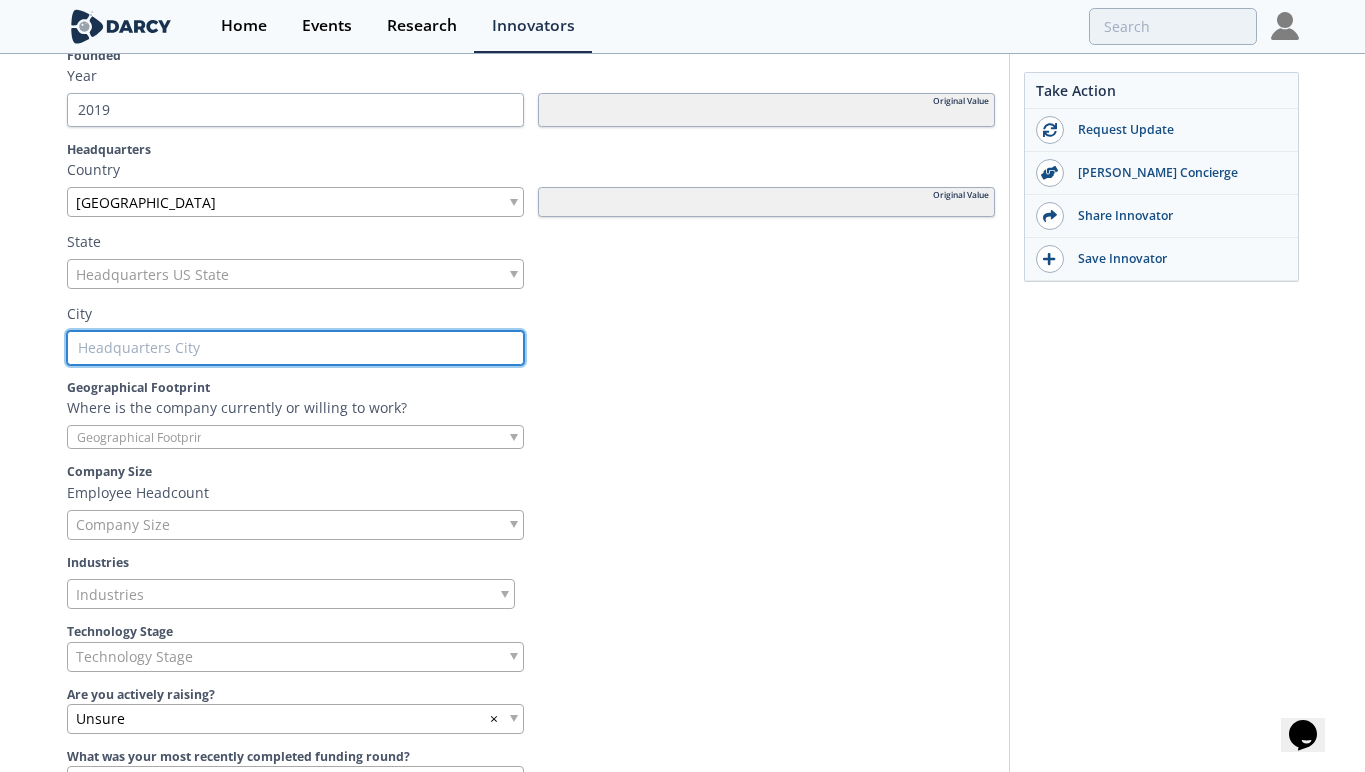 type on "A" 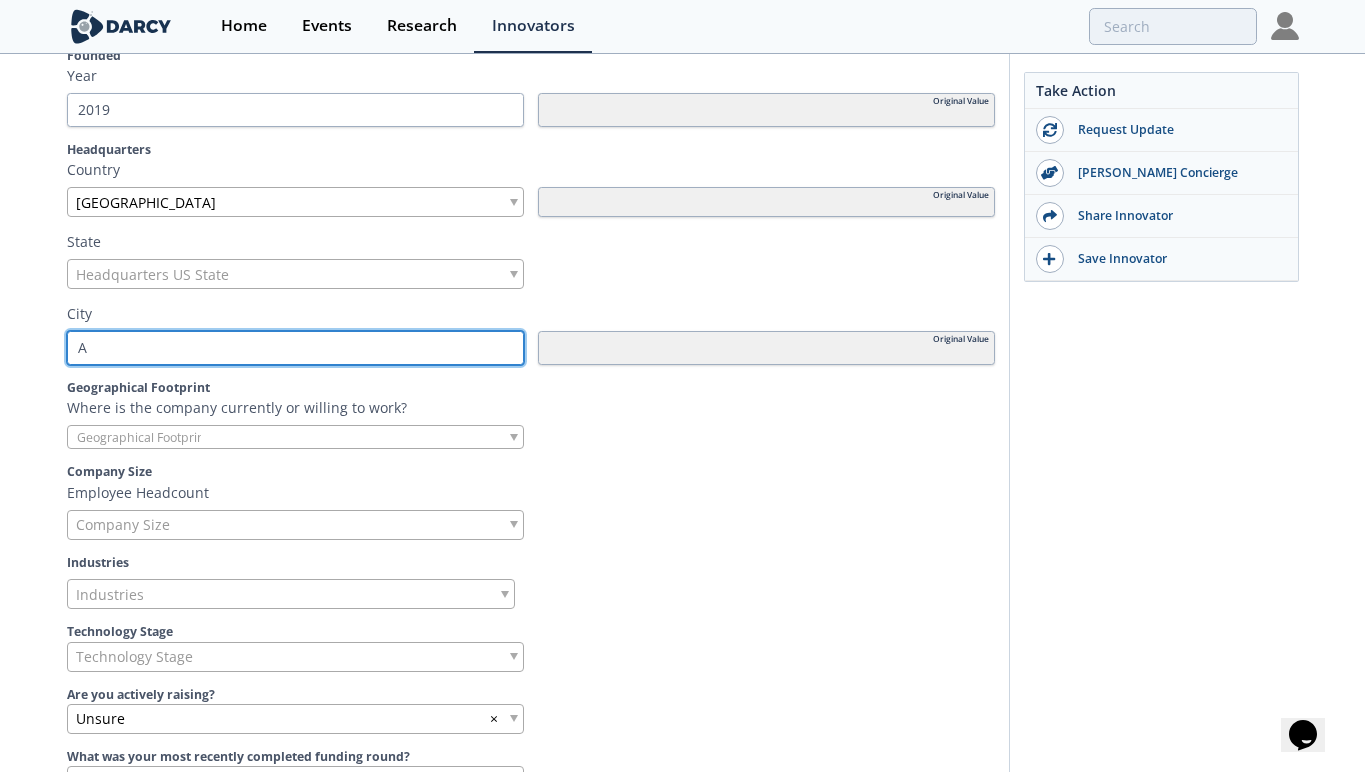 type on "Ai" 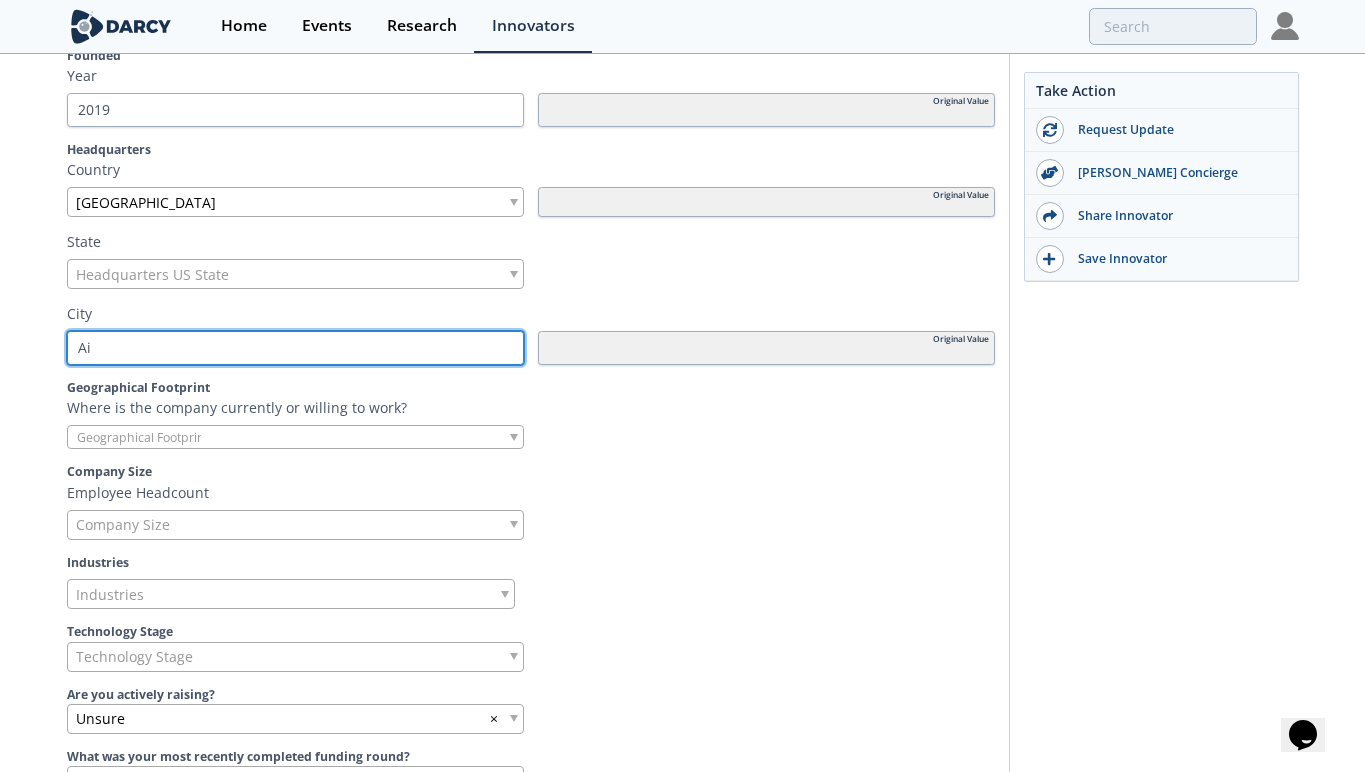 type on "Air" 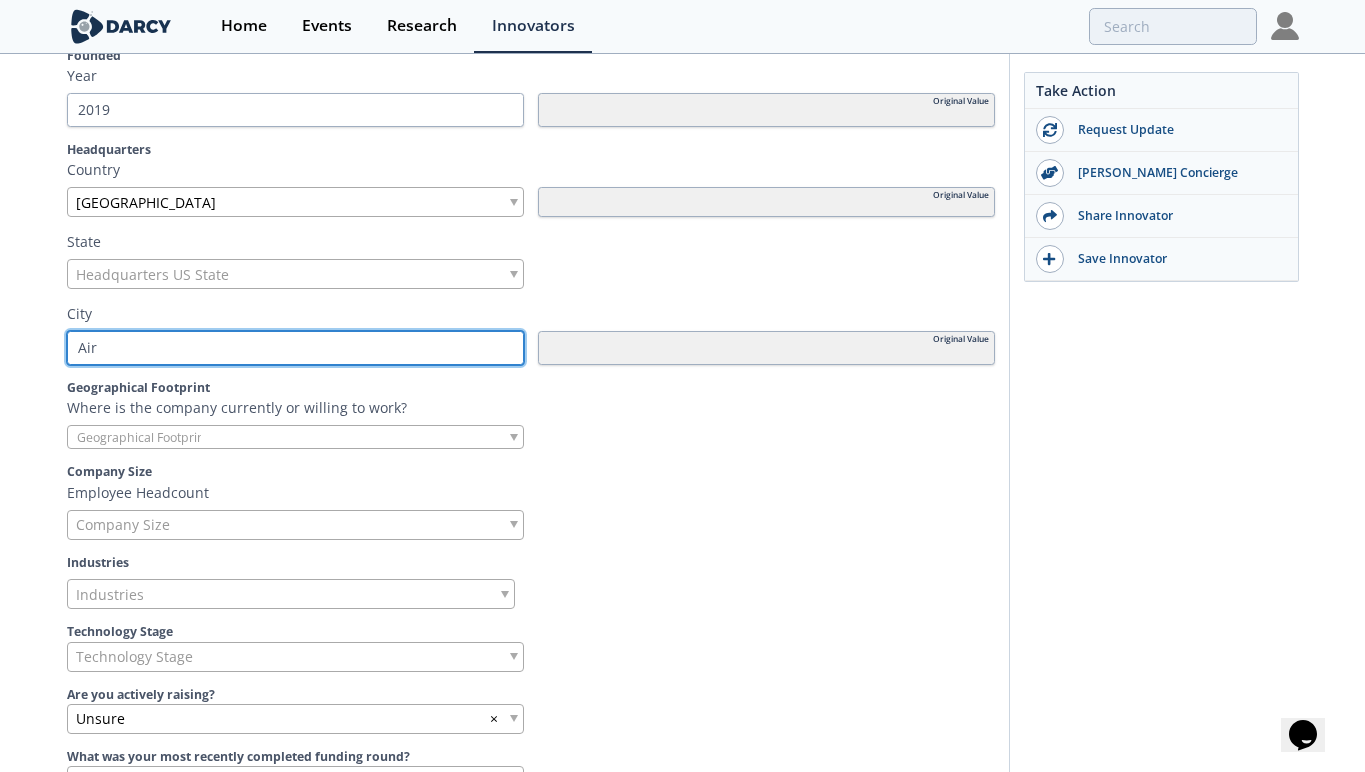 type on "Aird" 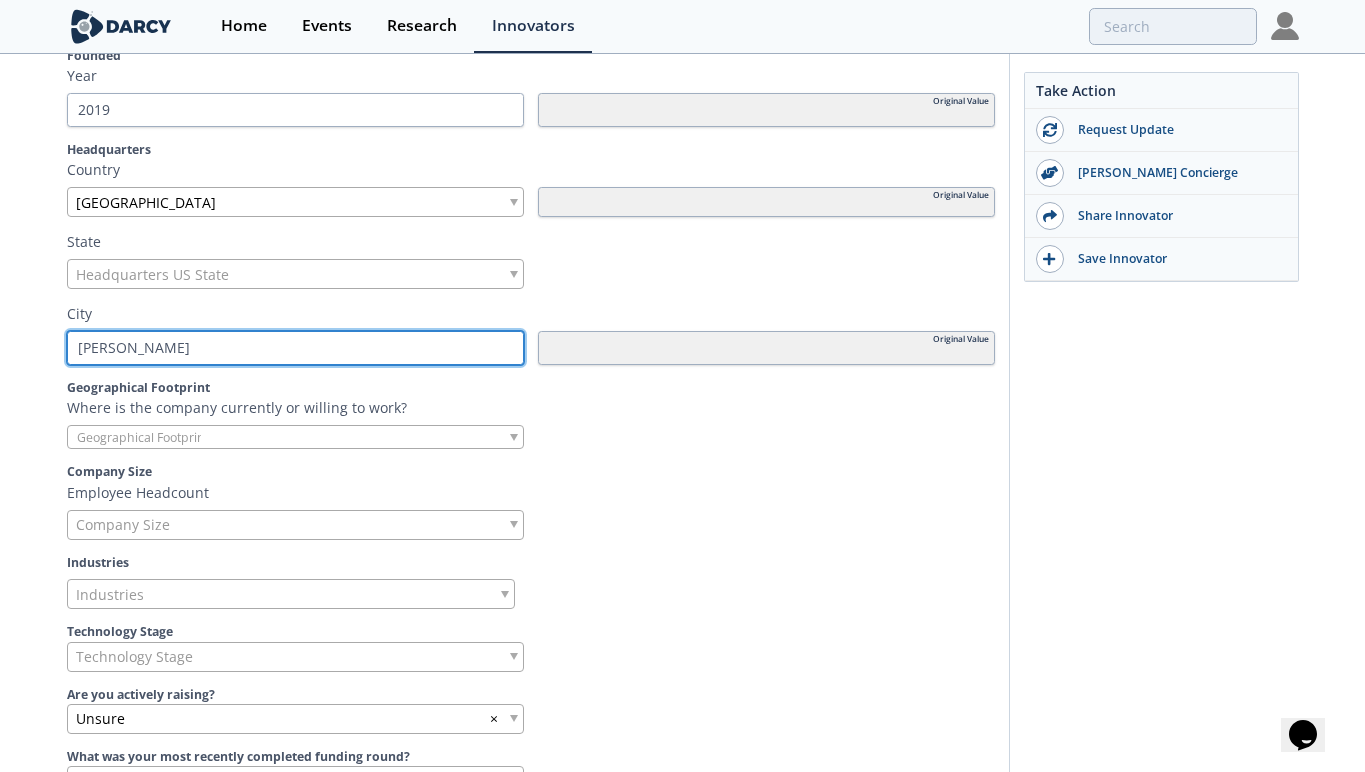 type on "Airdr" 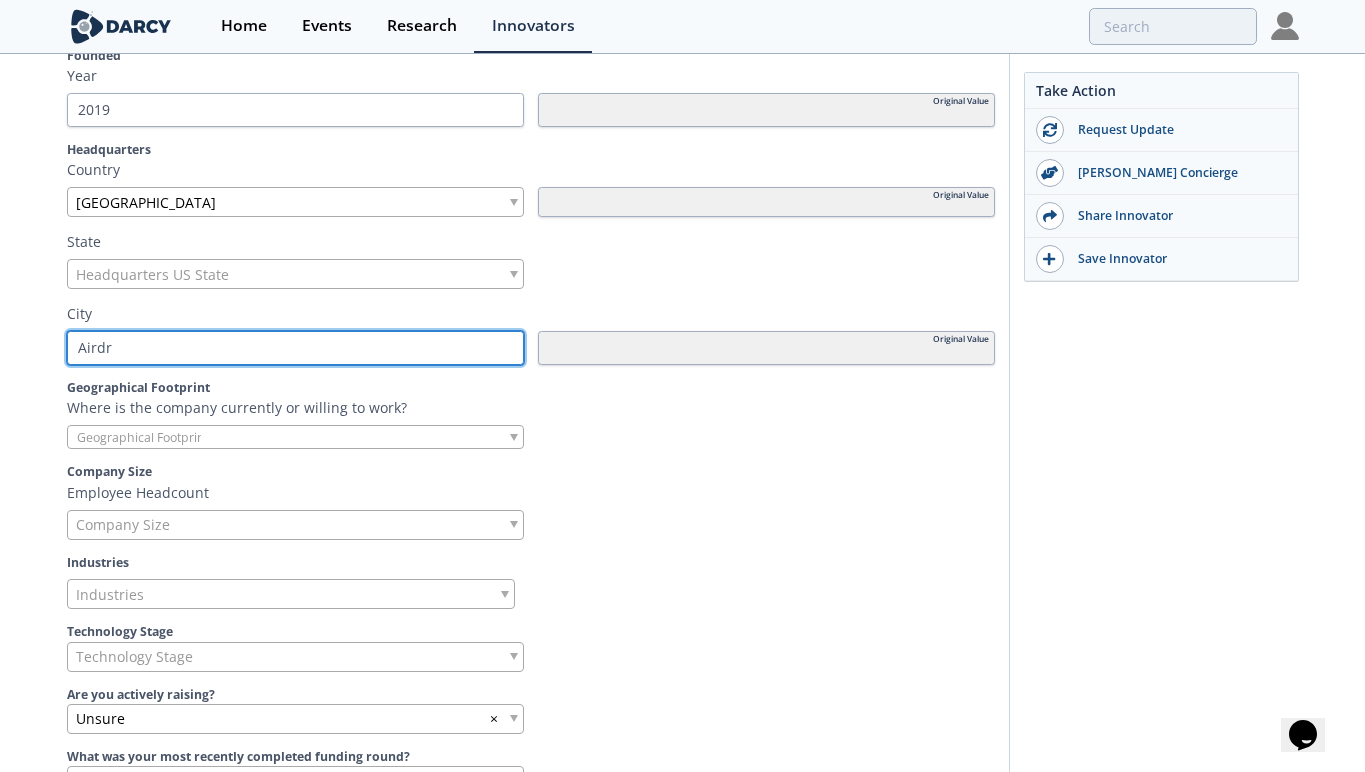 type on "Airdri" 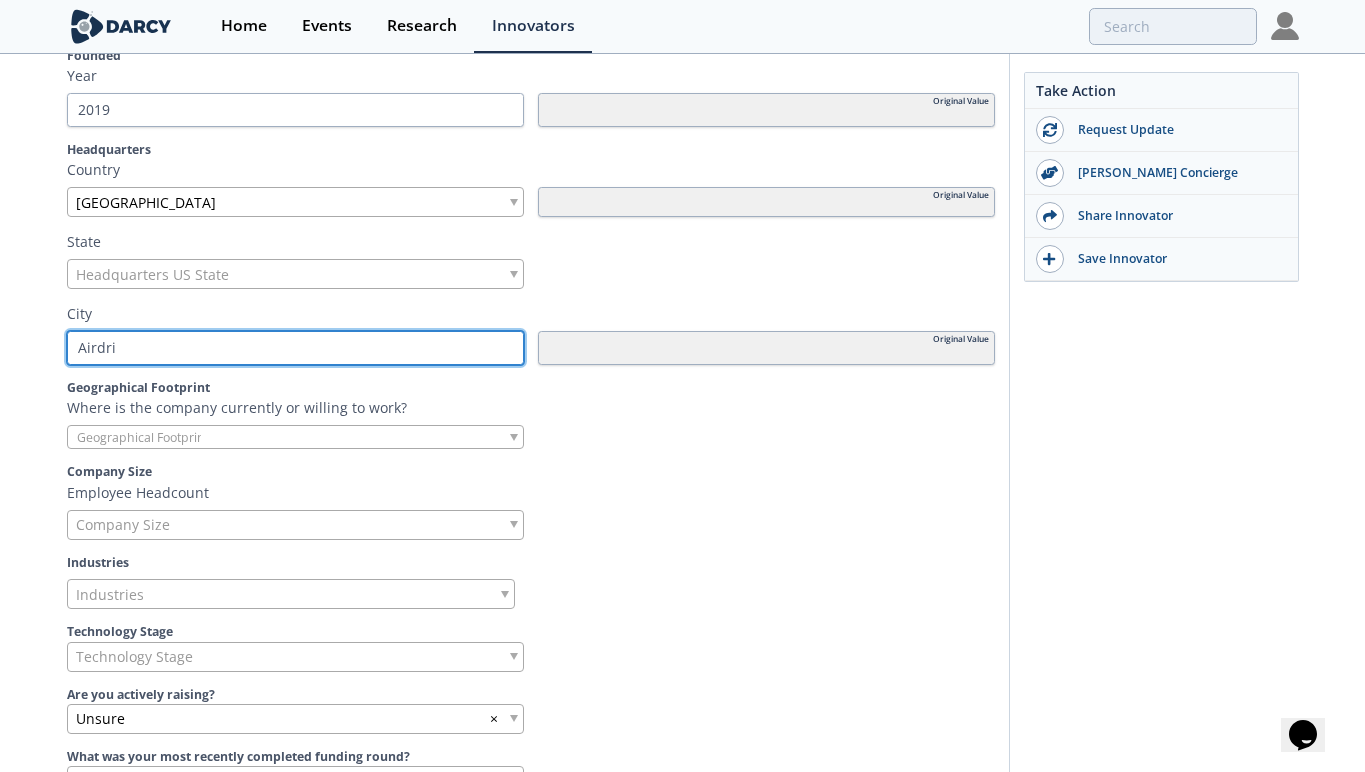type on "Airdrie" 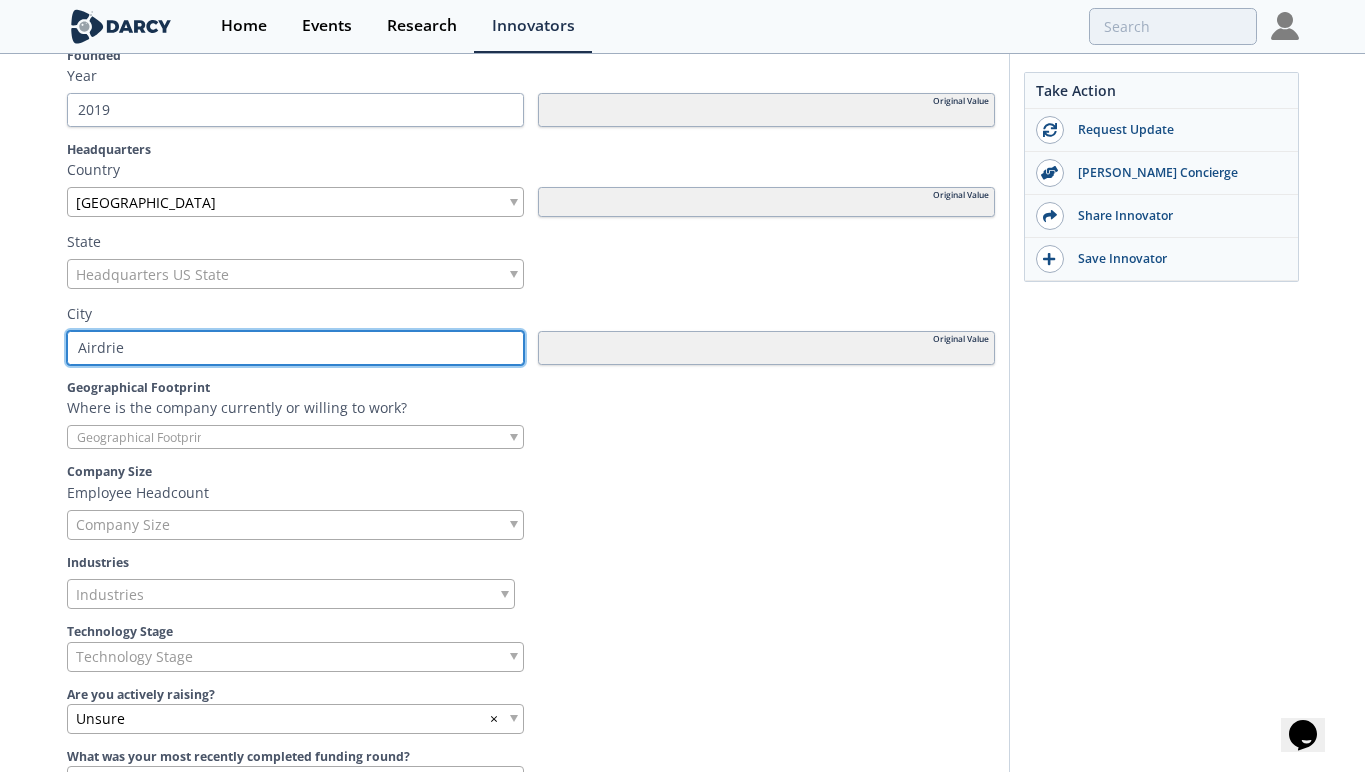 type 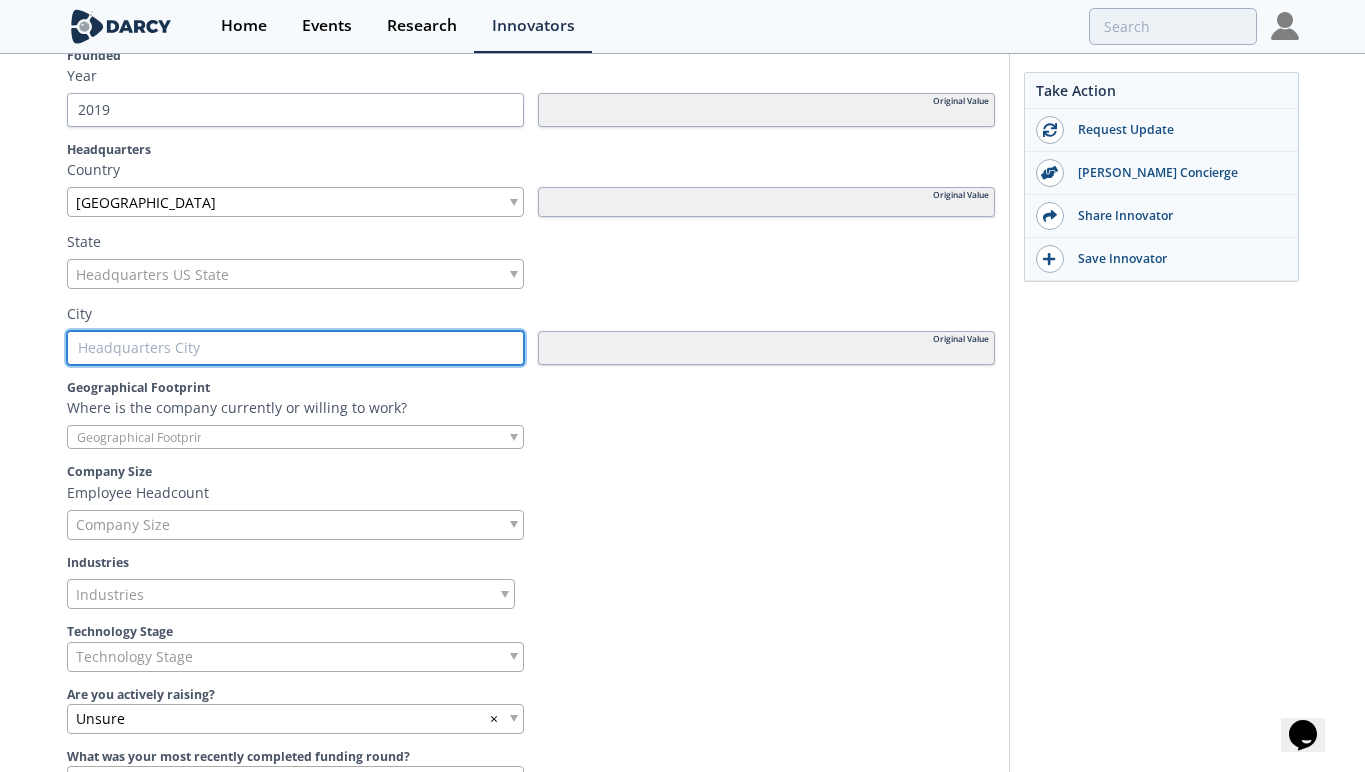 type 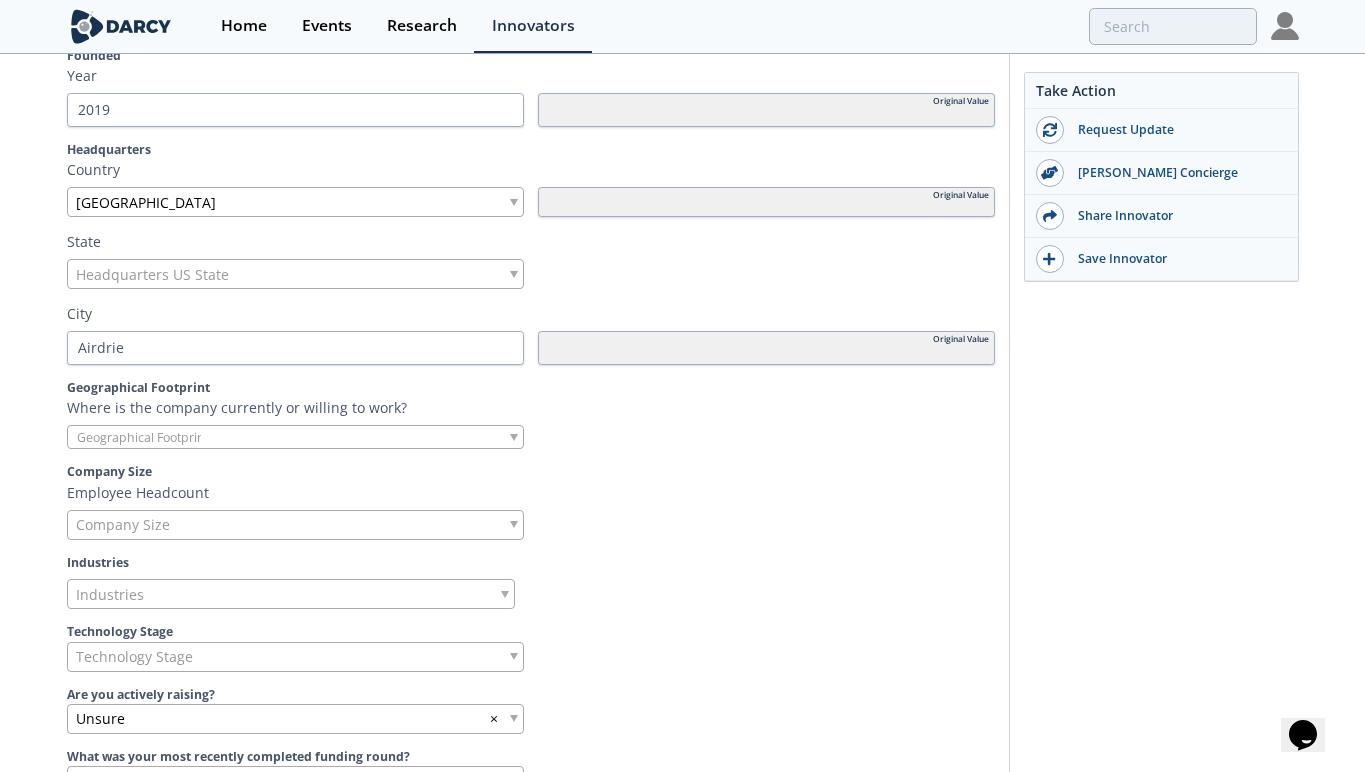 click on "Employee Headcount" at bounding box center [531, 492] 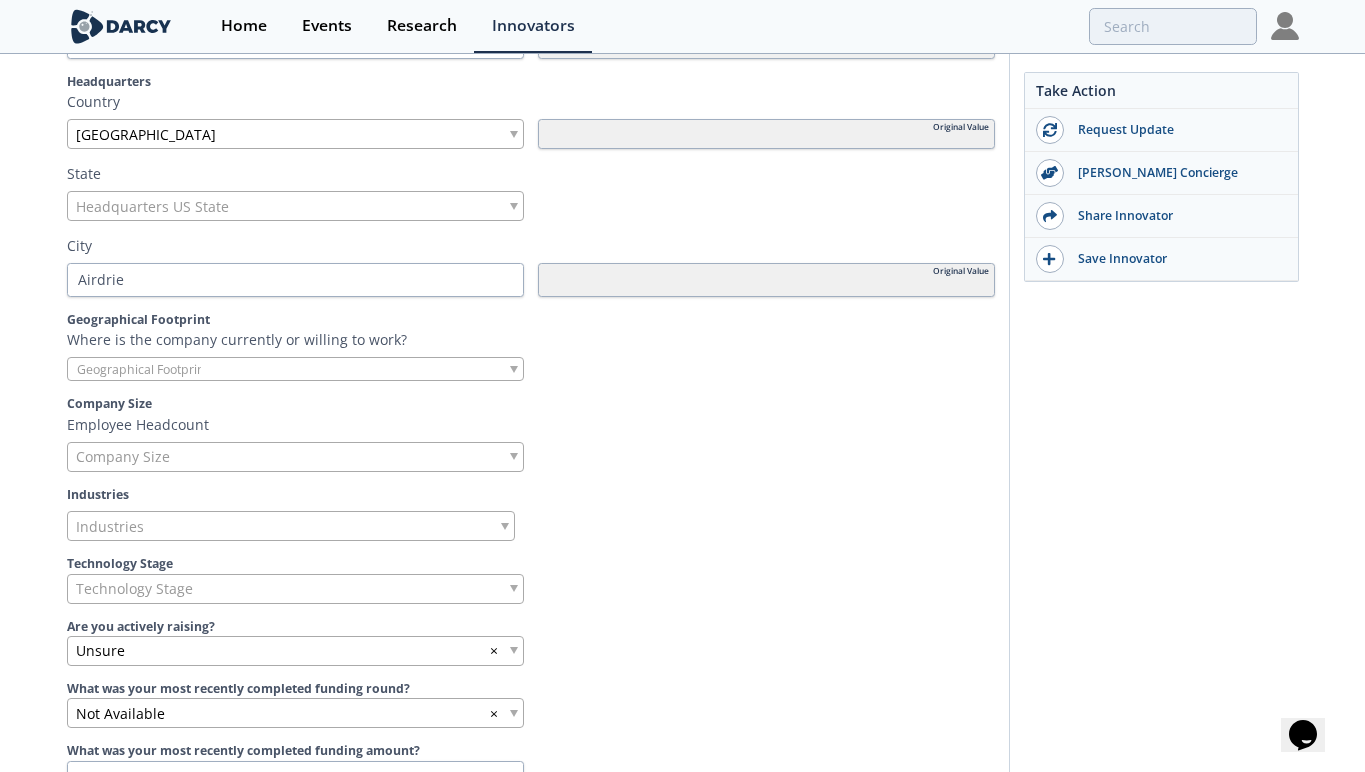 scroll, scrollTop: 719, scrollLeft: 0, axis: vertical 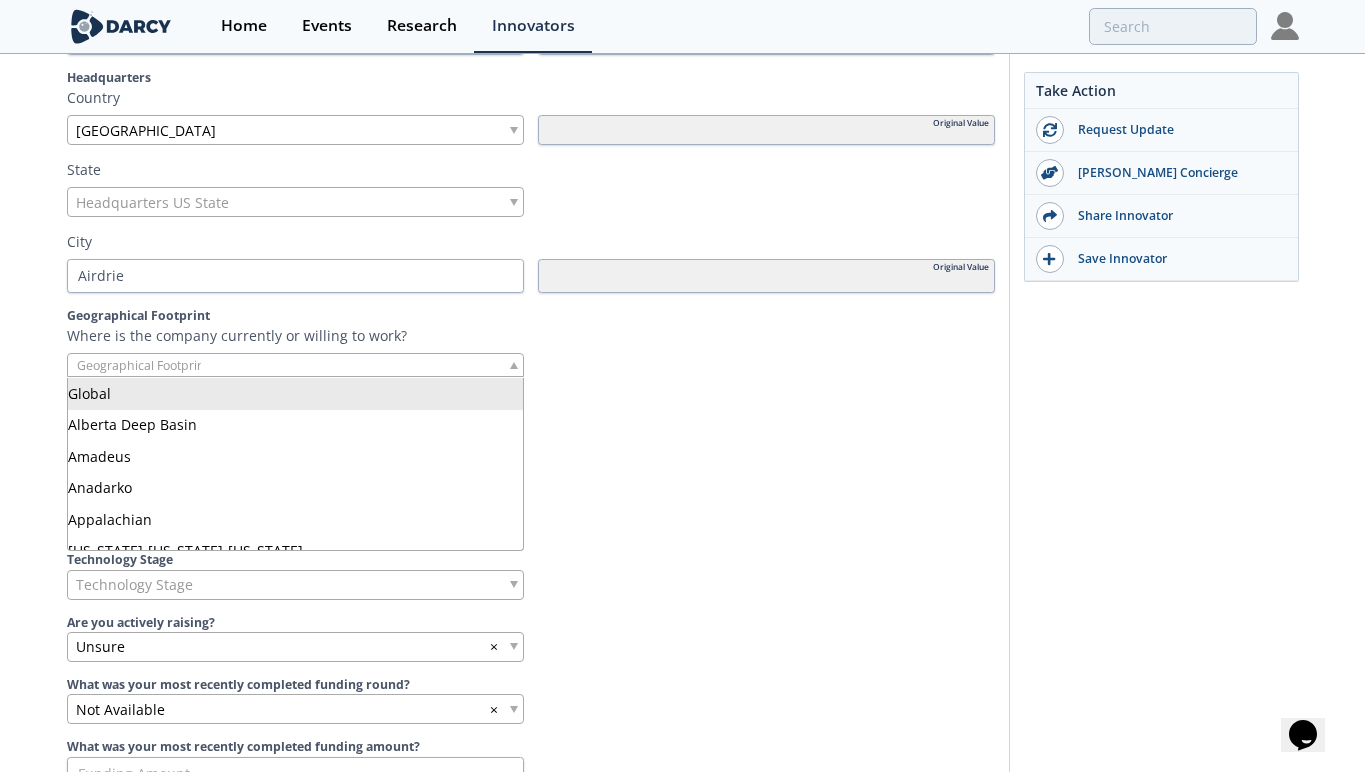 click at bounding box center [514, 365] 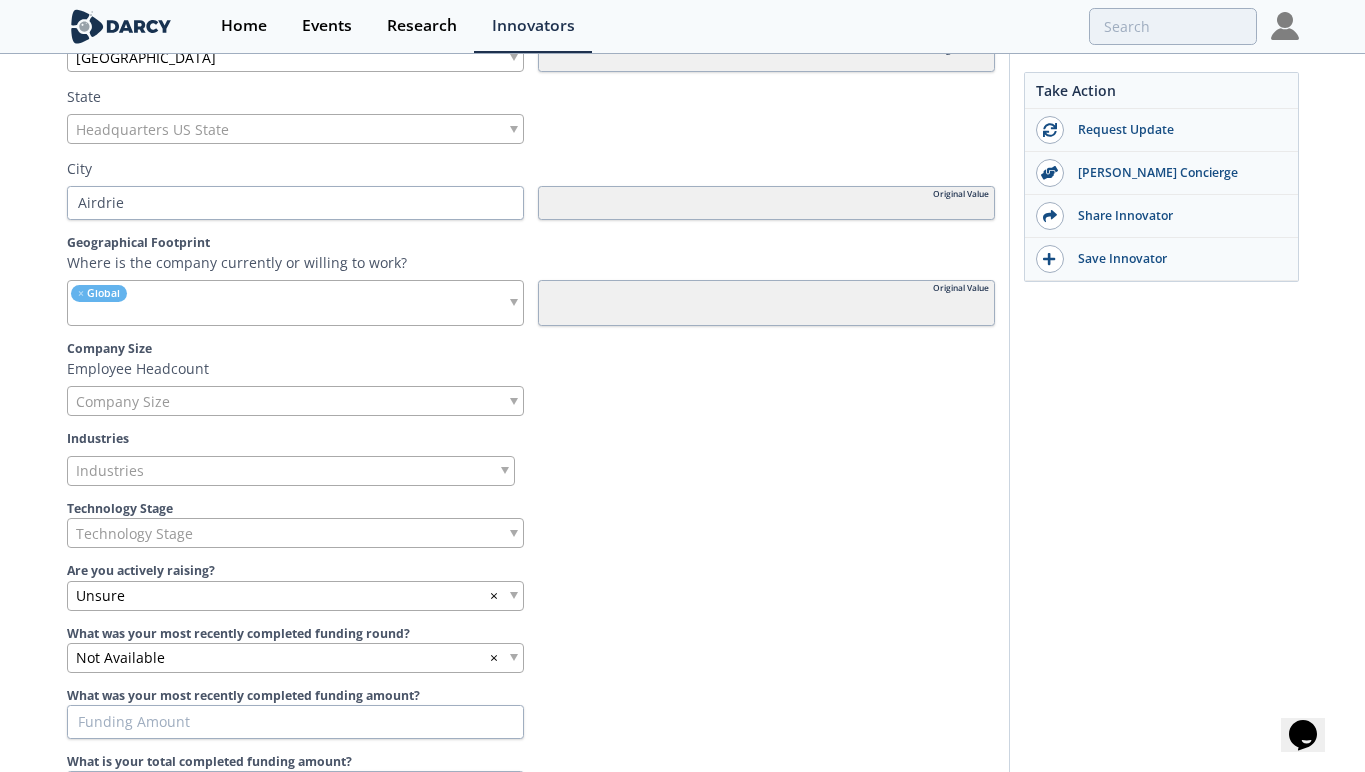 scroll, scrollTop: 791, scrollLeft: 0, axis: vertical 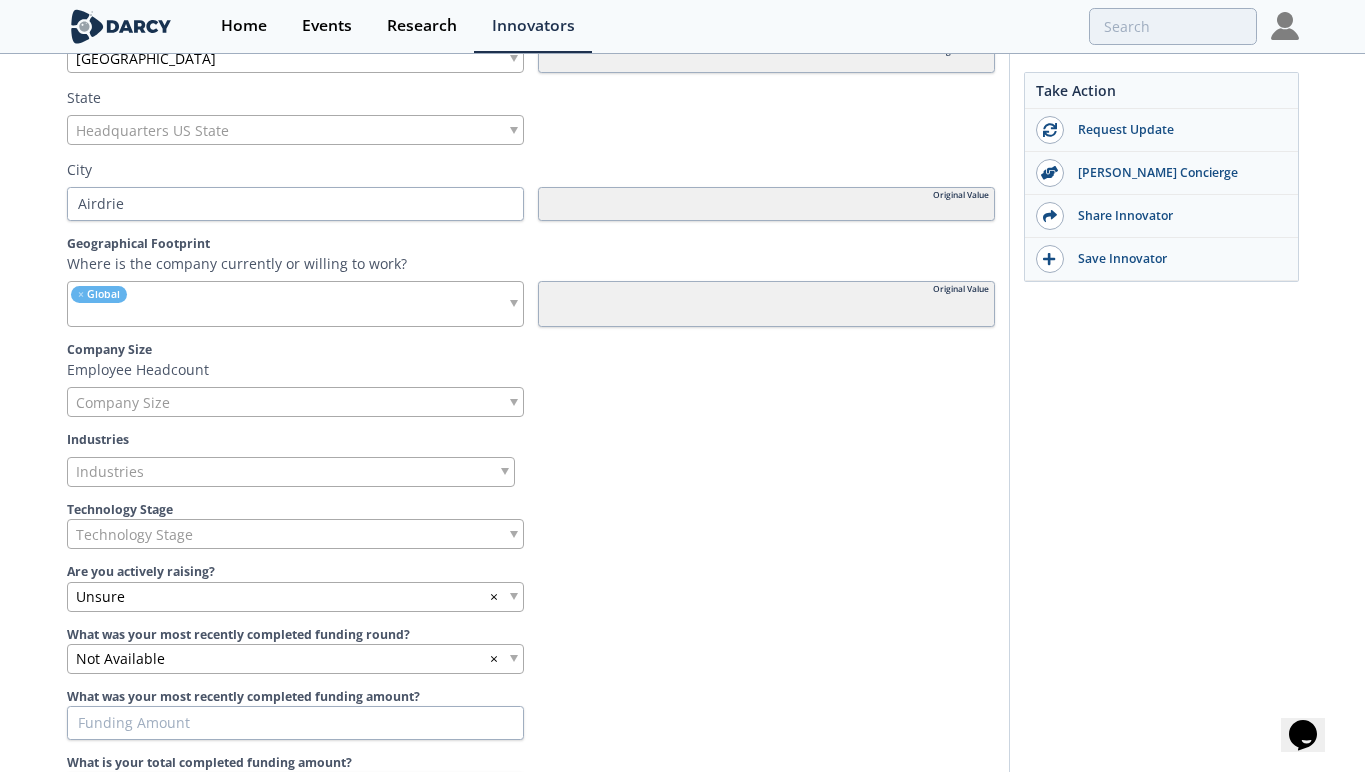 click on "×
Global" at bounding box center [295, 304] 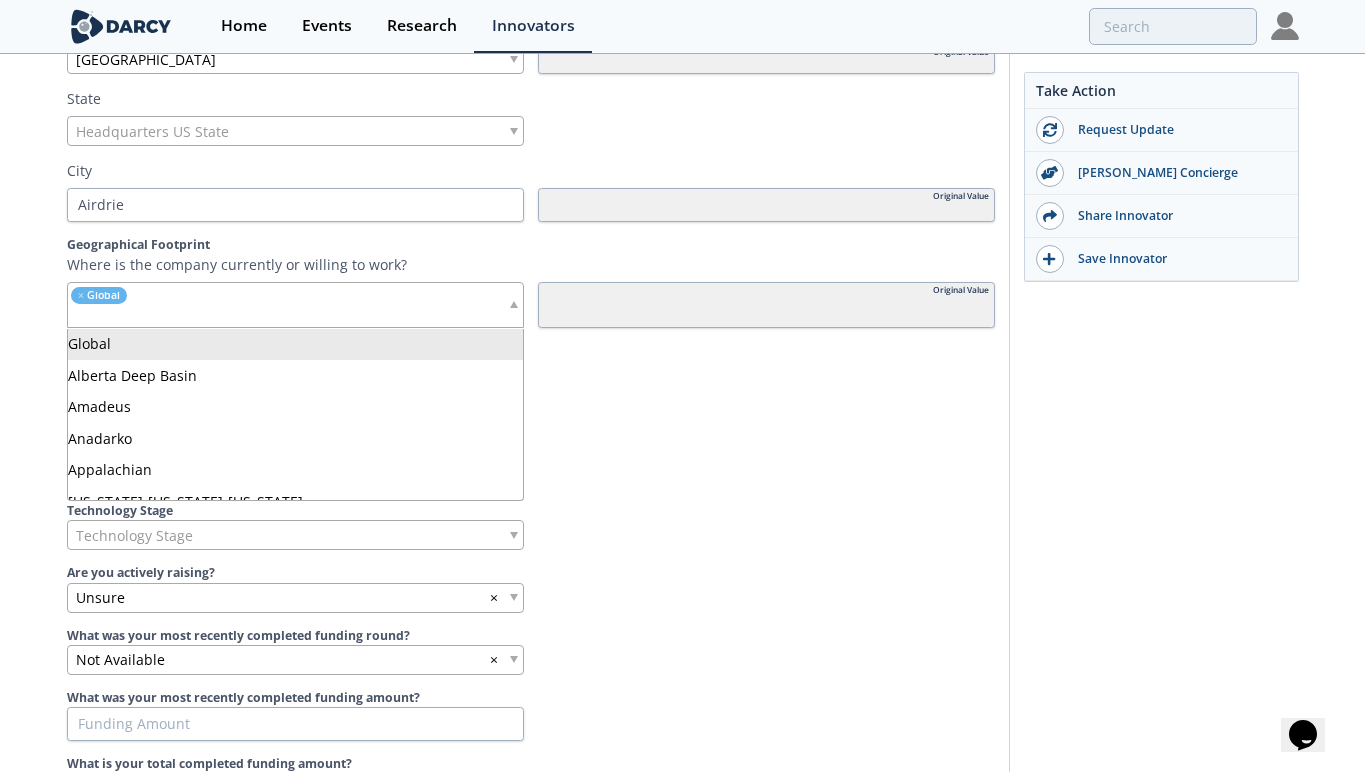 scroll, scrollTop: 788, scrollLeft: 0, axis: vertical 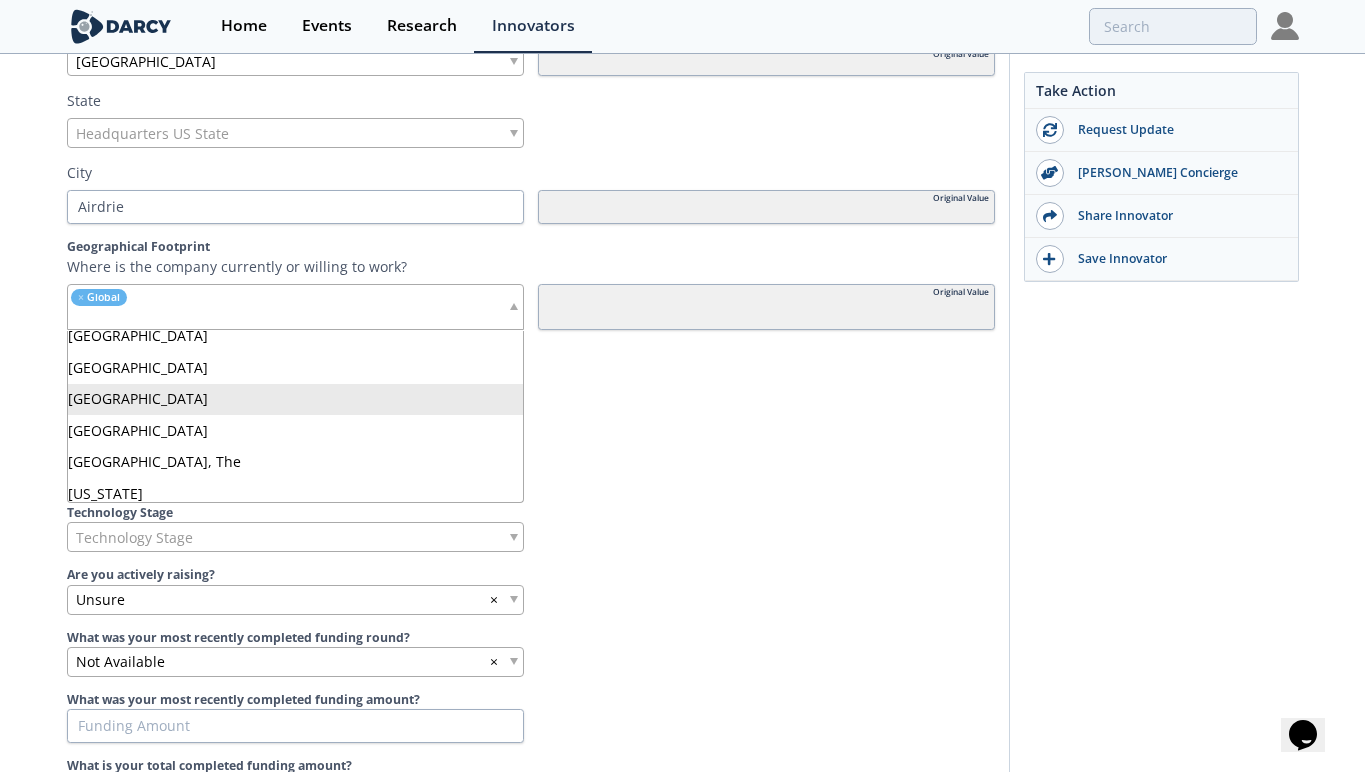 click at bounding box center [766, 405] 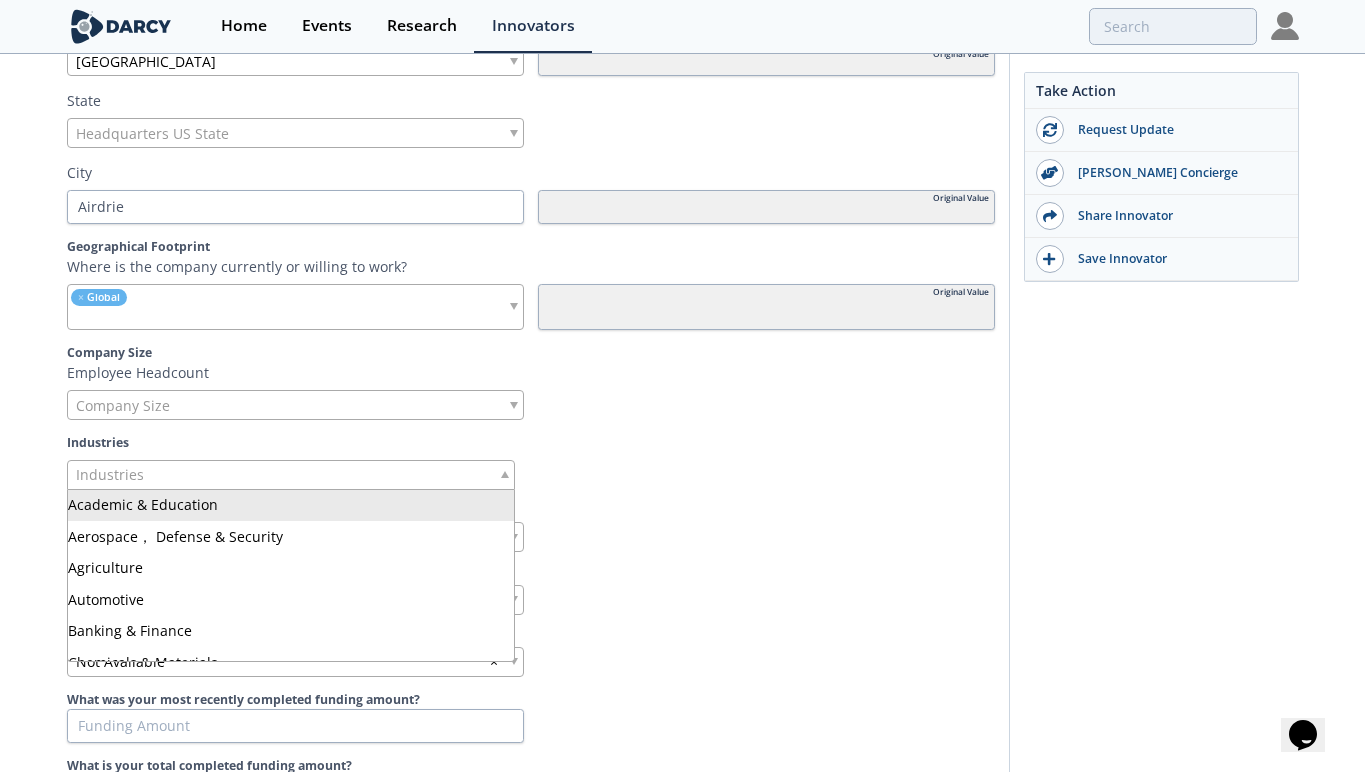 click on "Industries" at bounding box center (291, 475) 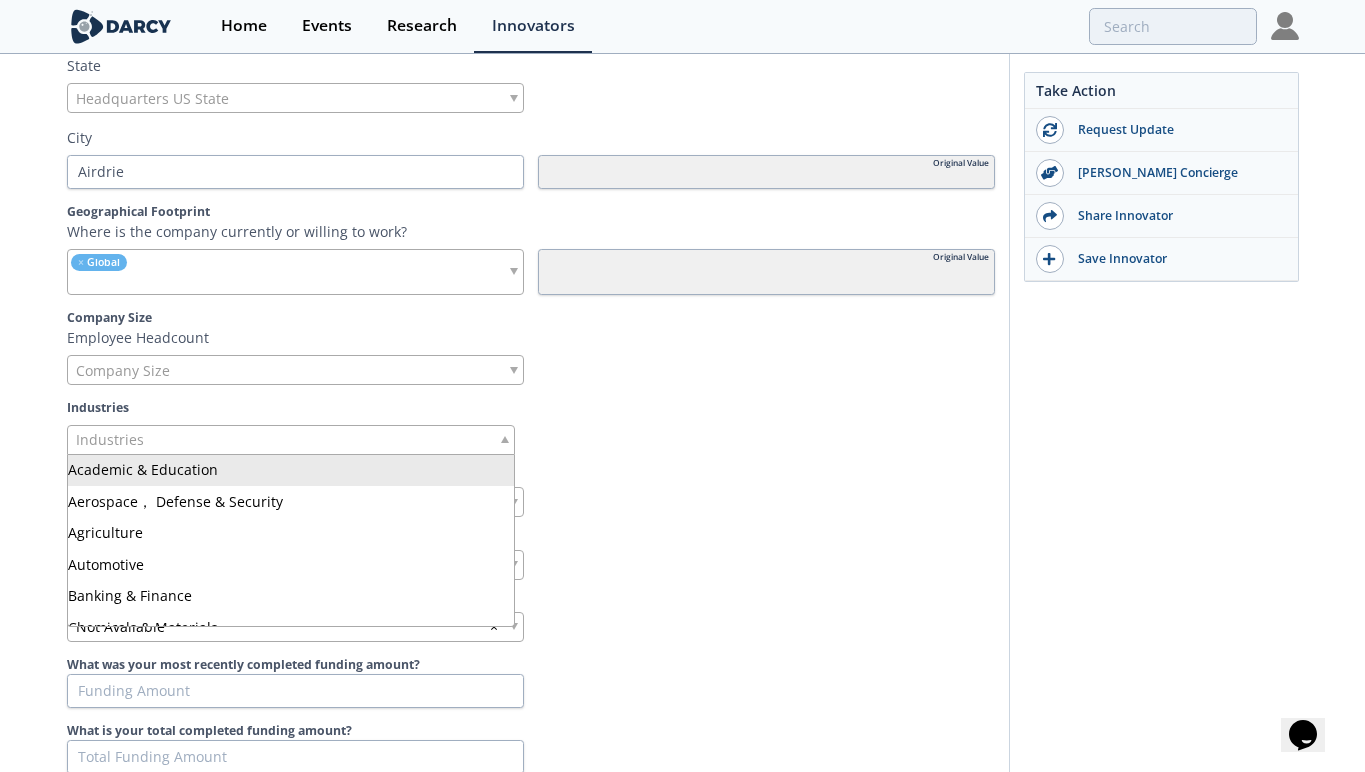scroll, scrollTop: 834, scrollLeft: 0, axis: vertical 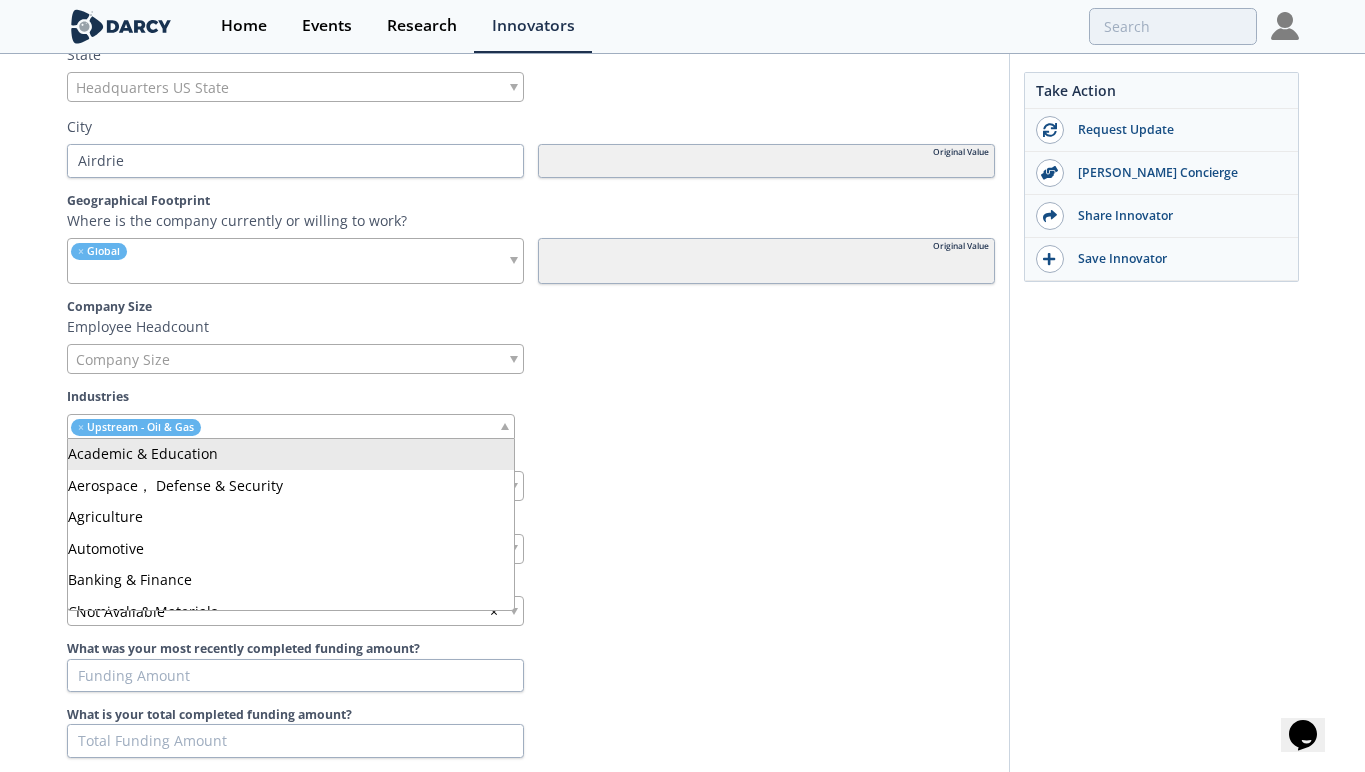 click on "×
Upstream - Oil & Gas" at bounding box center [291, 426] 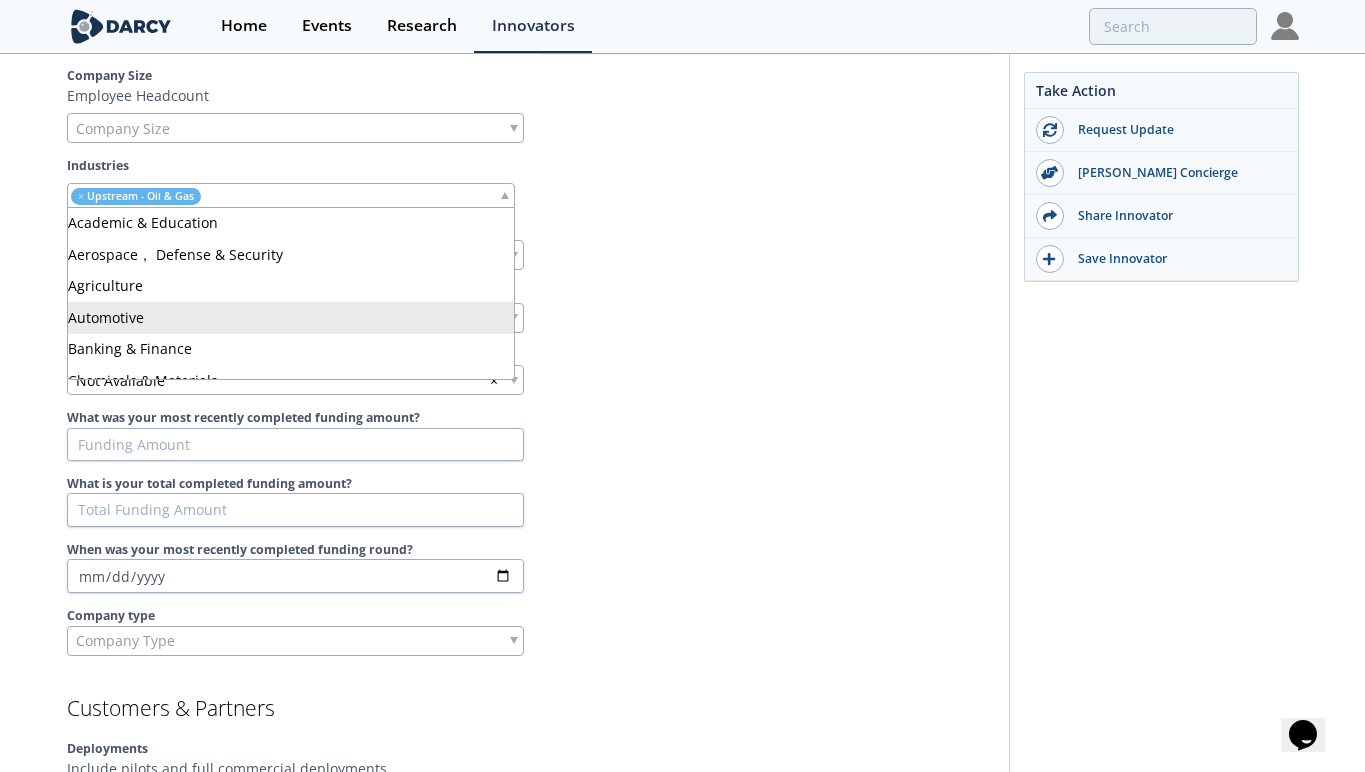 scroll, scrollTop: 1064, scrollLeft: 0, axis: vertical 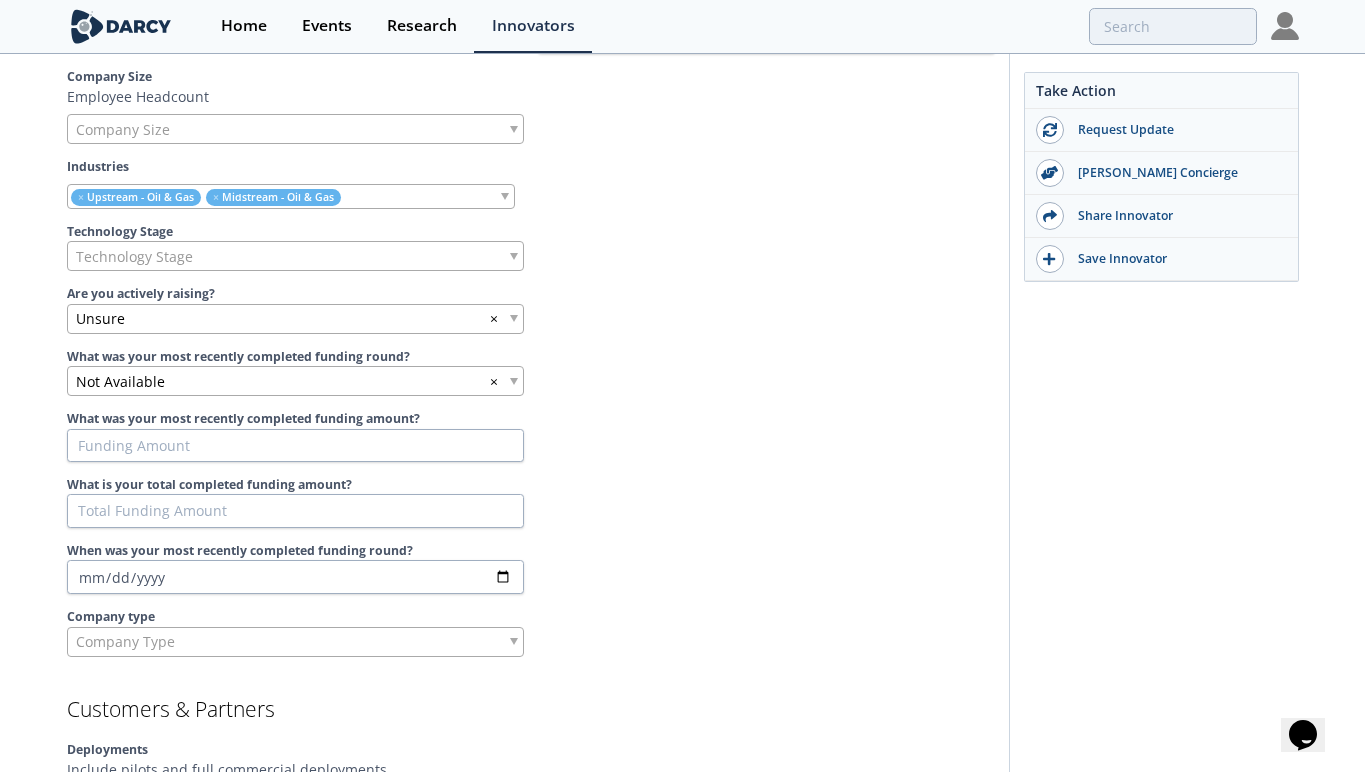 click on "×
Upstream - Oil & Gas
×
Midstream - Oil & Gas" at bounding box center [291, 196] 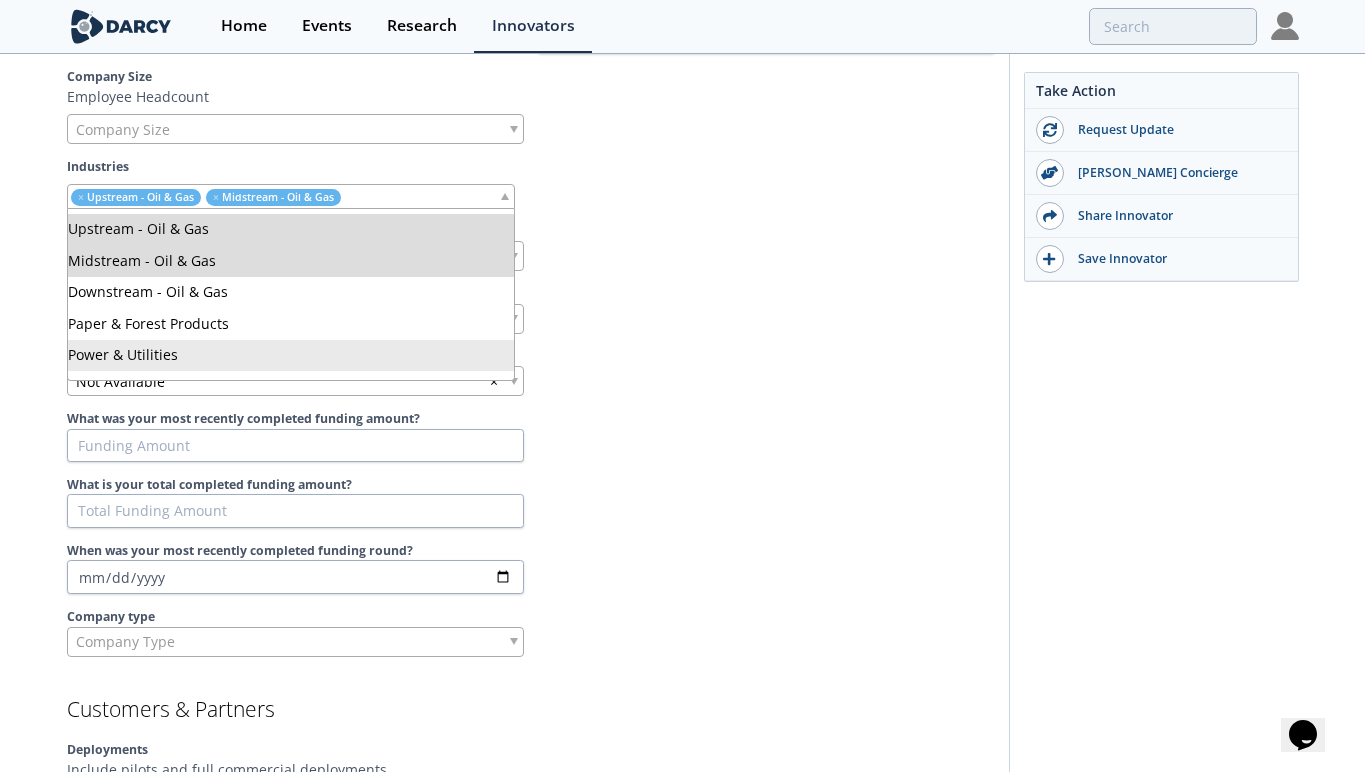 scroll, scrollTop: 428, scrollLeft: 0, axis: vertical 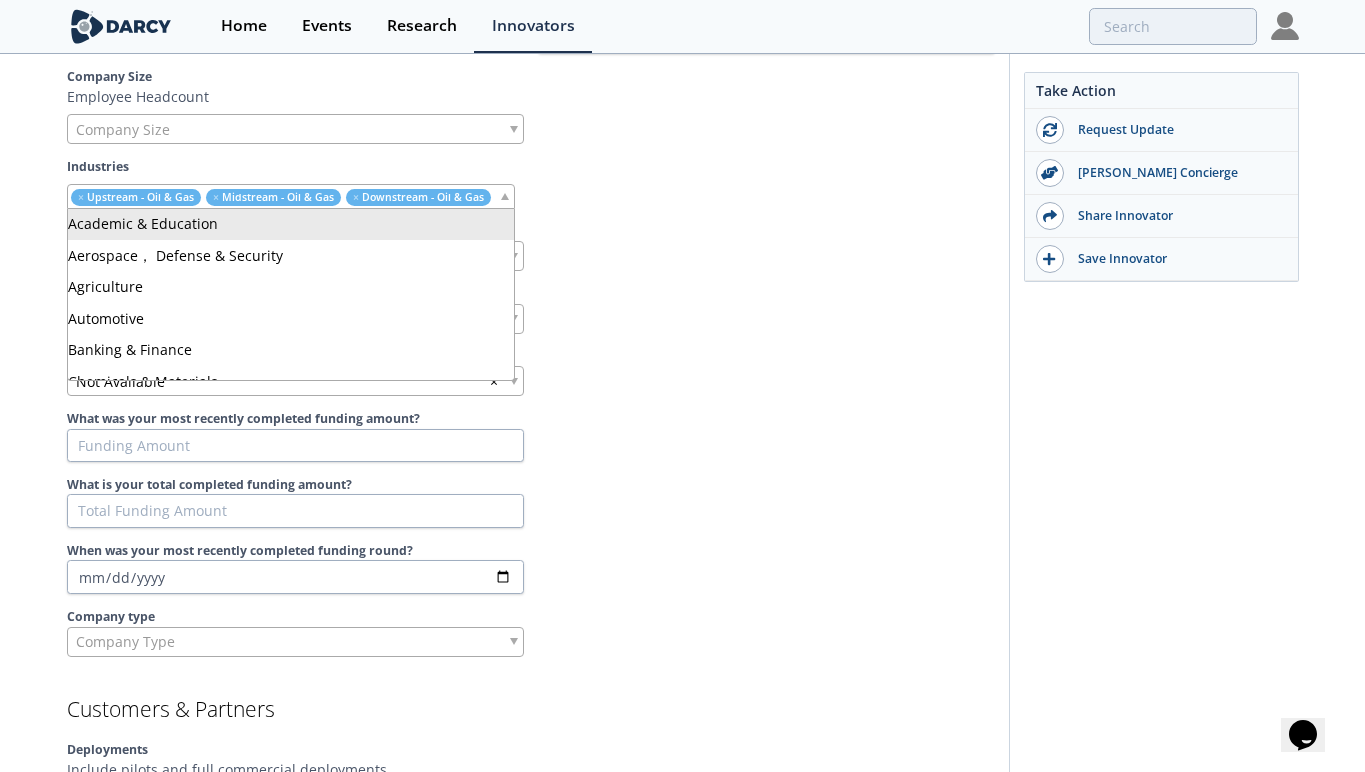 click on "×
Upstream - Oil & Gas
×
Midstream - Oil & Gas
×
Downstream - Oil & Gas" at bounding box center (291, 196) 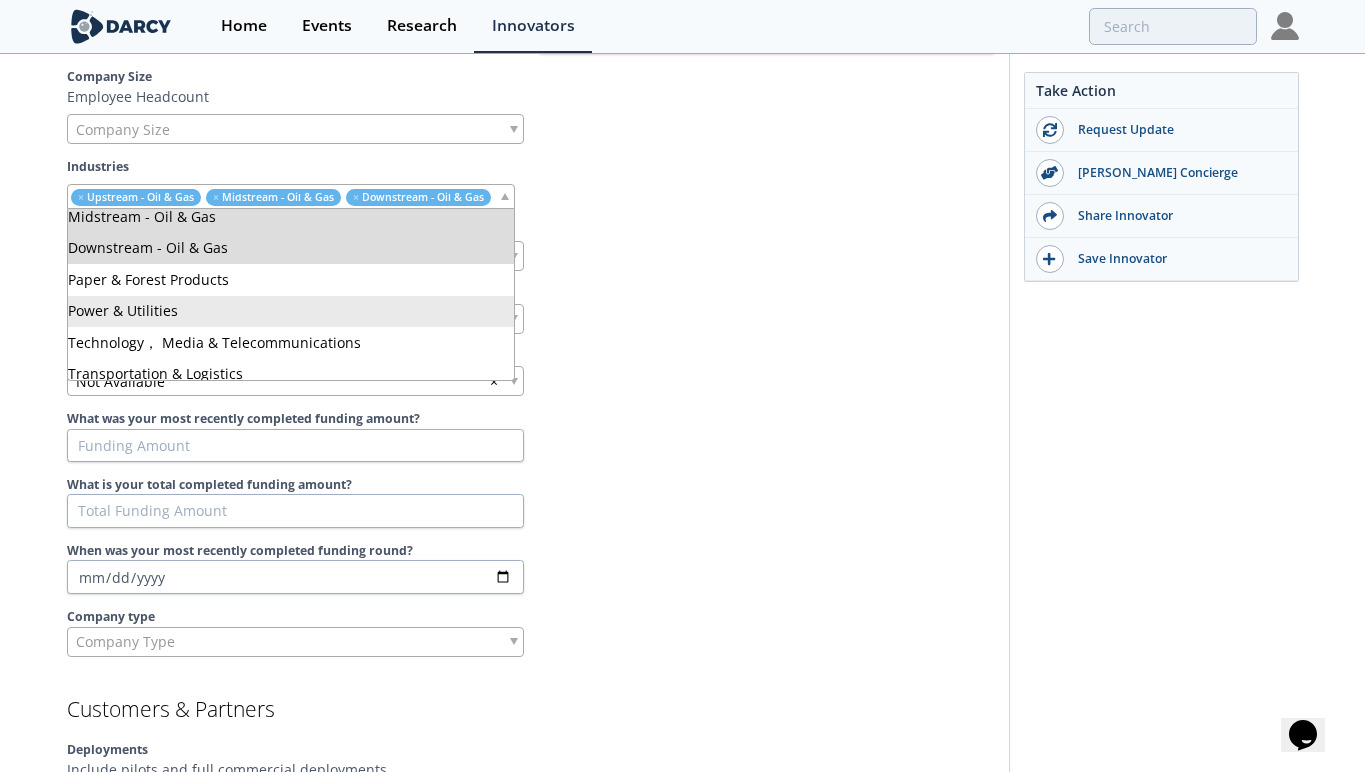 scroll, scrollTop: 479, scrollLeft: 0, axis: vertical 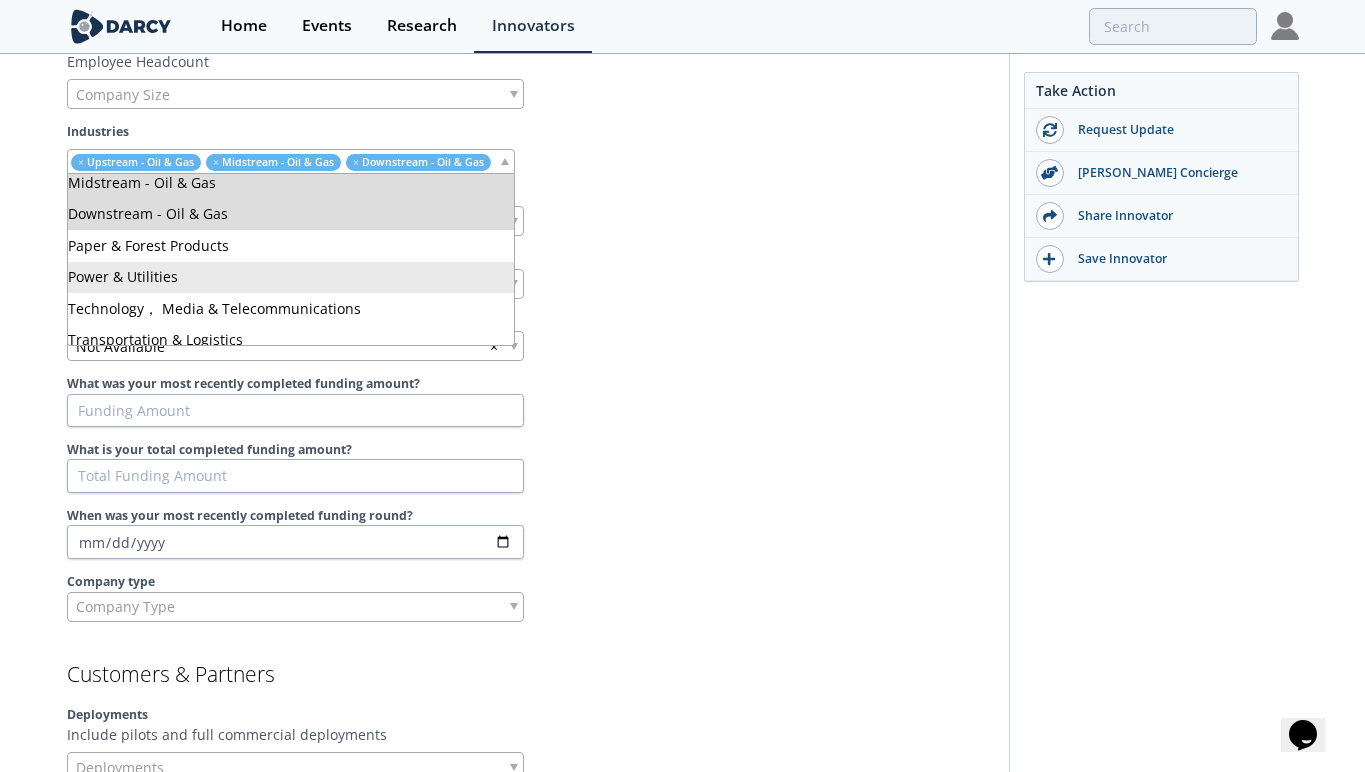 click on "Company Info
Introductory Video
Please provide an intro video to your company that is 3mins or less in length
https://youtu.be/lERguVScXqA?t=39
Website URL
https://www.ventbusters.com
Founded
Year
2019
Original Value
Headquarters
Country
Canada
Original Value
State" at bounding box center (531, -23) 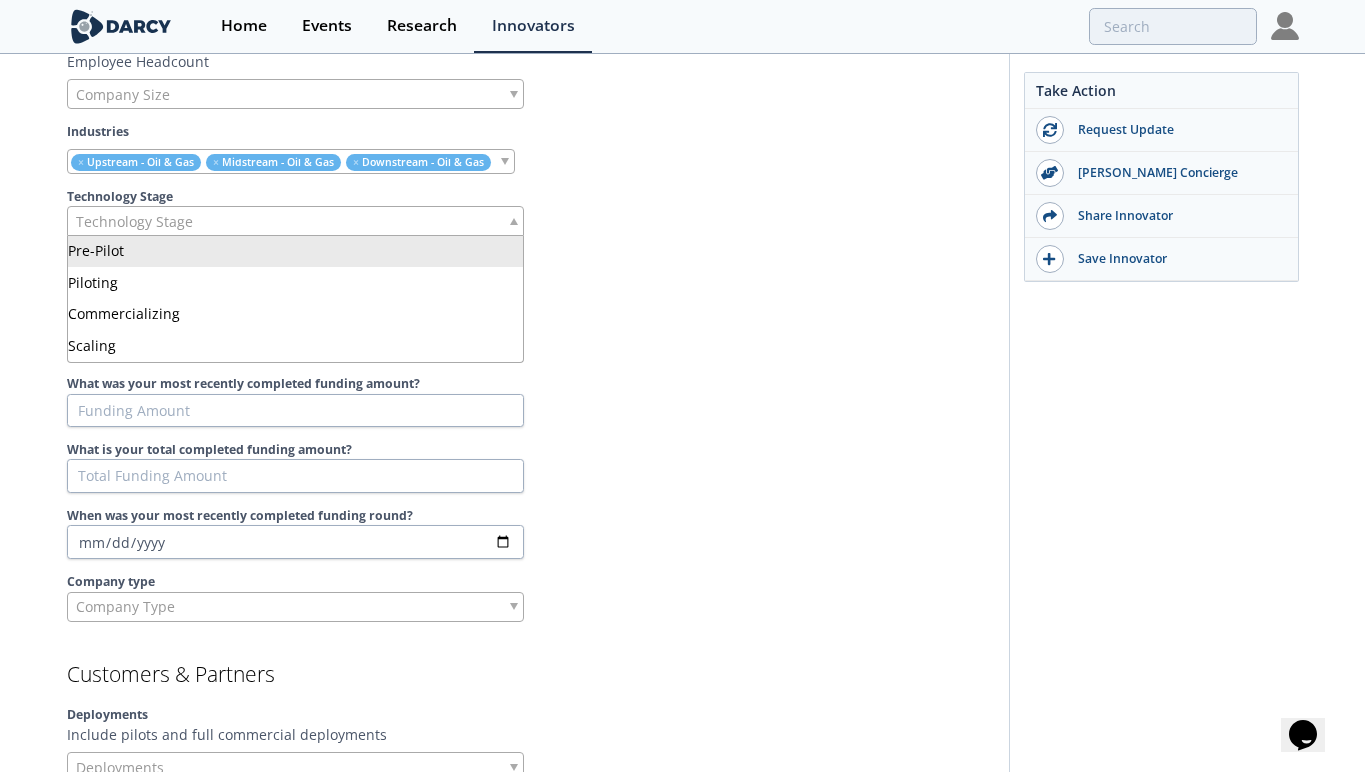 click on "Technology Stage" at bounding box center [295, 221] 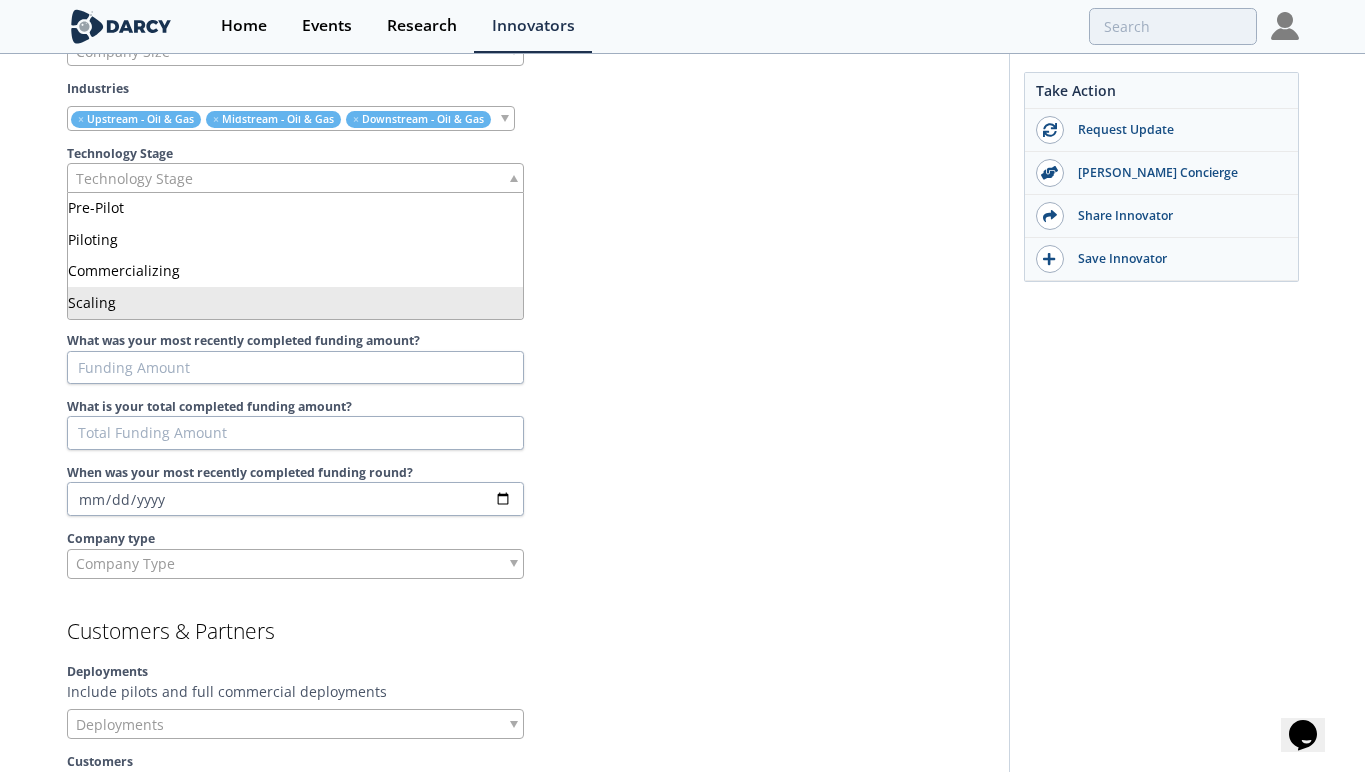 scroll, scrollTop: 1142, scrollLeft: 0, axis: vertical 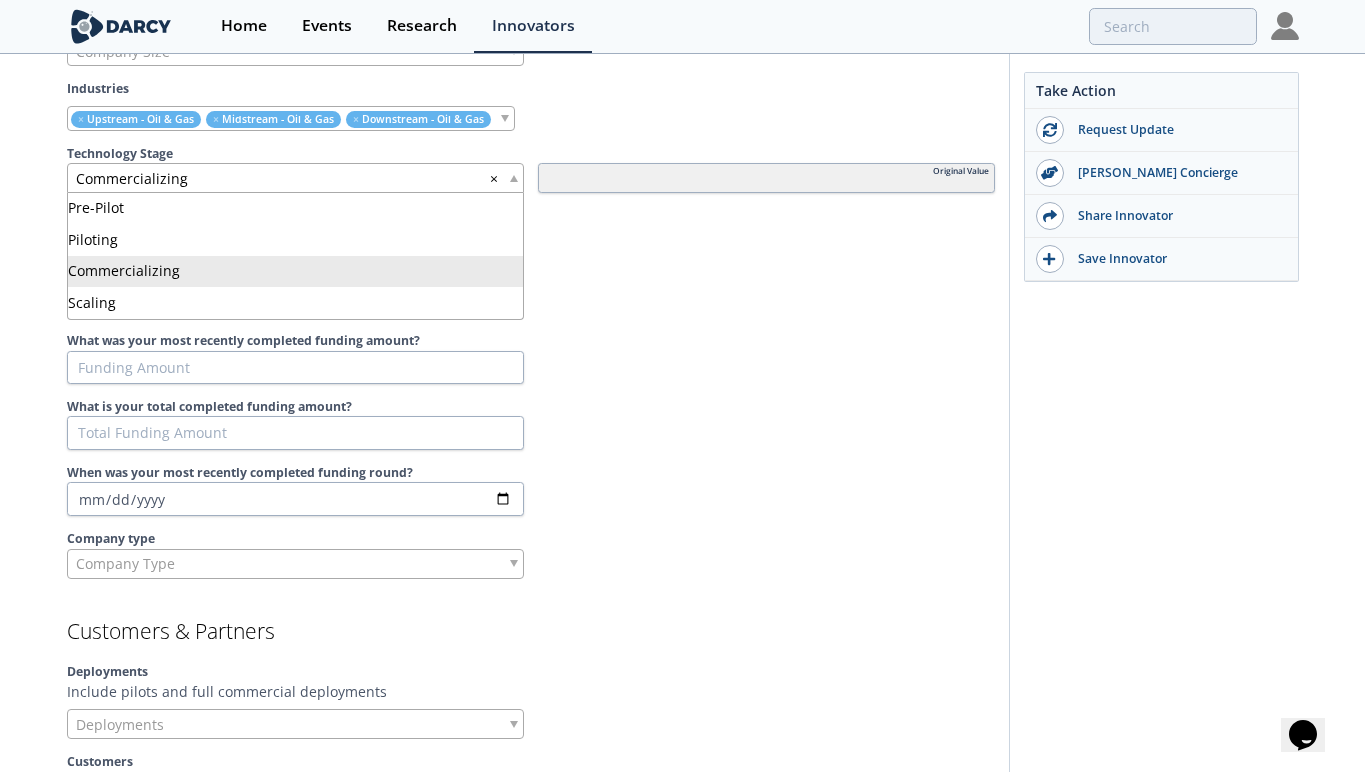 click at bounding box center (514, 178) 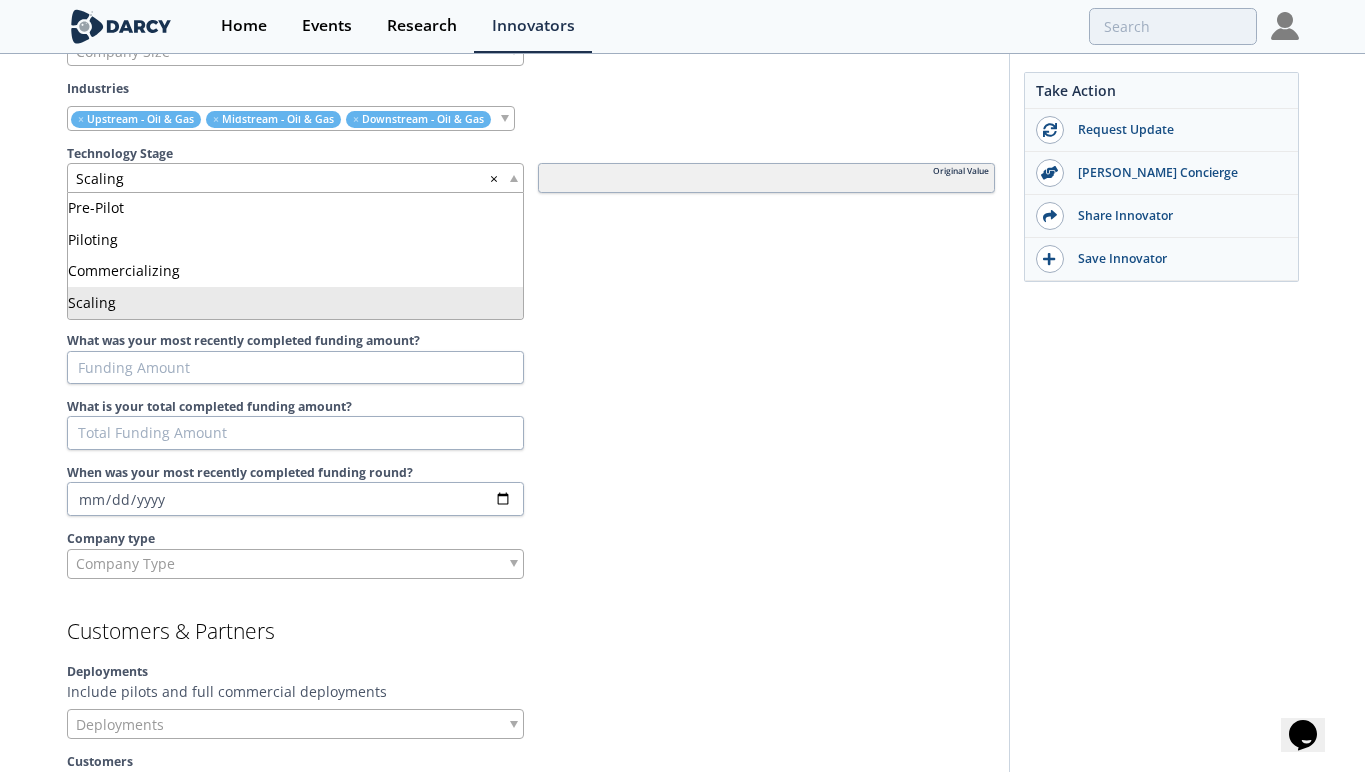click on "Scaling
×" at bounding box center (295, 178) 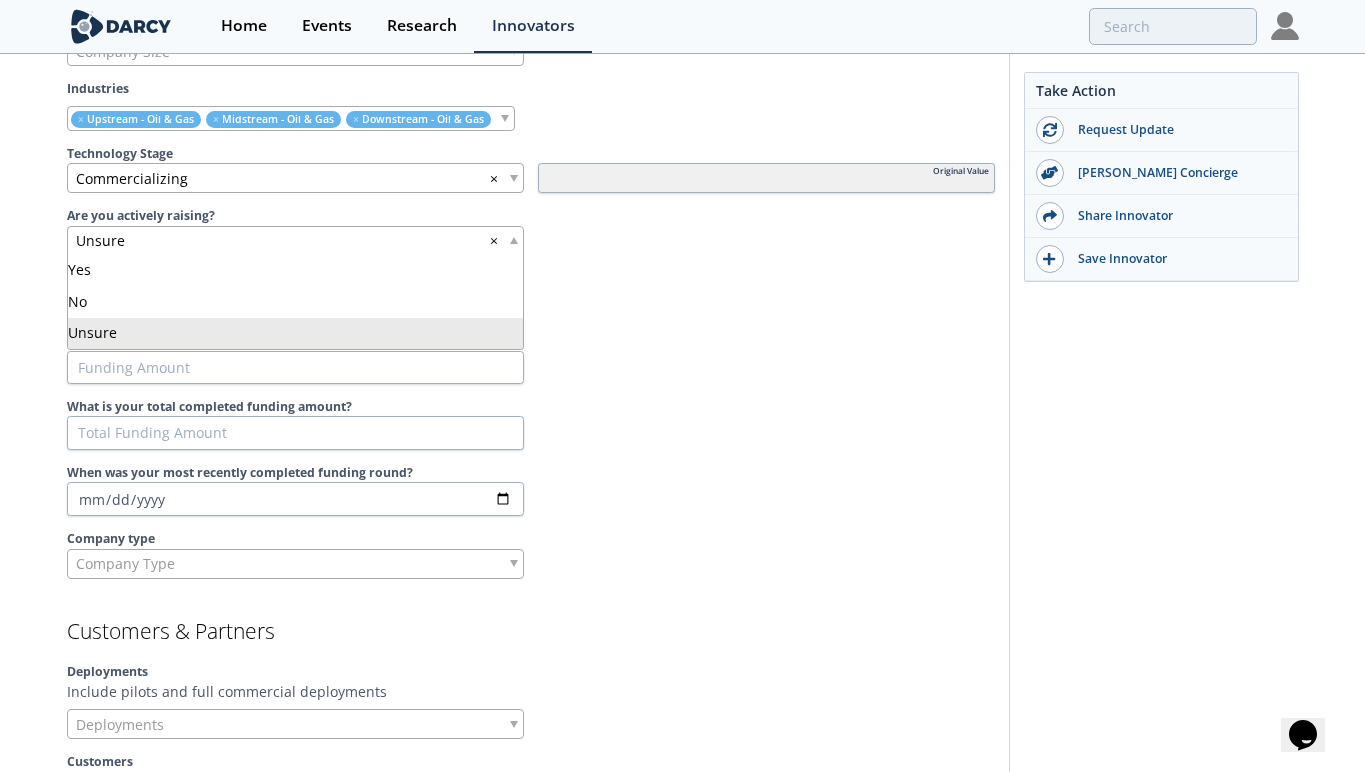 click on "Unsure
×" at bounding box center [295, 241] 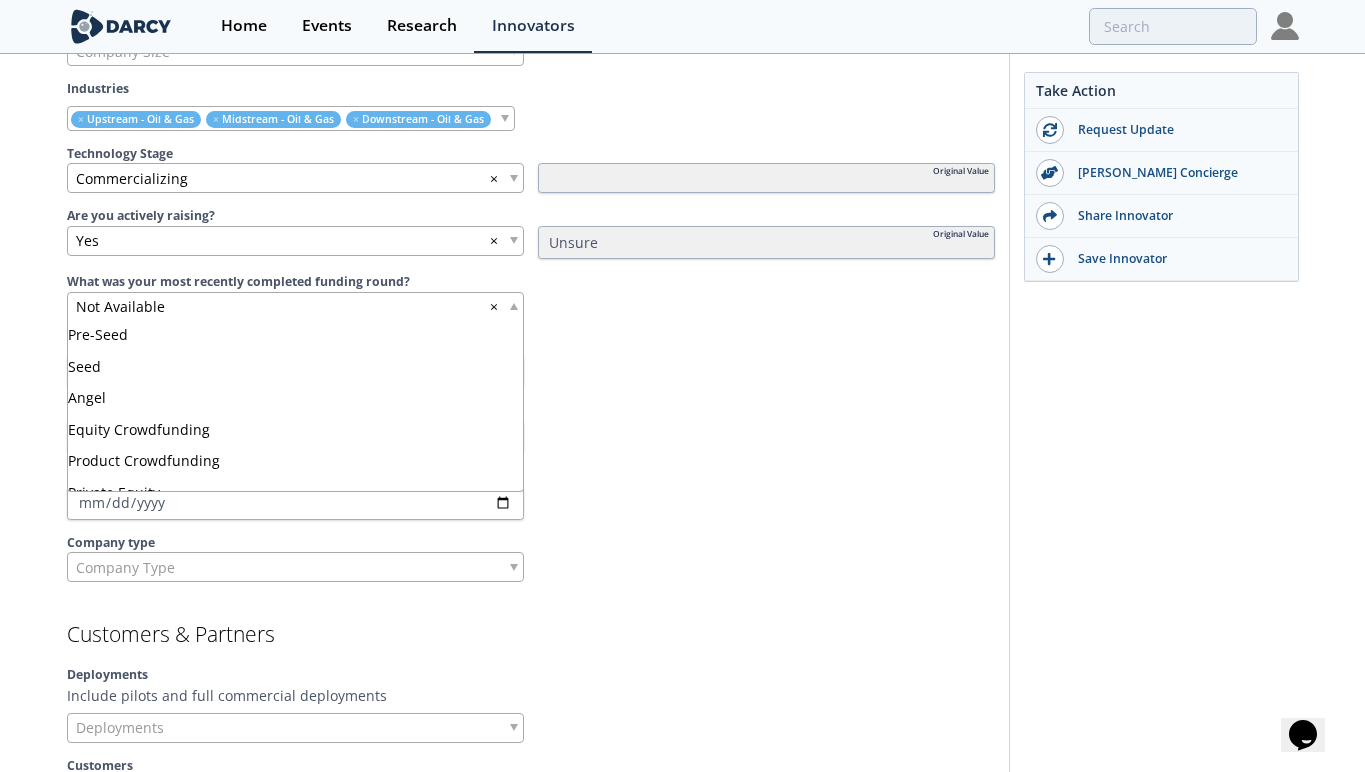 click on "Not Available
×" at bounding box center [295, 307] 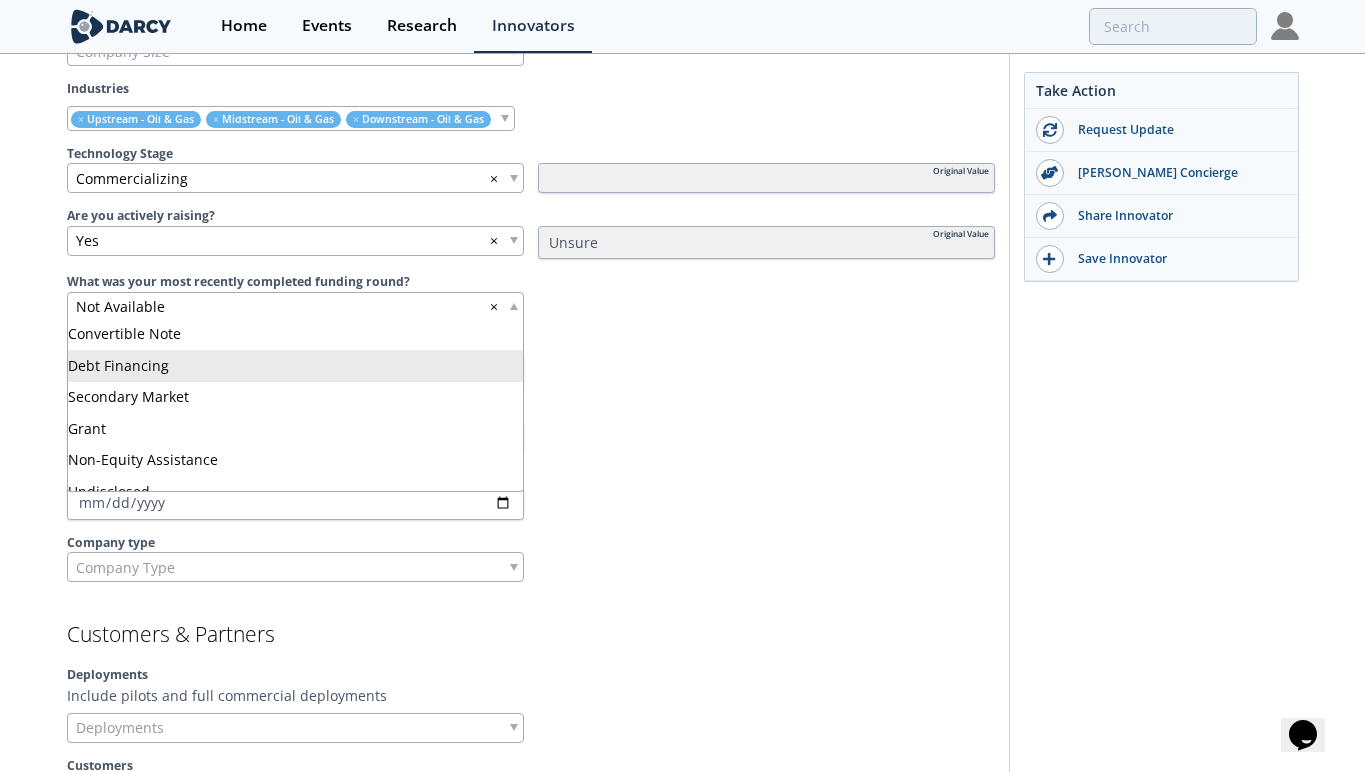 scroll, scrollTop: 189, scrollLeft: 0, axis: vertical 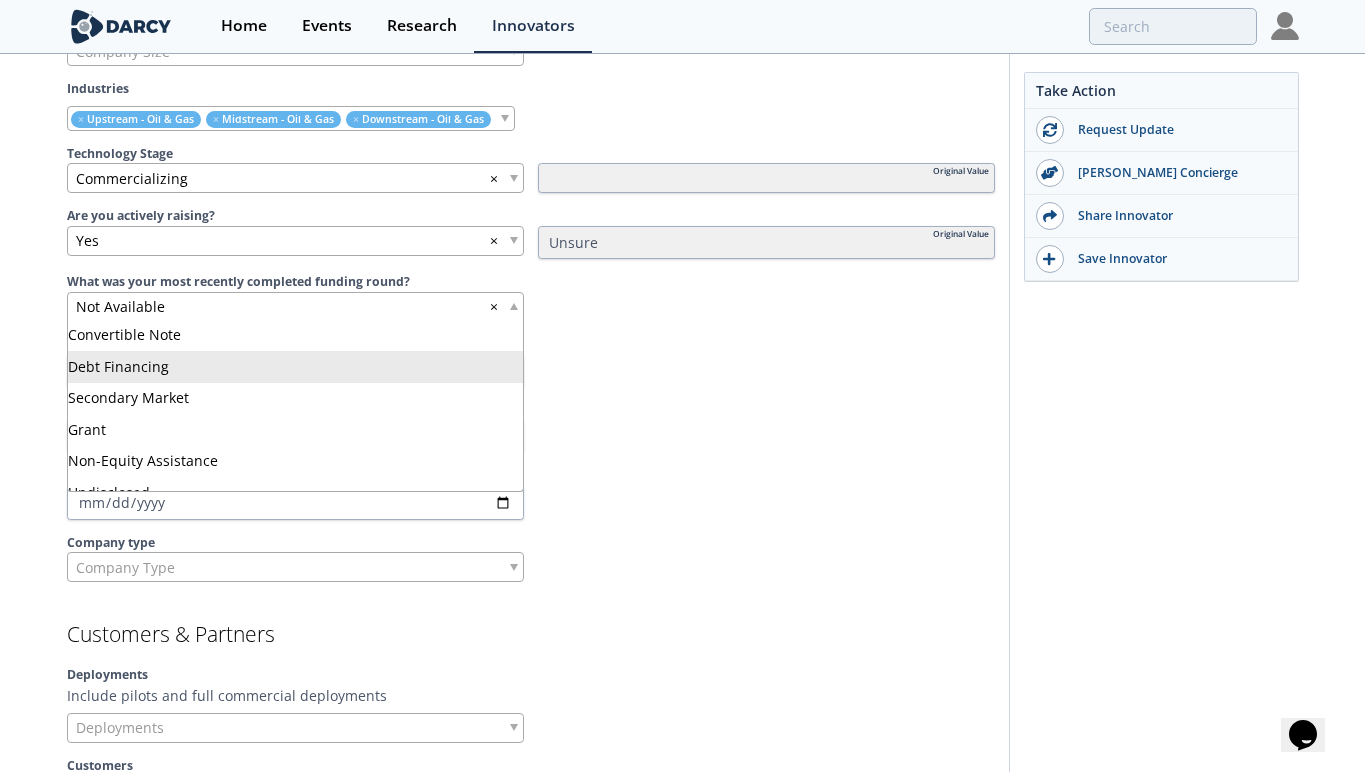 type 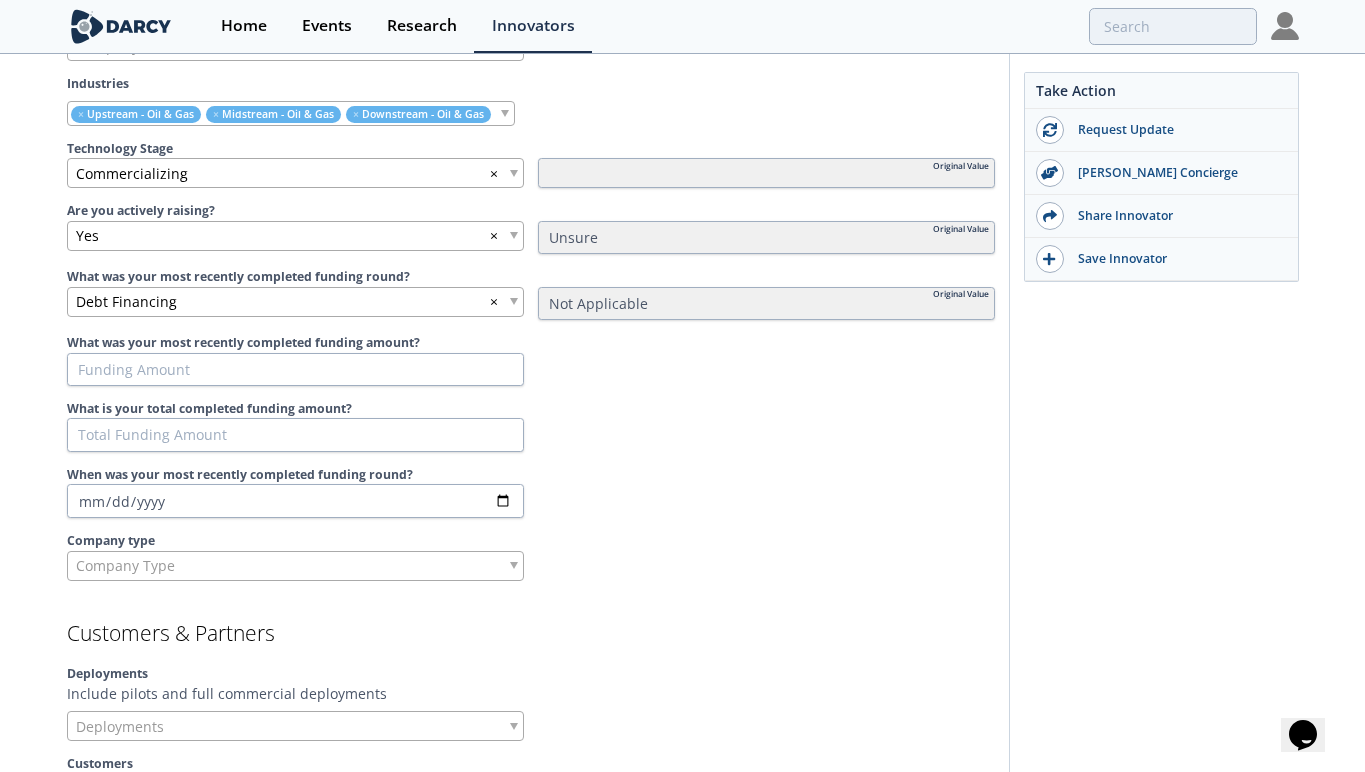 scroll, scrollTop: 1152, scrollLeft: 0, axis: vertical 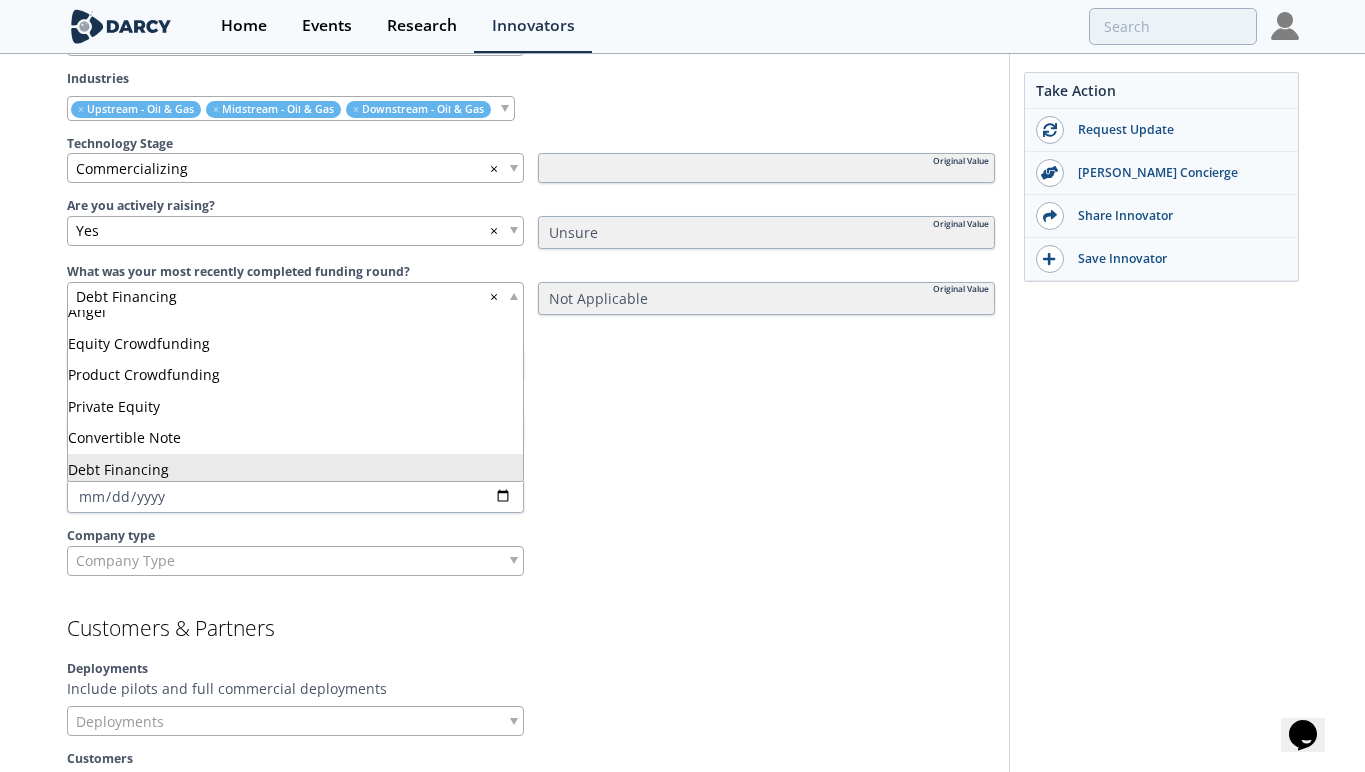 click on "Debt Financing
×" at bounding box center (295, 297) 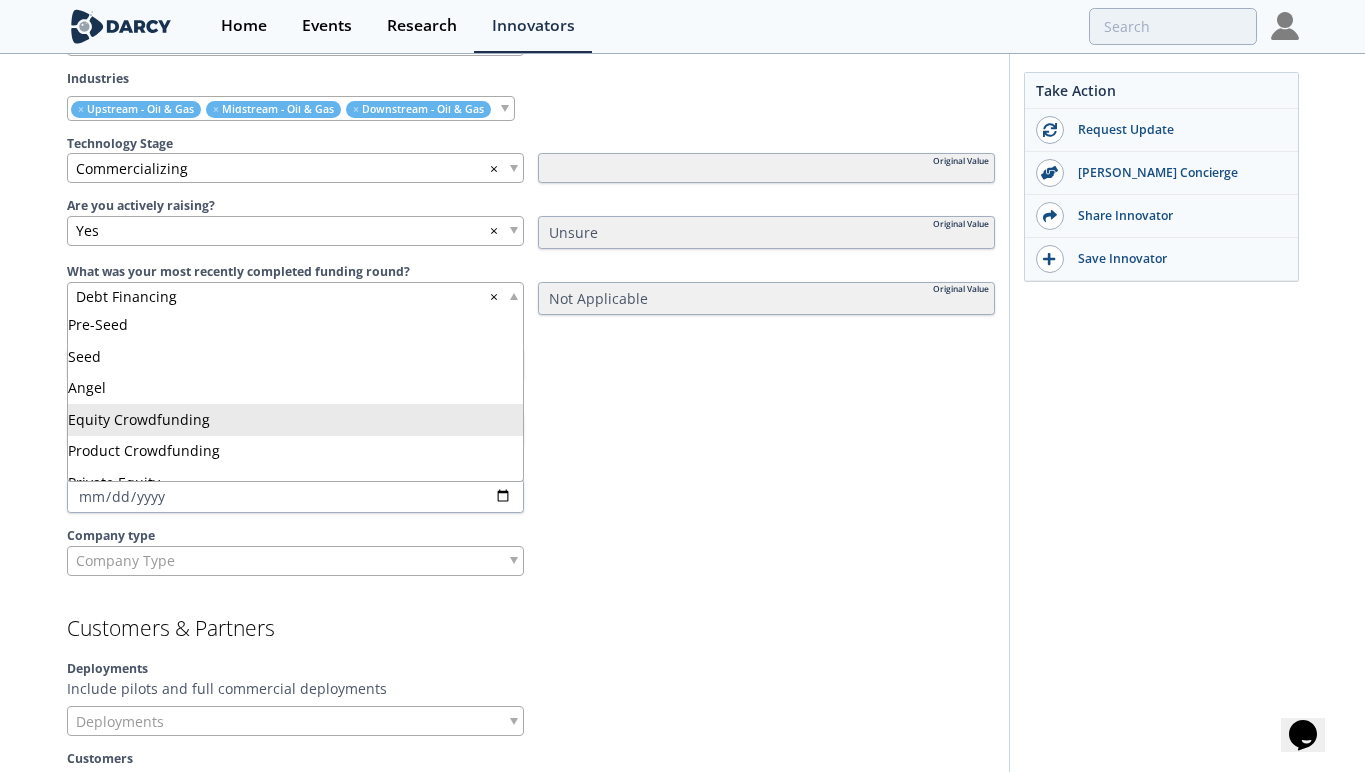 scroll, scrollTop: 0, scrollLeft: 0, axis: both 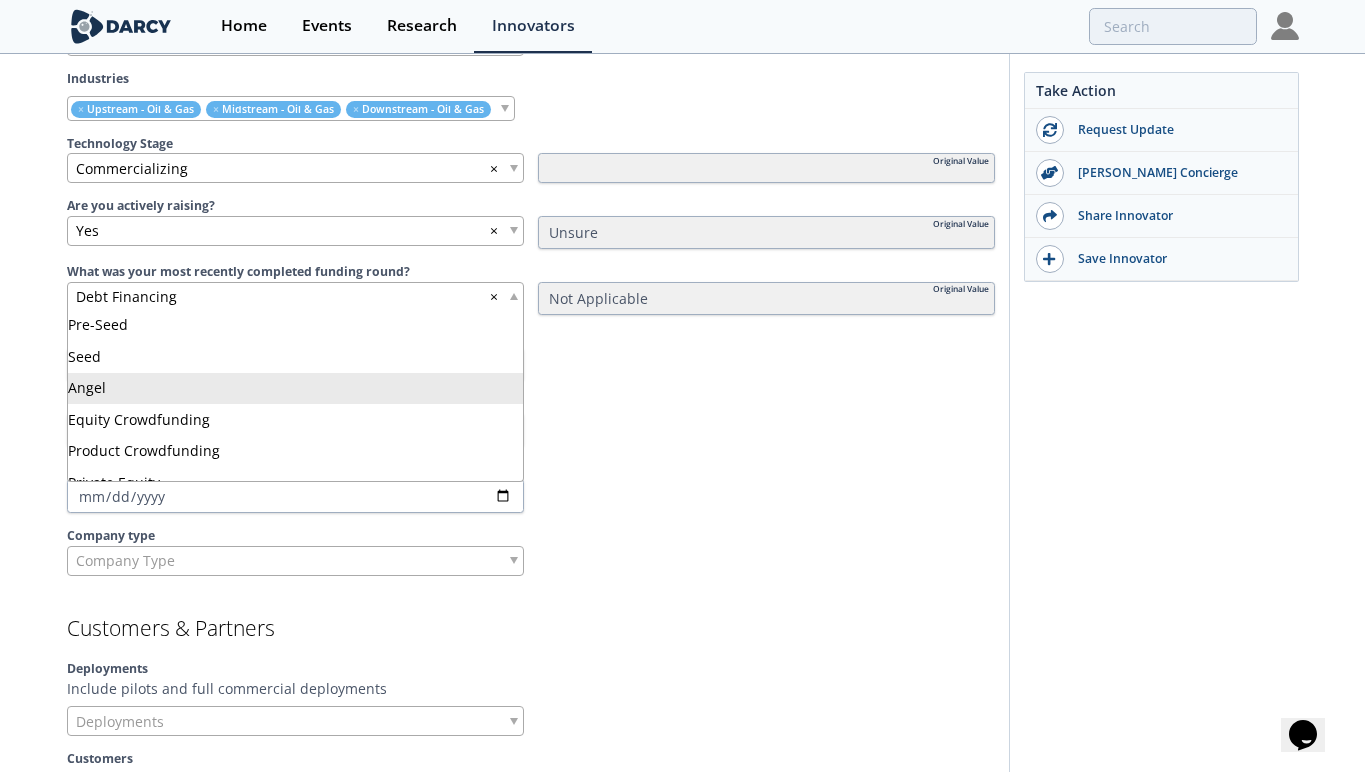 click at bounding box center [766, 430] 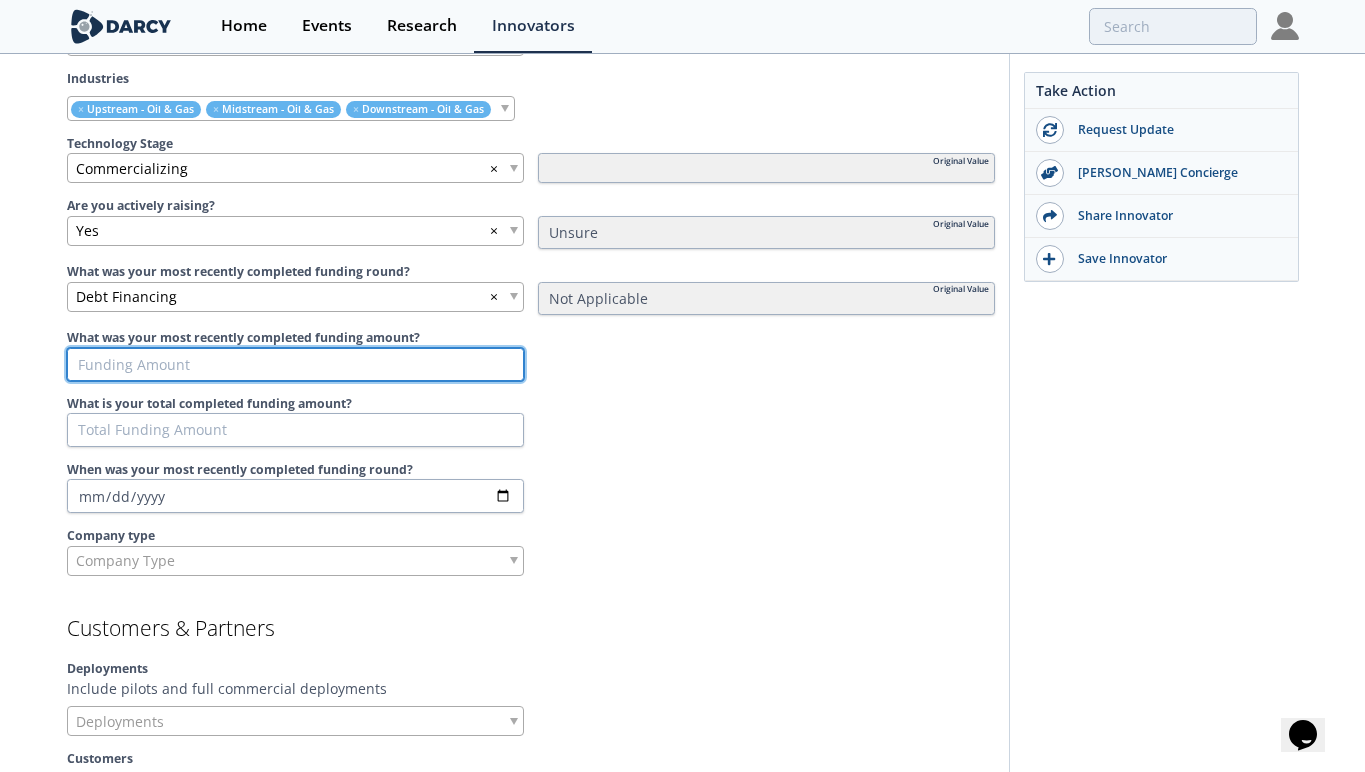 type on "-1" 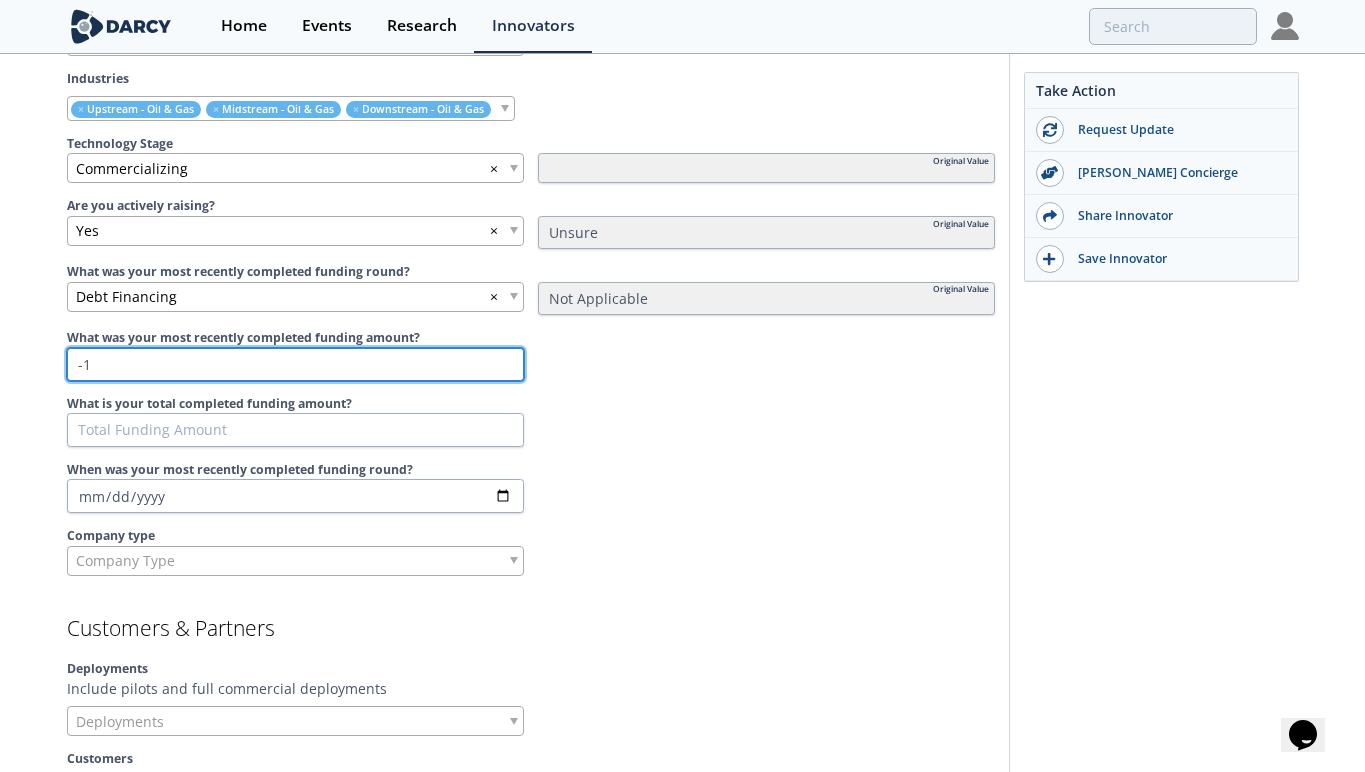 type 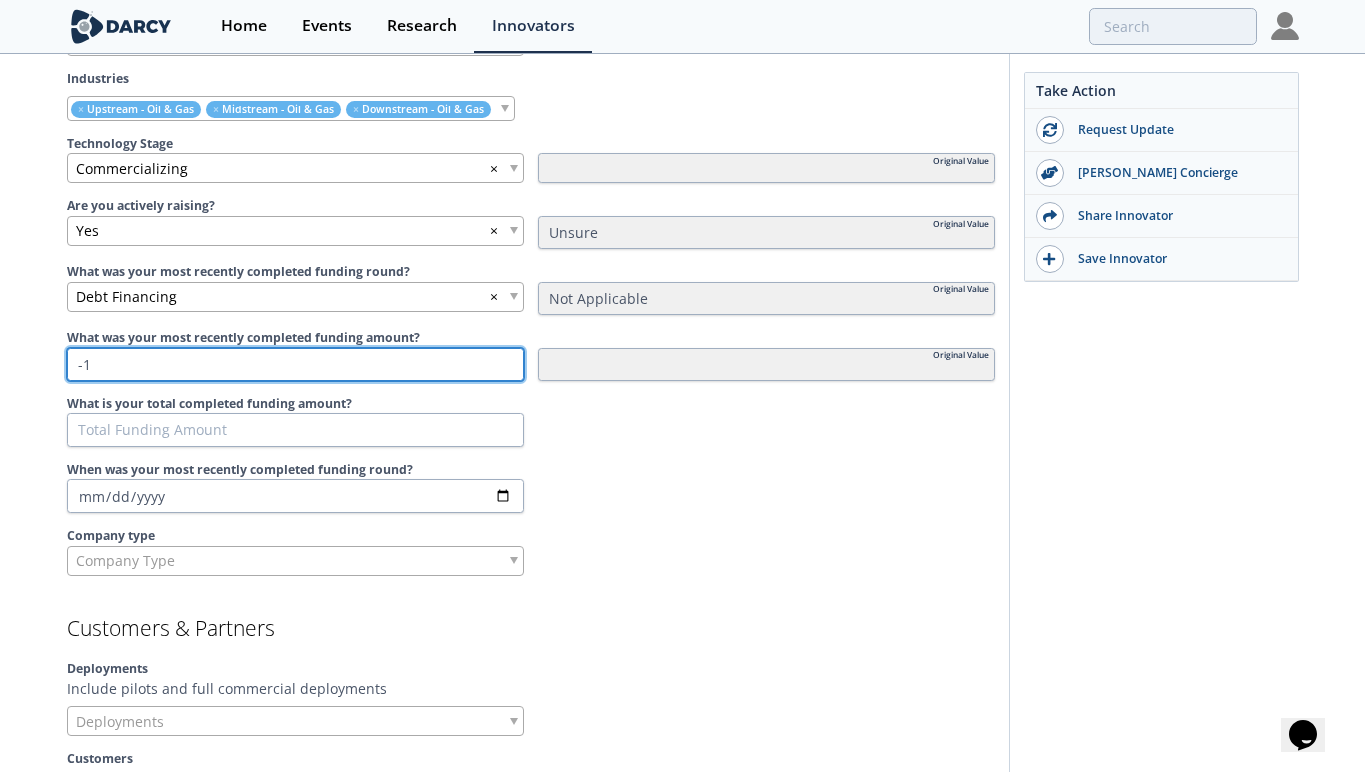click on "-1" at bounding box center [295, 365] 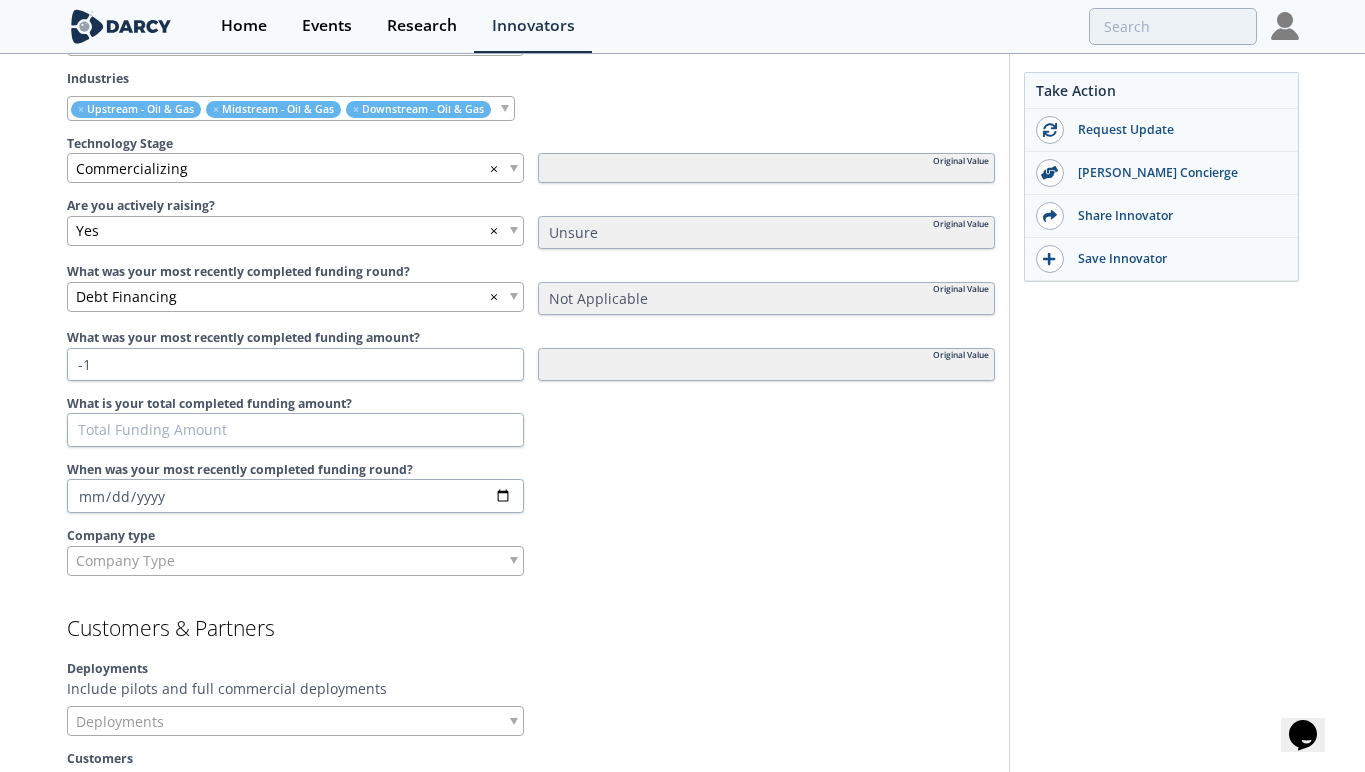 click on "What is your total completed funding amount?" at bounding box center [531, 404] 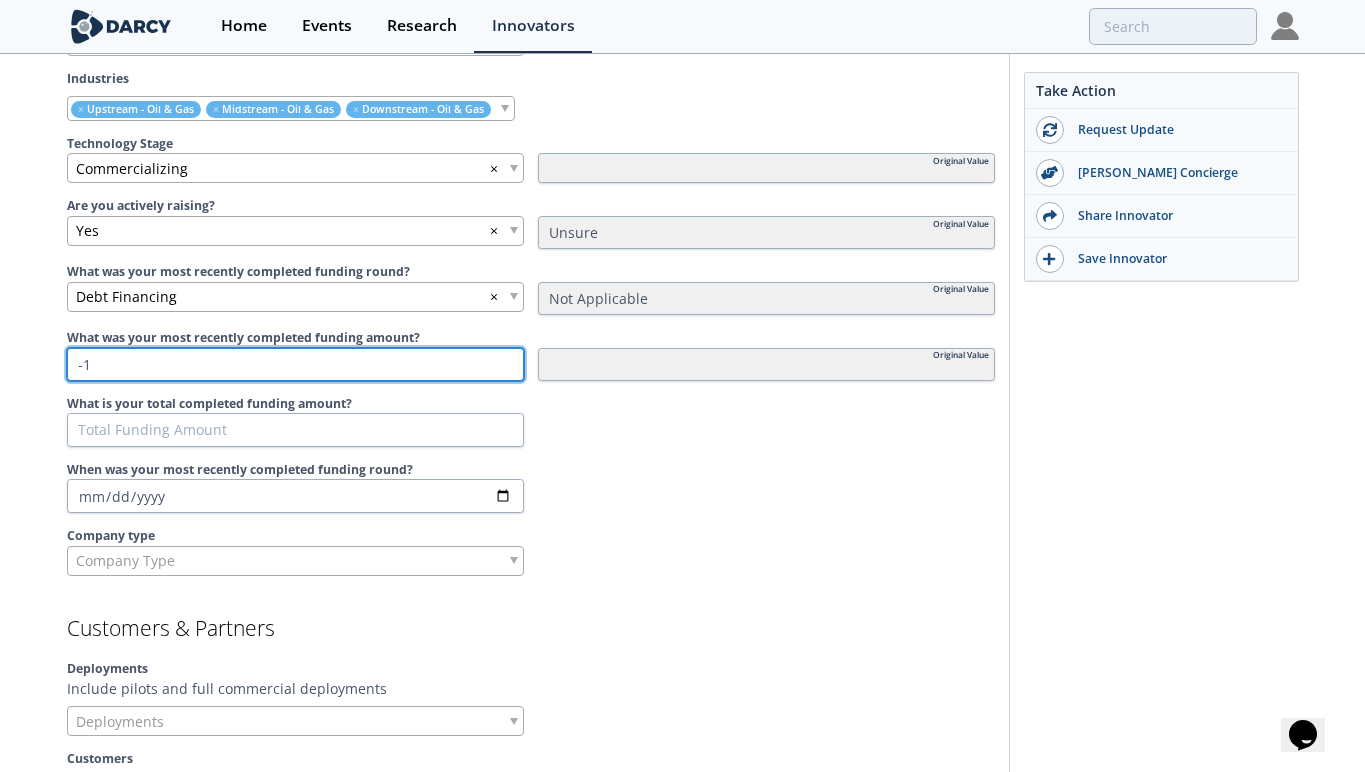 click on "-1" at bounding box center (295, 365) 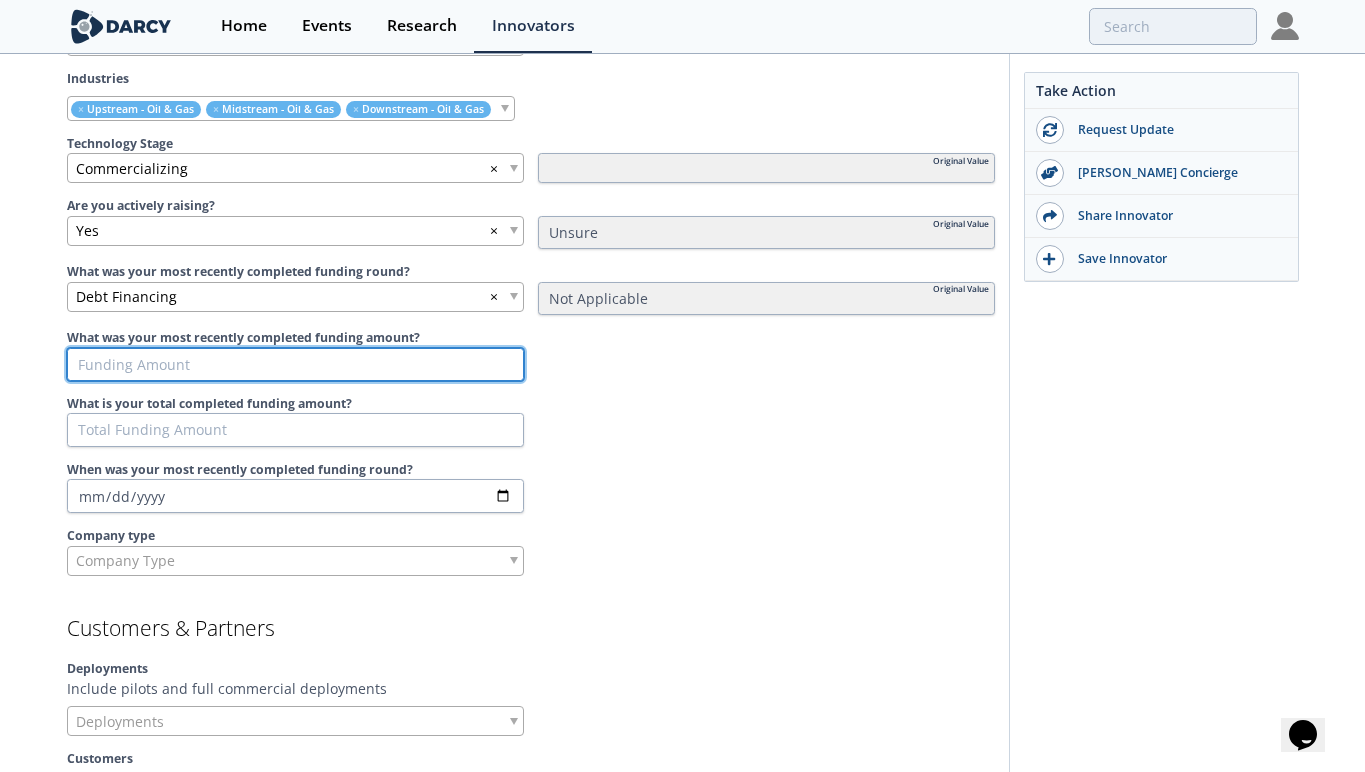 type 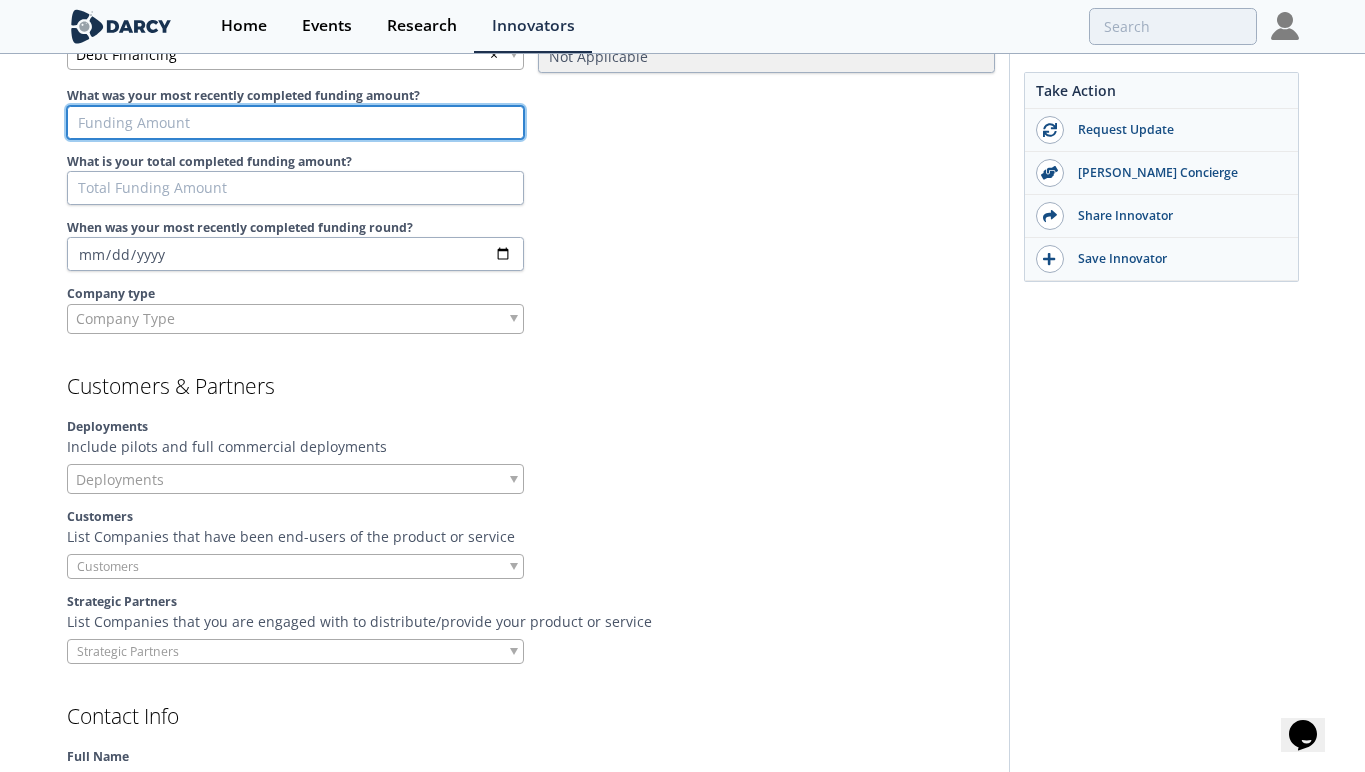 scroll, scrollTop: 1398, scrollLeft: 0, axis: vertical 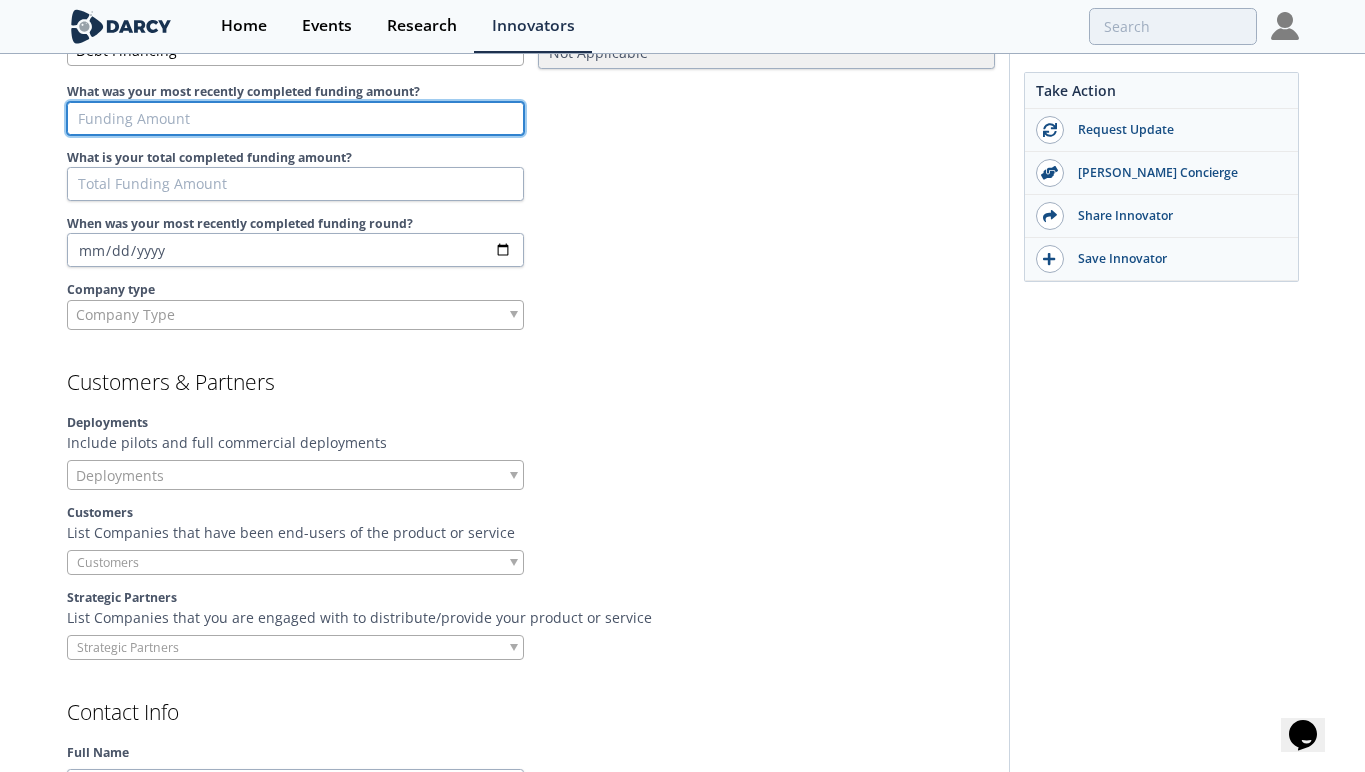 type 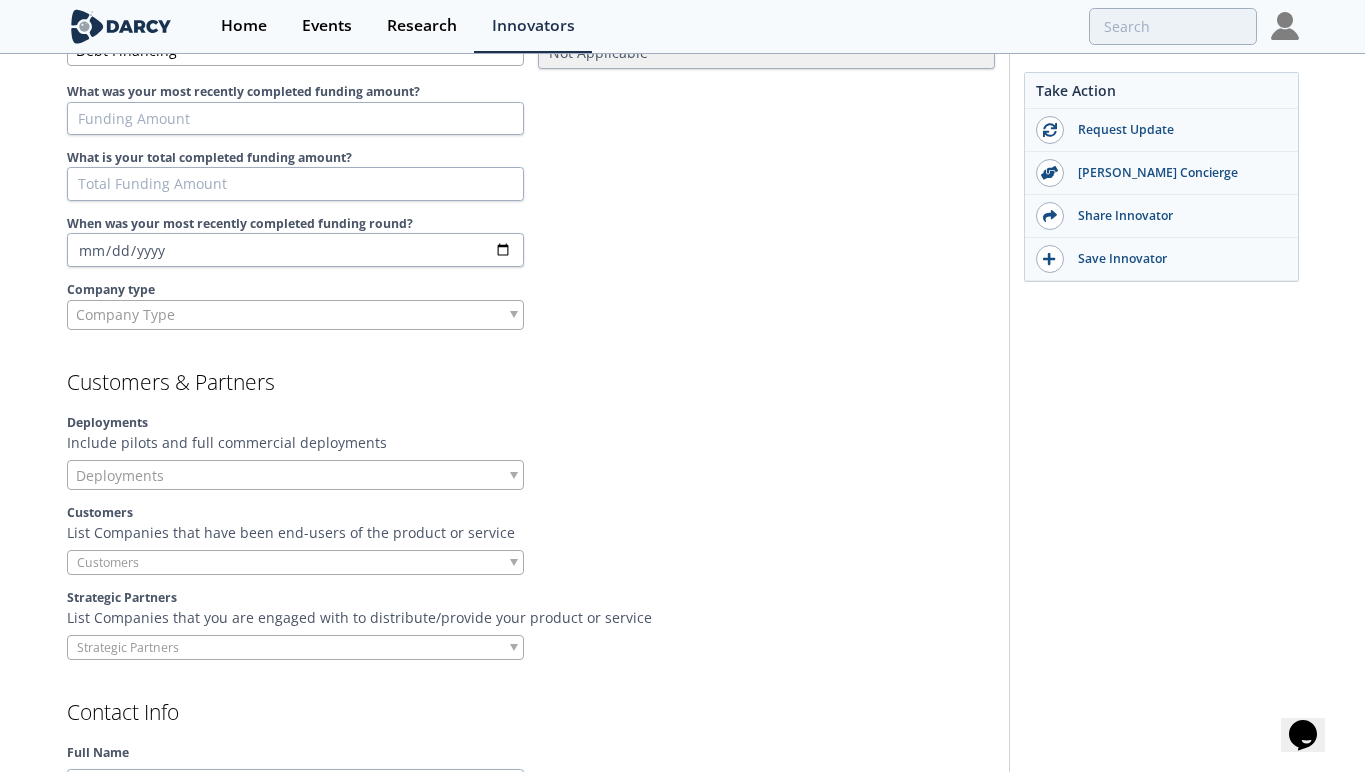 click at bounding box center [514, 314] 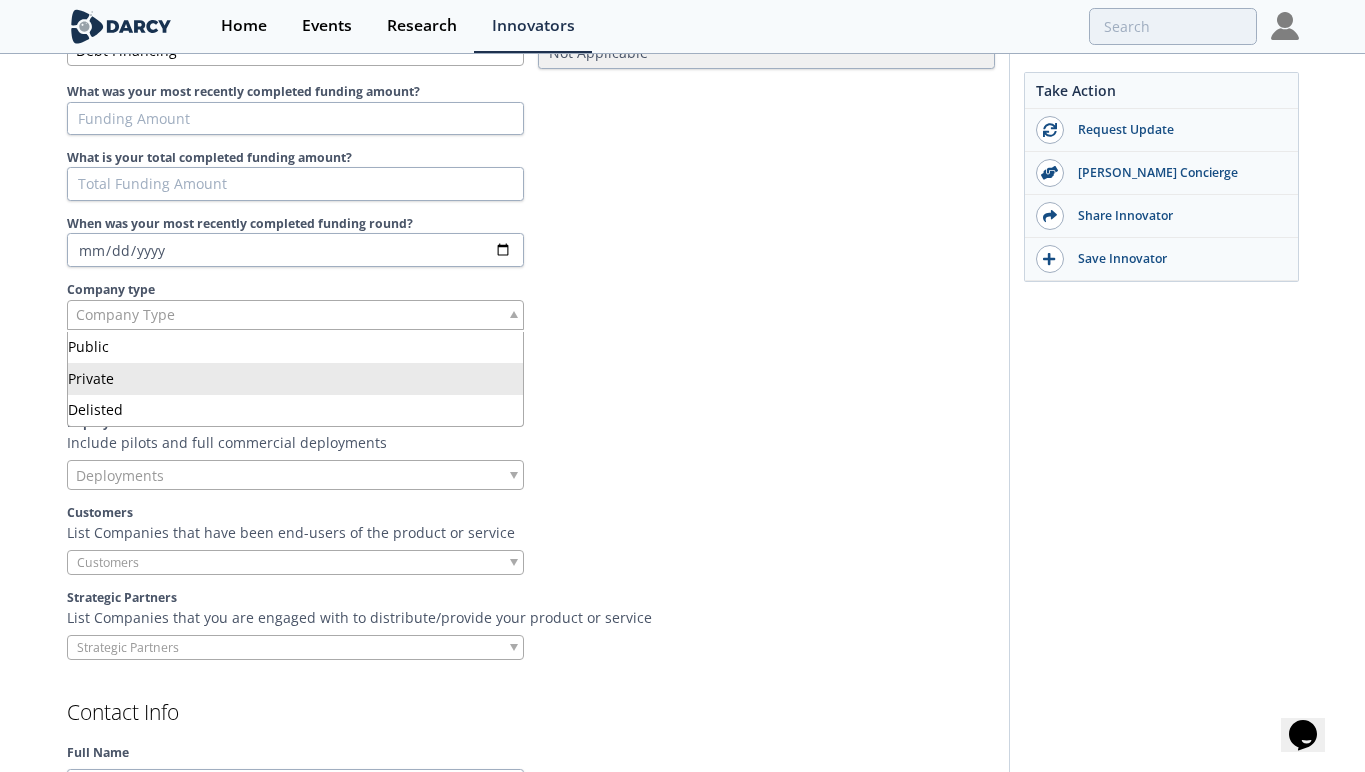 type 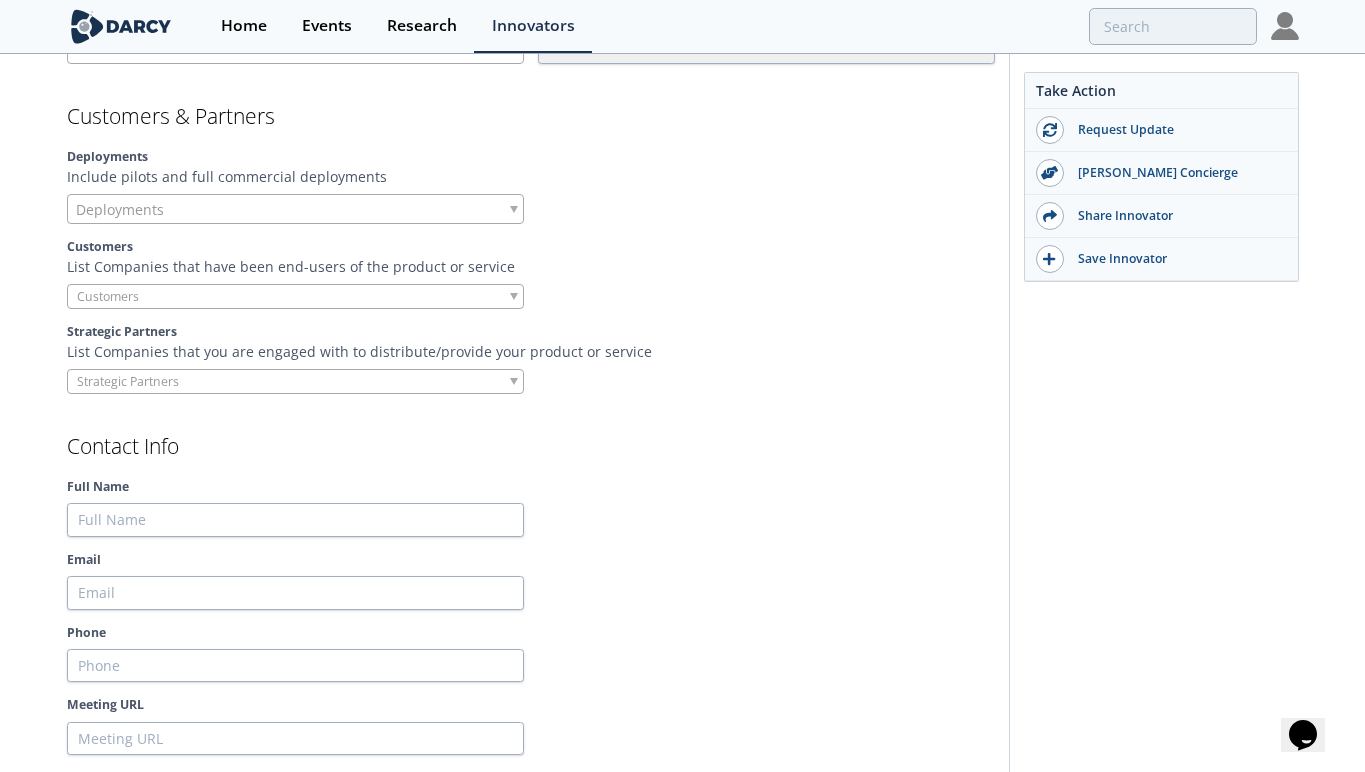 scroll, scrollTop: 1674, scrollLeft: 0, axis: vertical 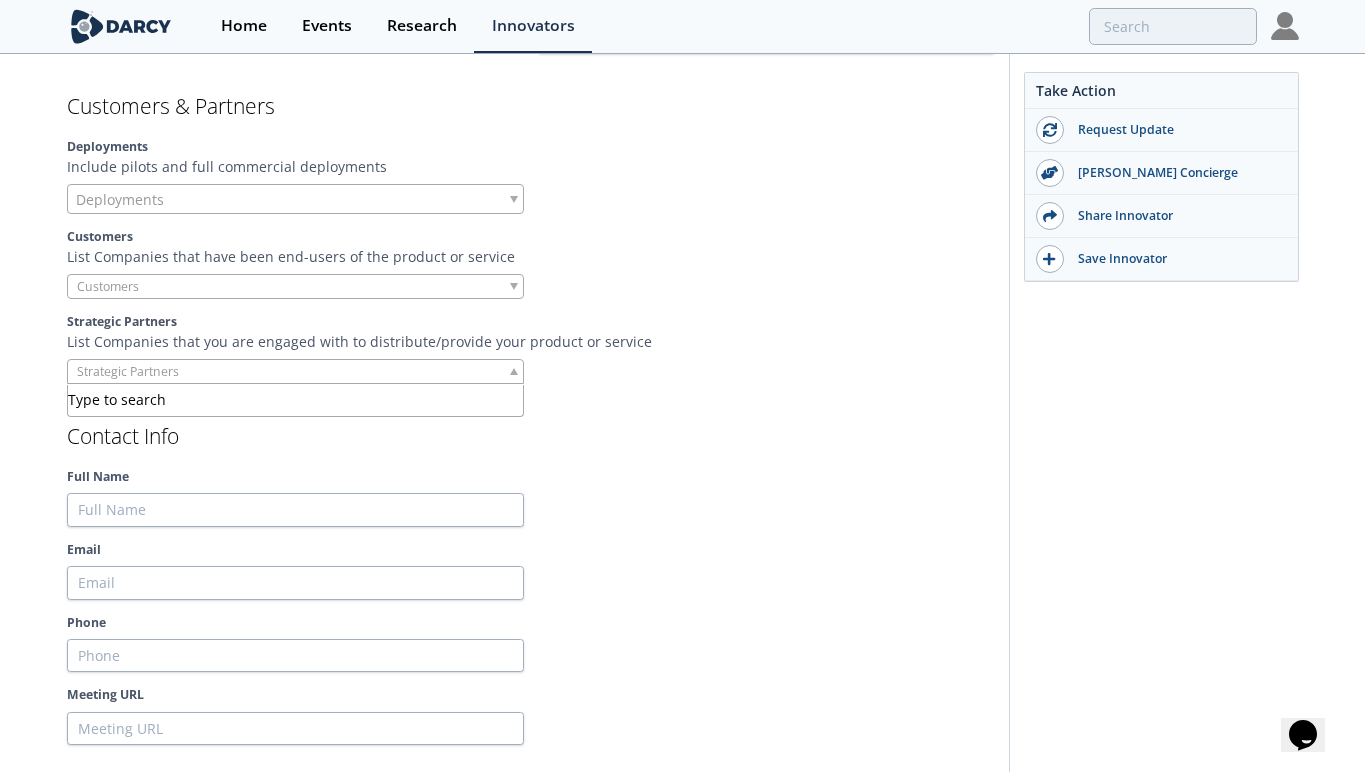 click at bounding box center [295, 371] 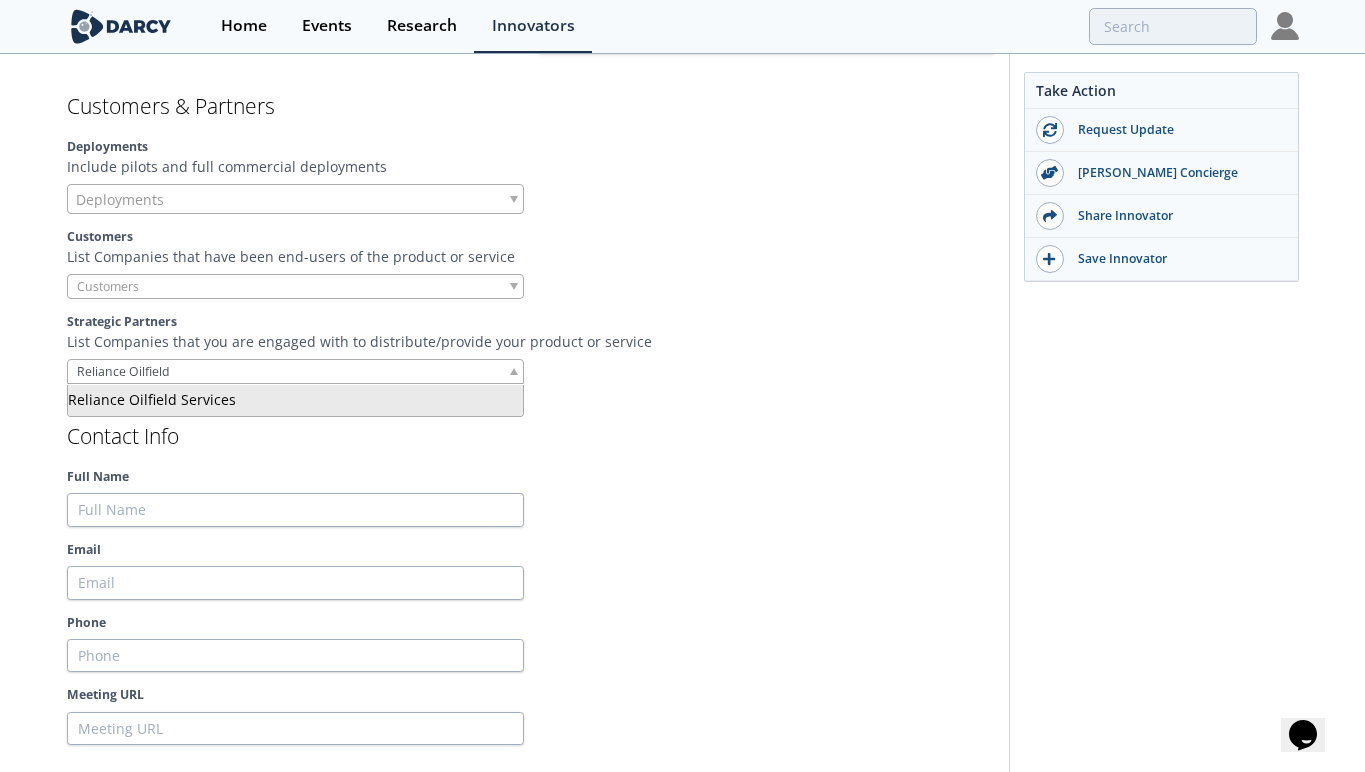 type on "Reliance Oilfield" 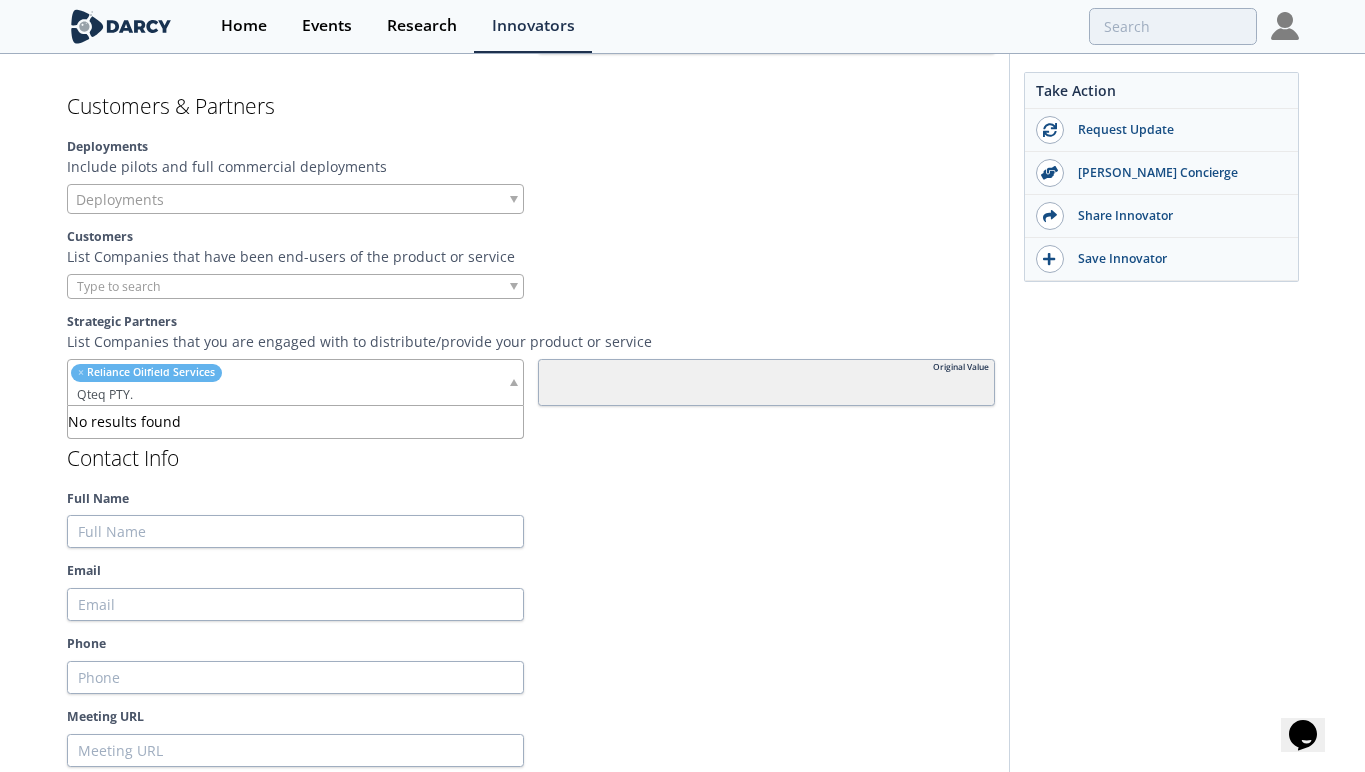 scroll, scrollTop: 1673, scrollLeft: 0, axis: vertical 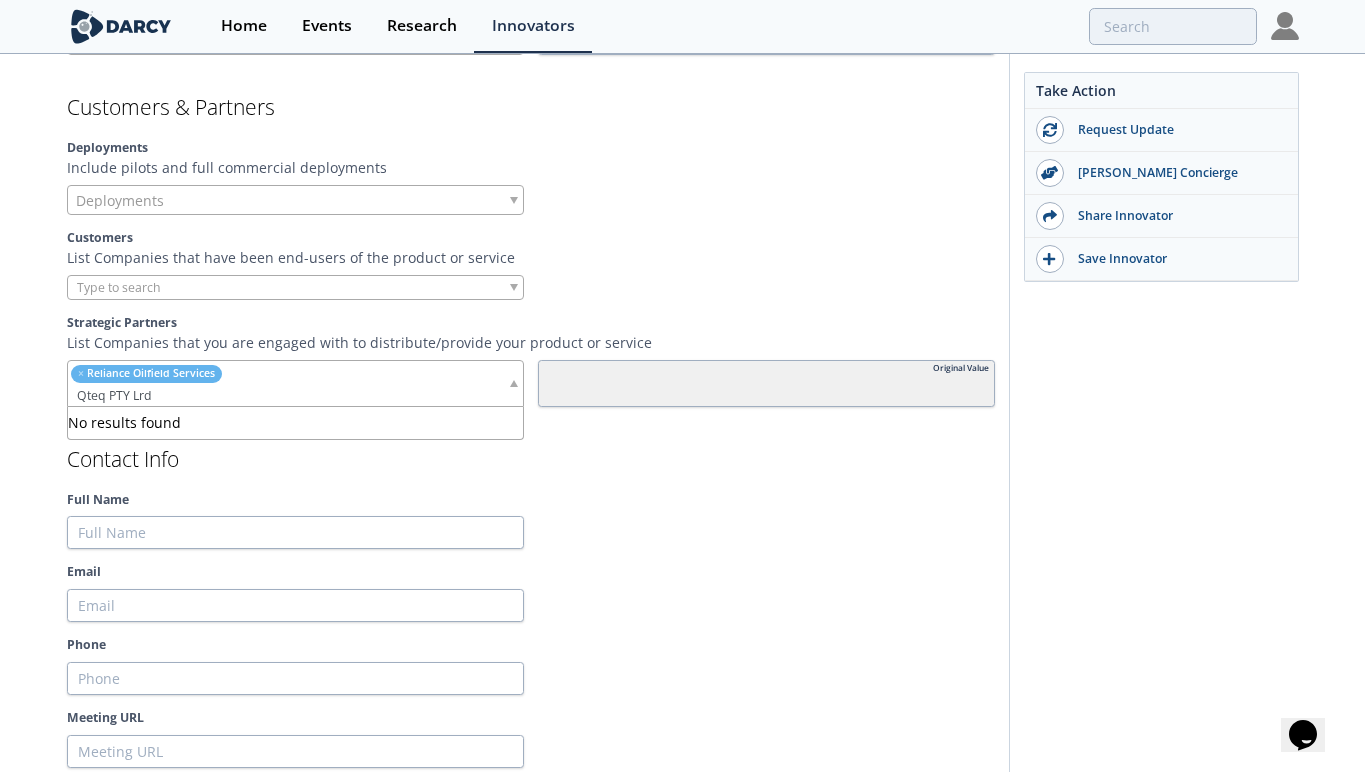 type on "Qteq PTY Lrd." 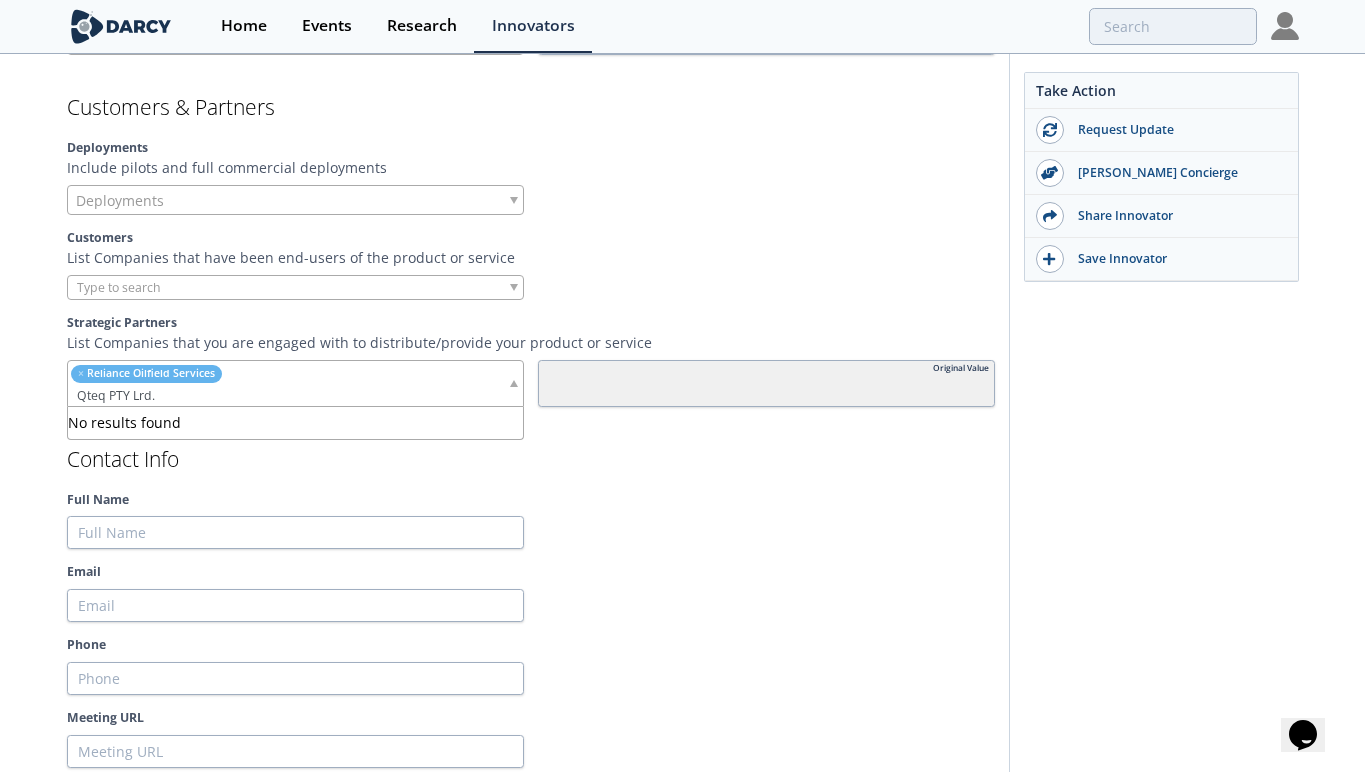 click on "Save" at bounding box center [97, 2865] 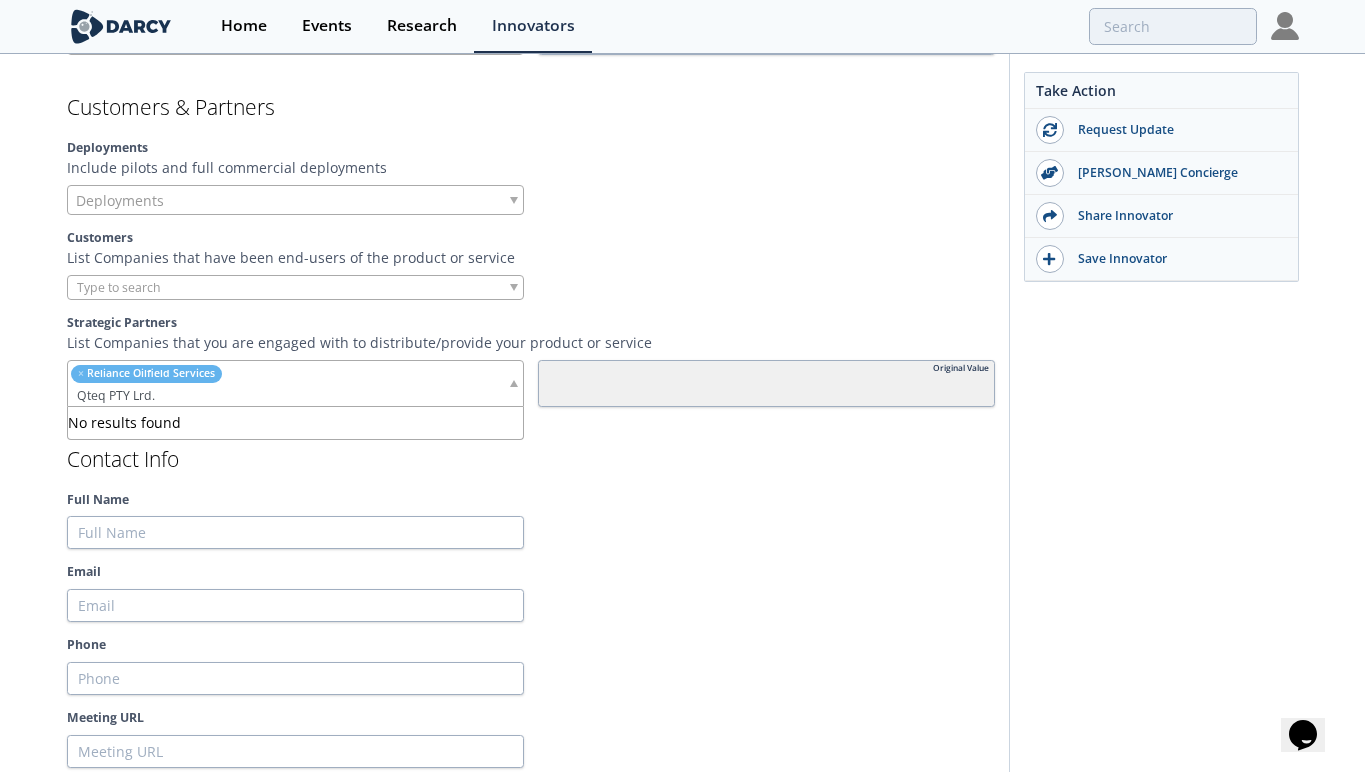 type 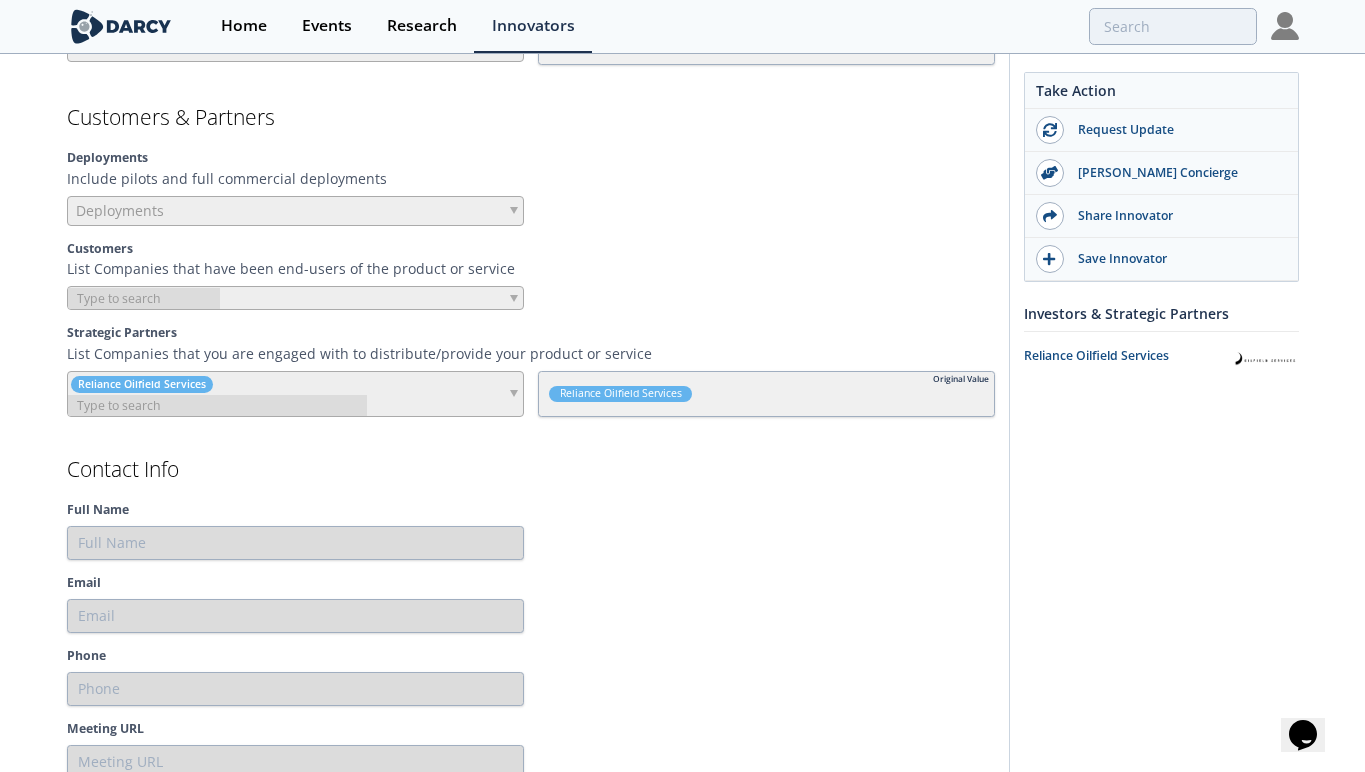 type 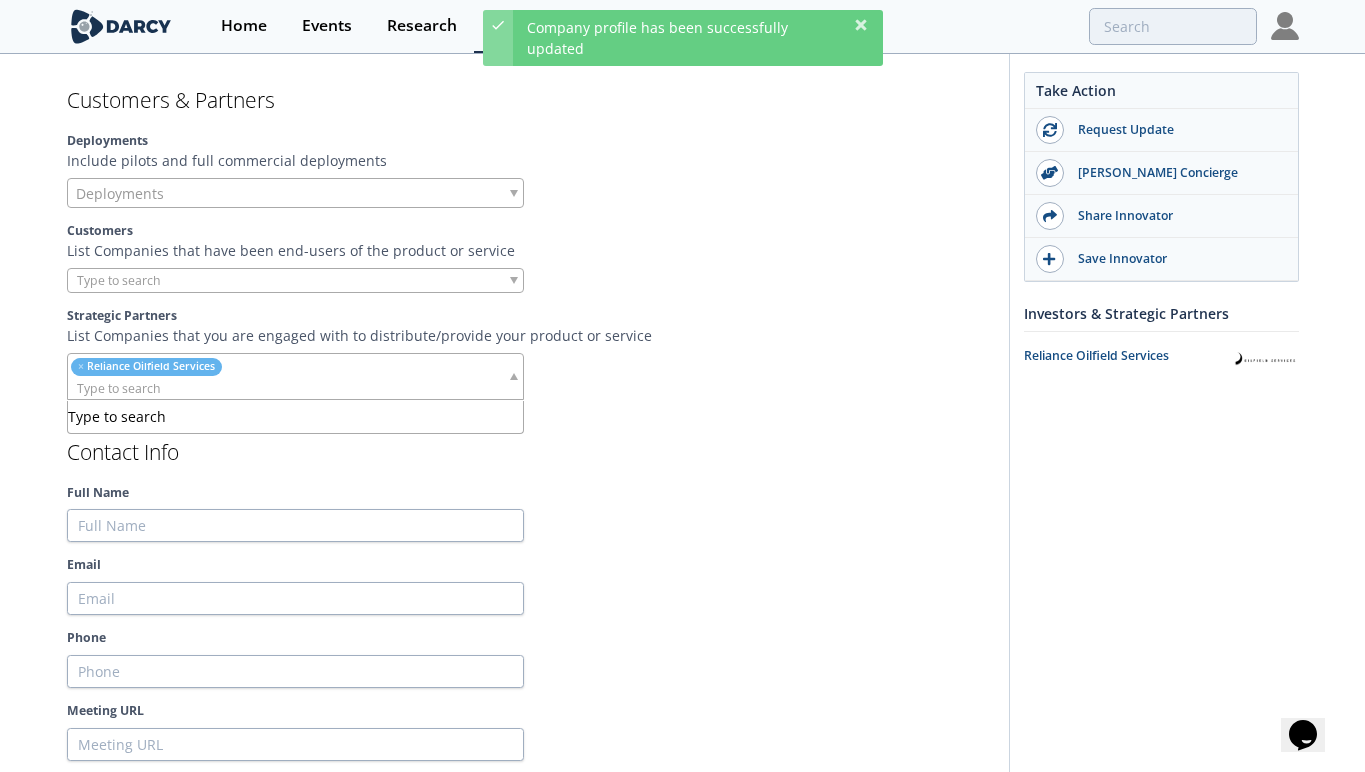 click at bounding box center (222, 388) 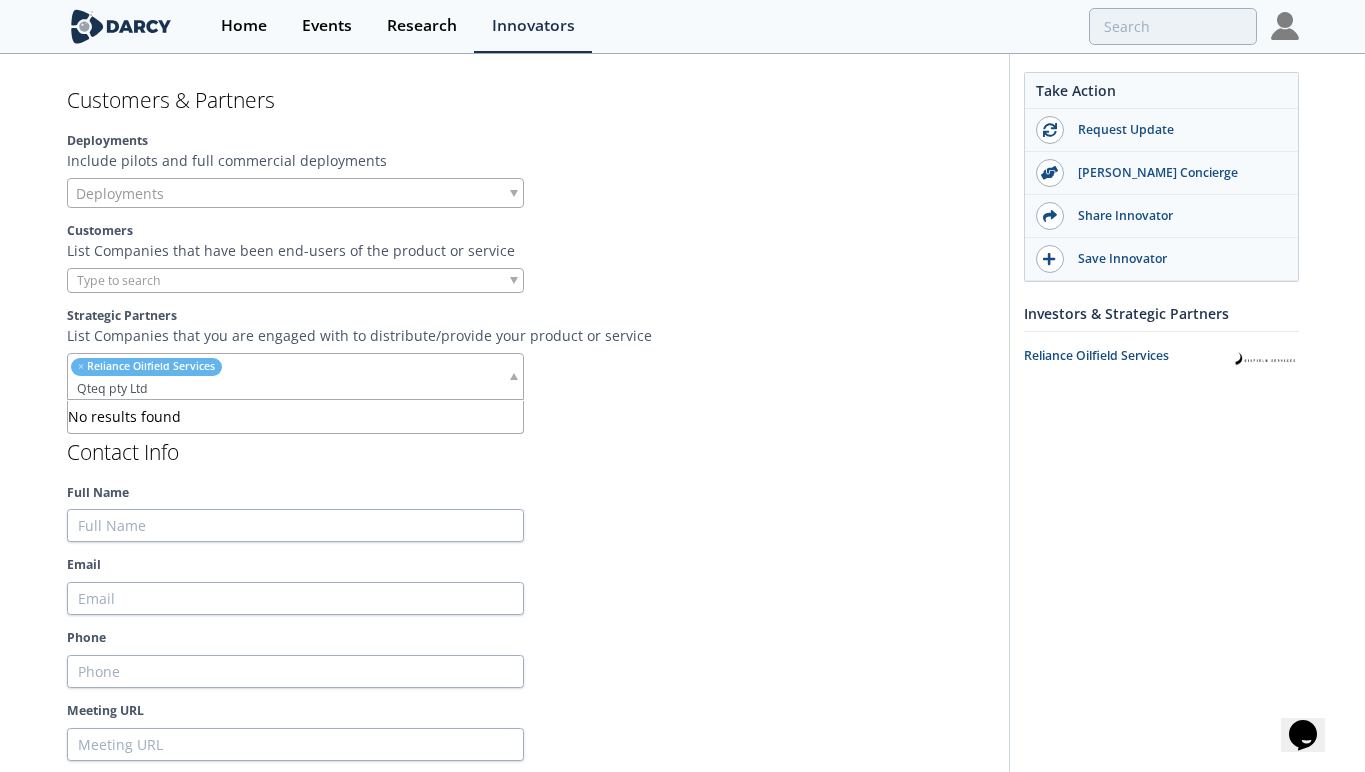 type on "Qteq pty Ltd." 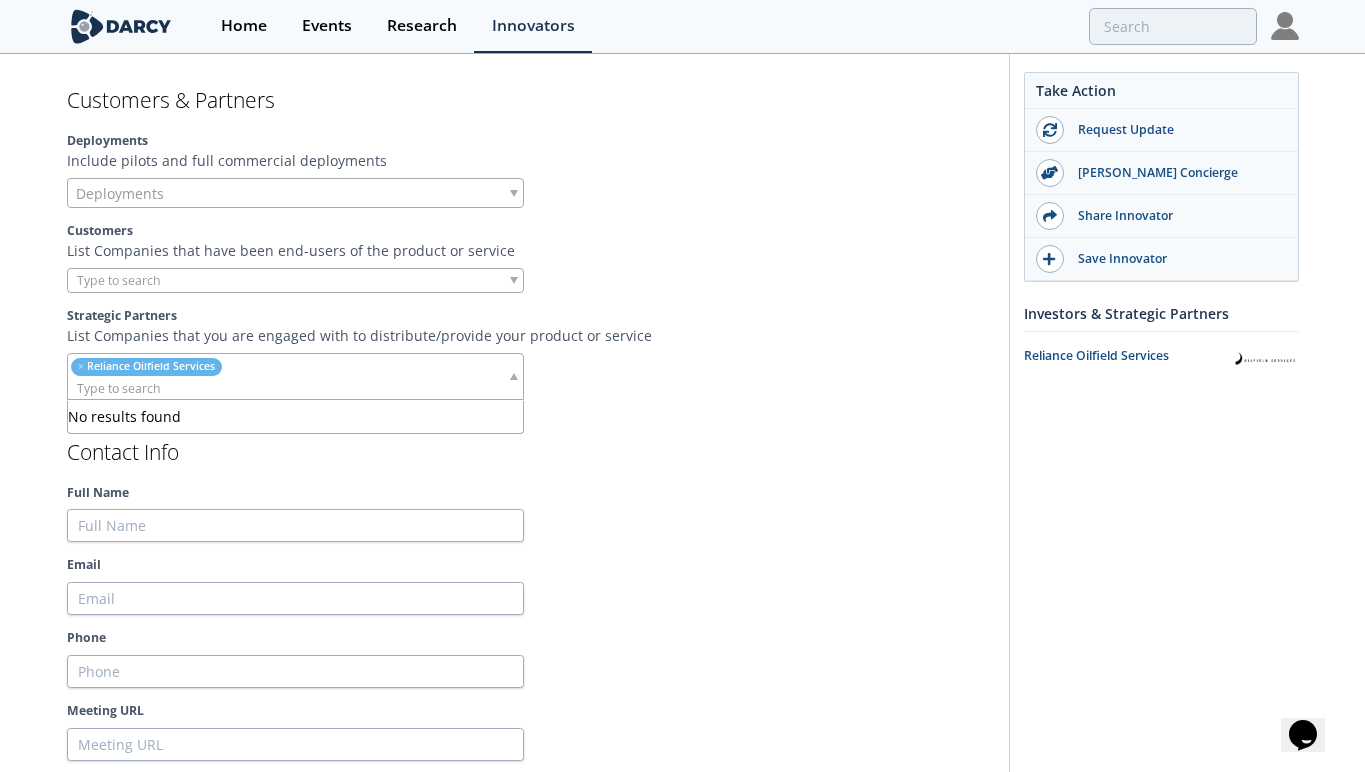 click at bounding box center [514, 376] 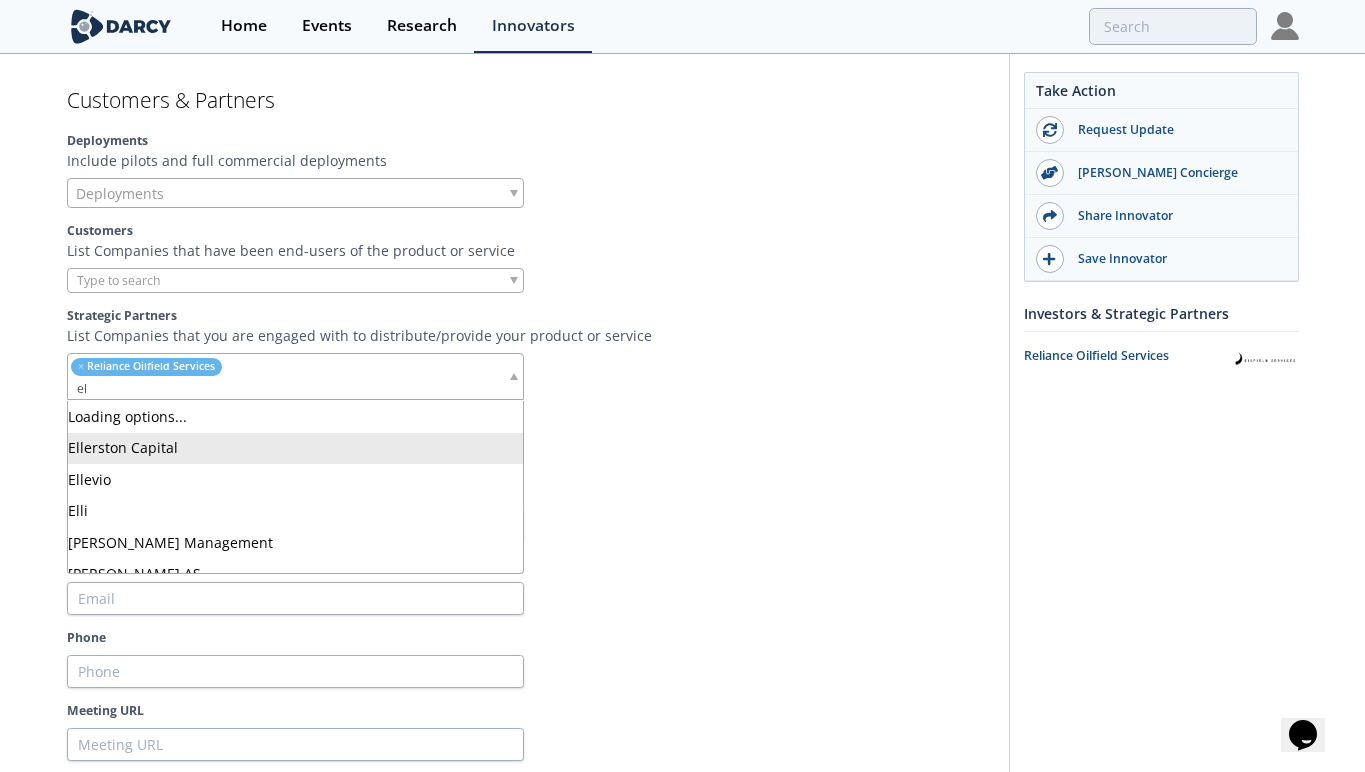 type on "e" 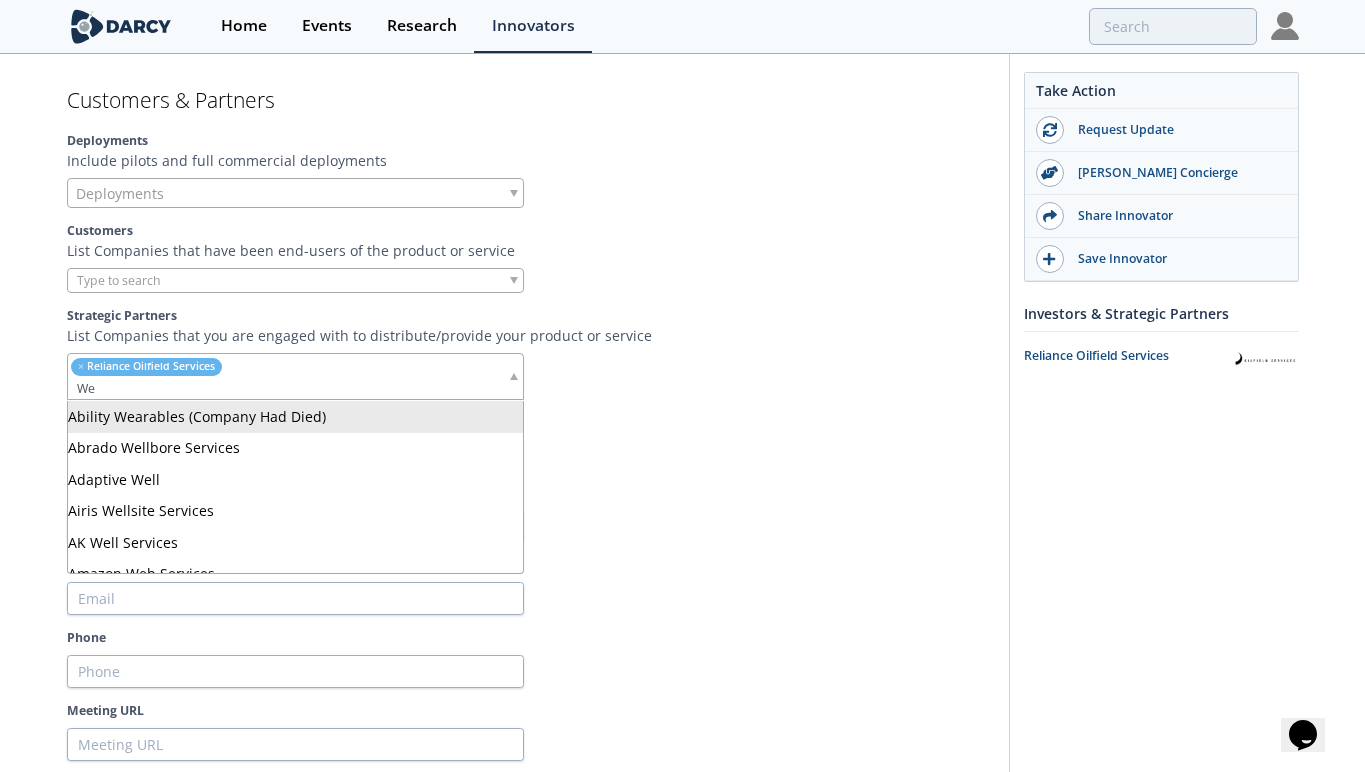 type on "W" 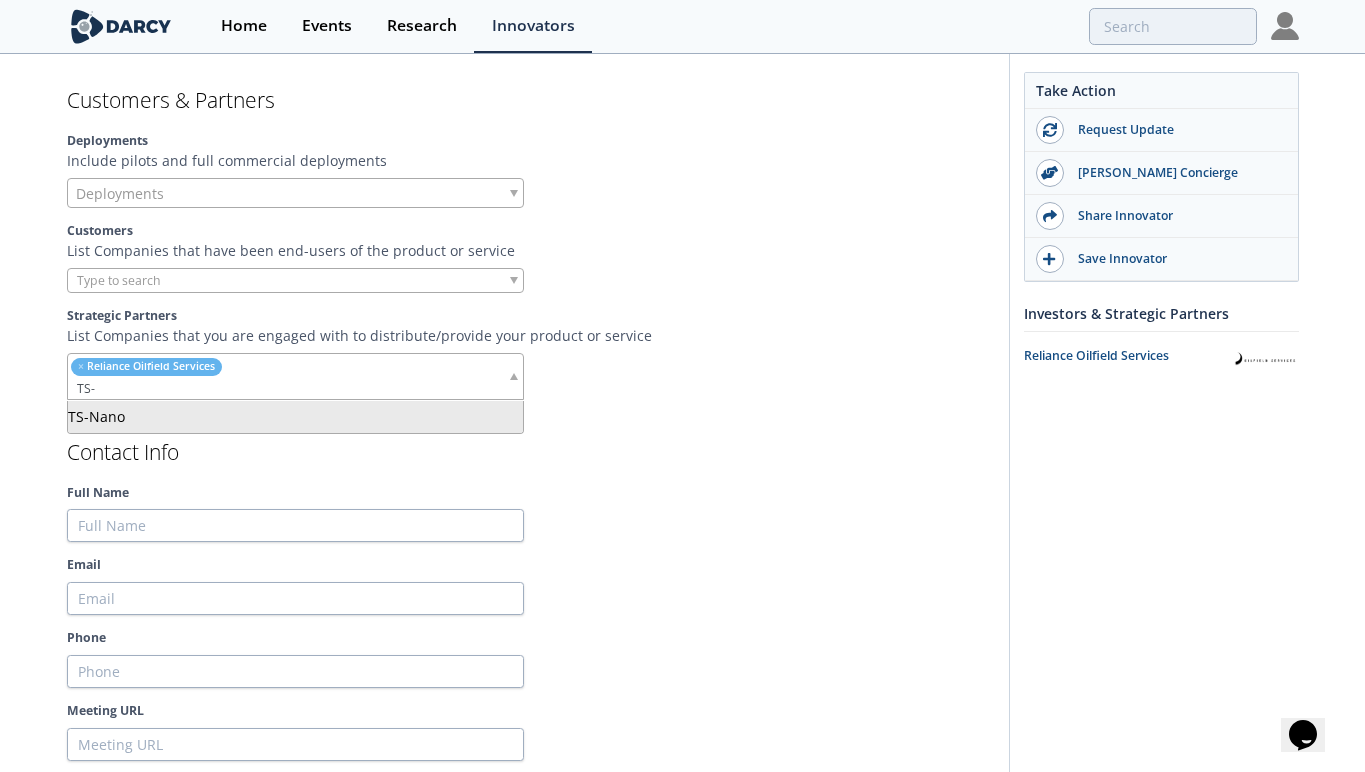 type on "TS-" 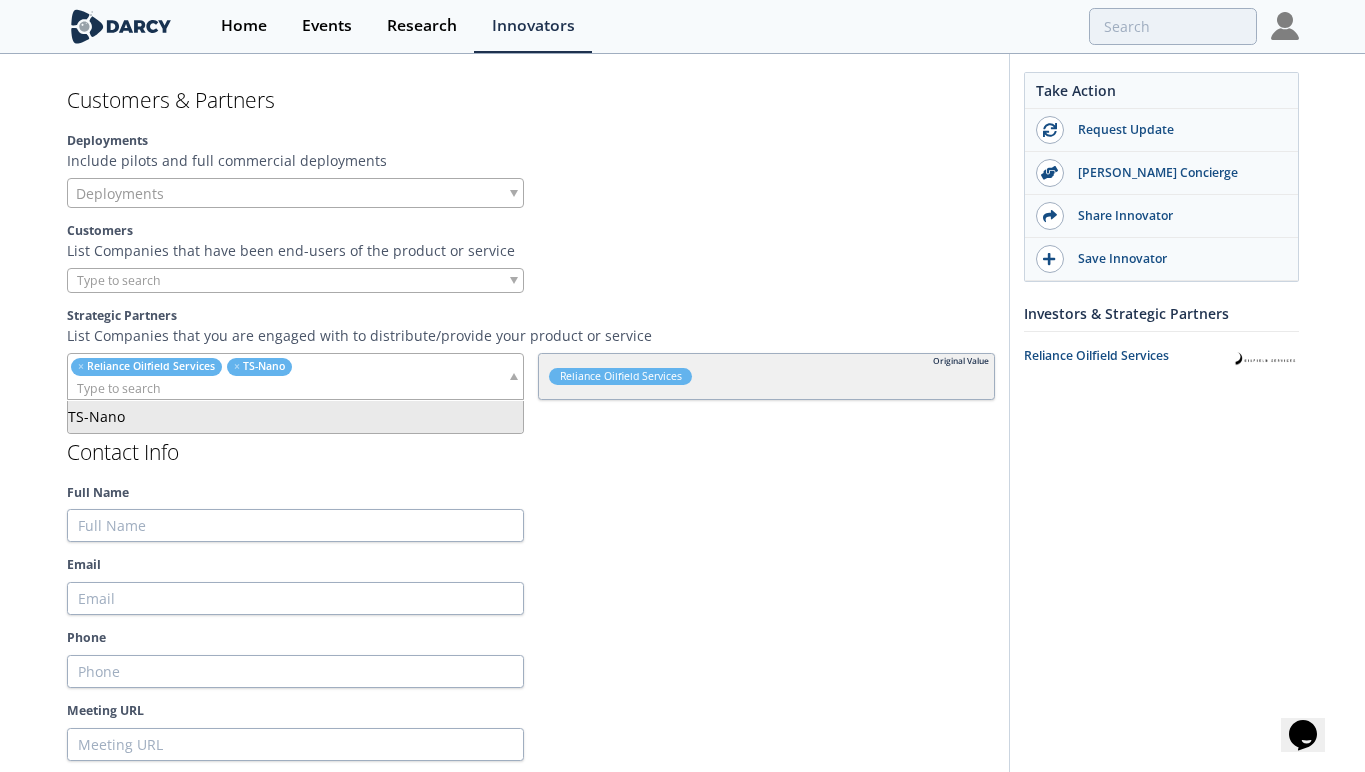type on "A" 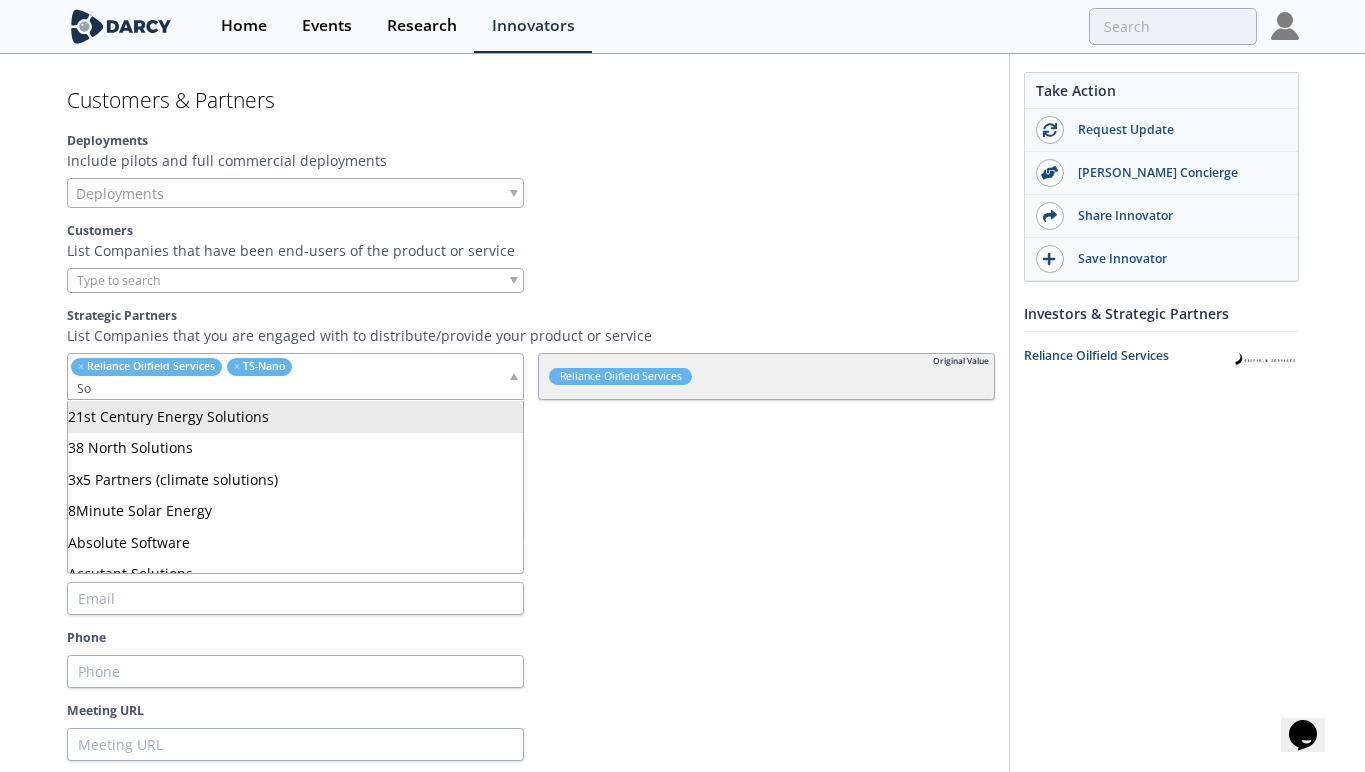 type on "S" 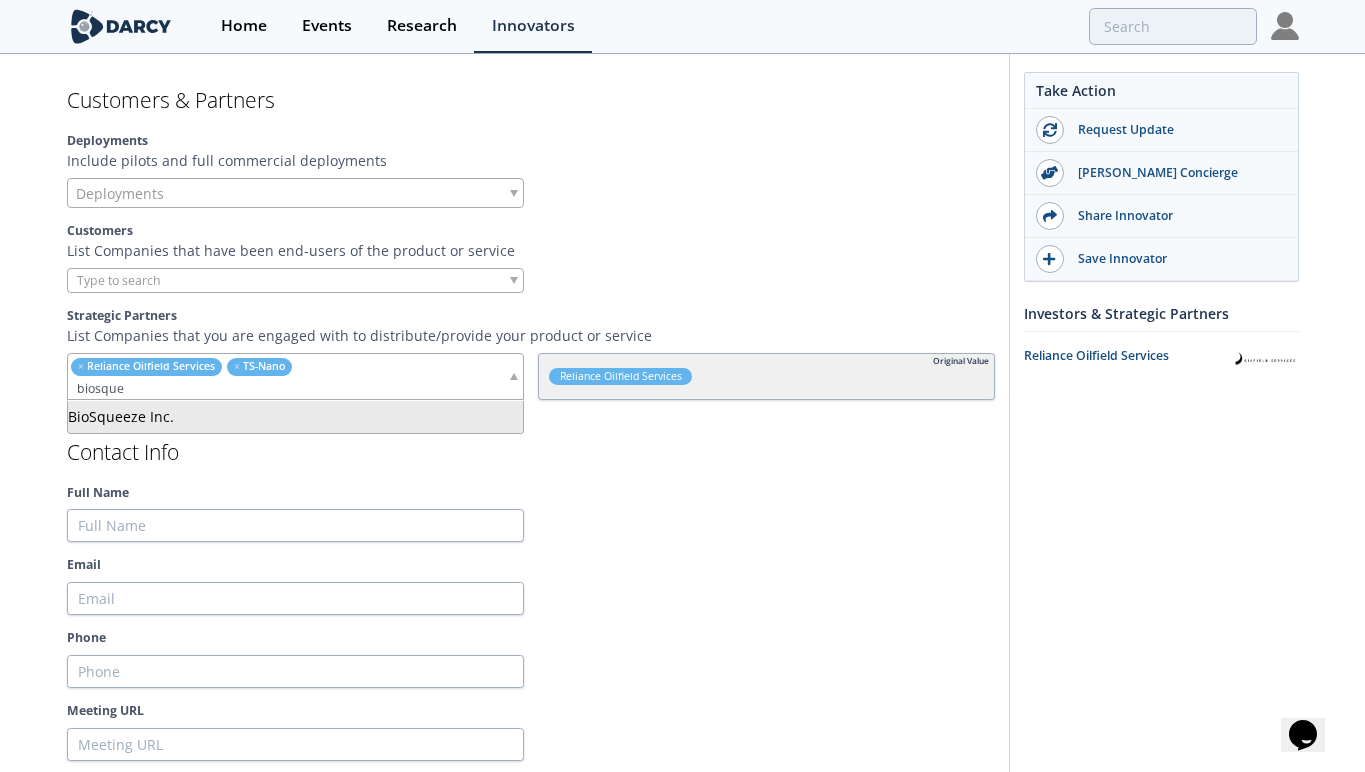 type on "biosque" 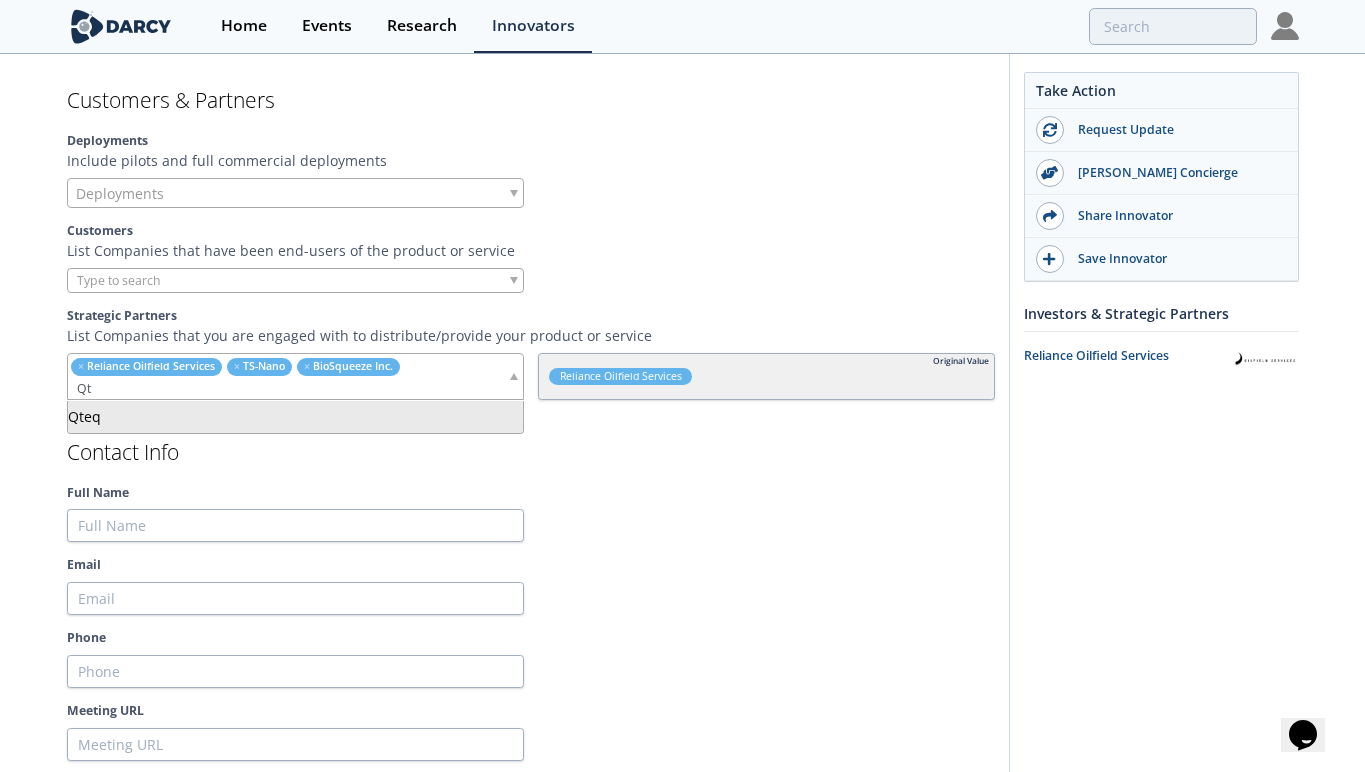 type on "Qt" 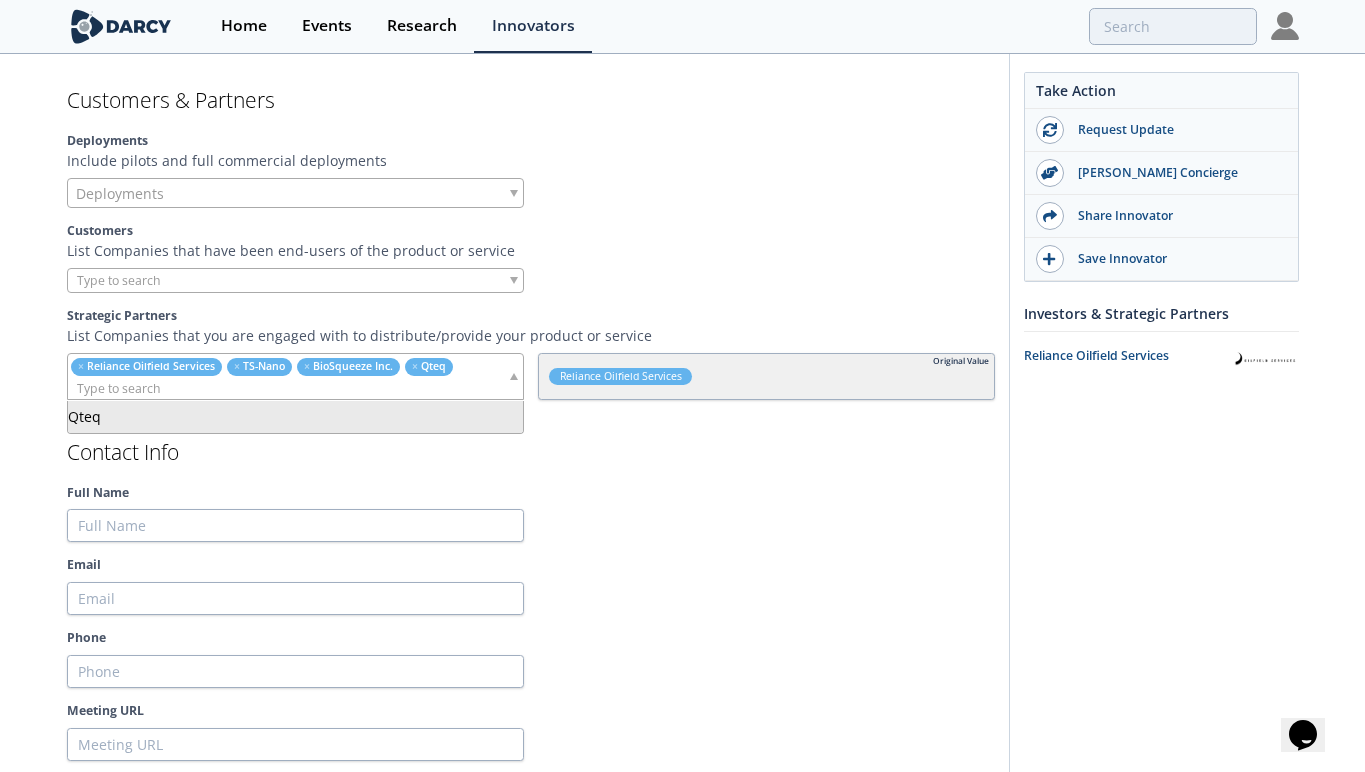 scroll, scrollTop: 1674, scrollLeft: 0, axis: vertical 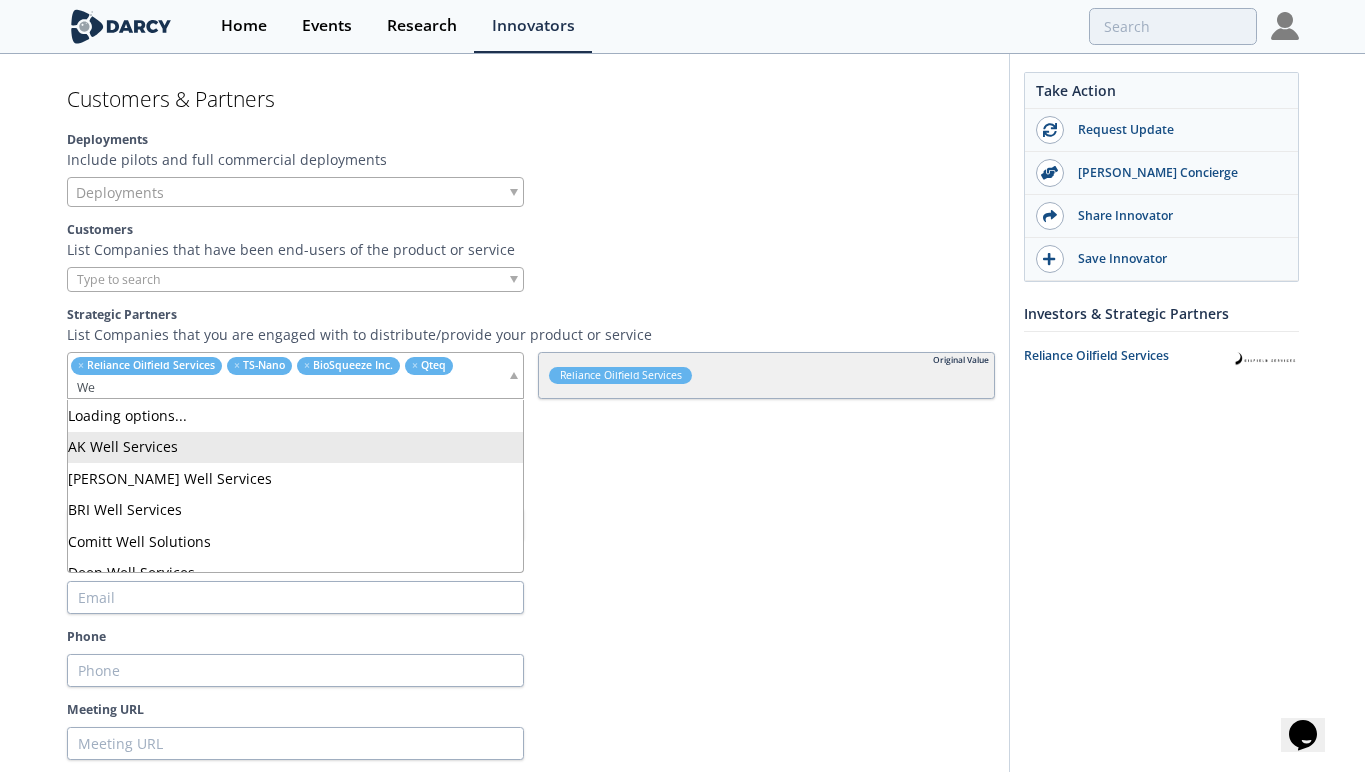 type on "W" 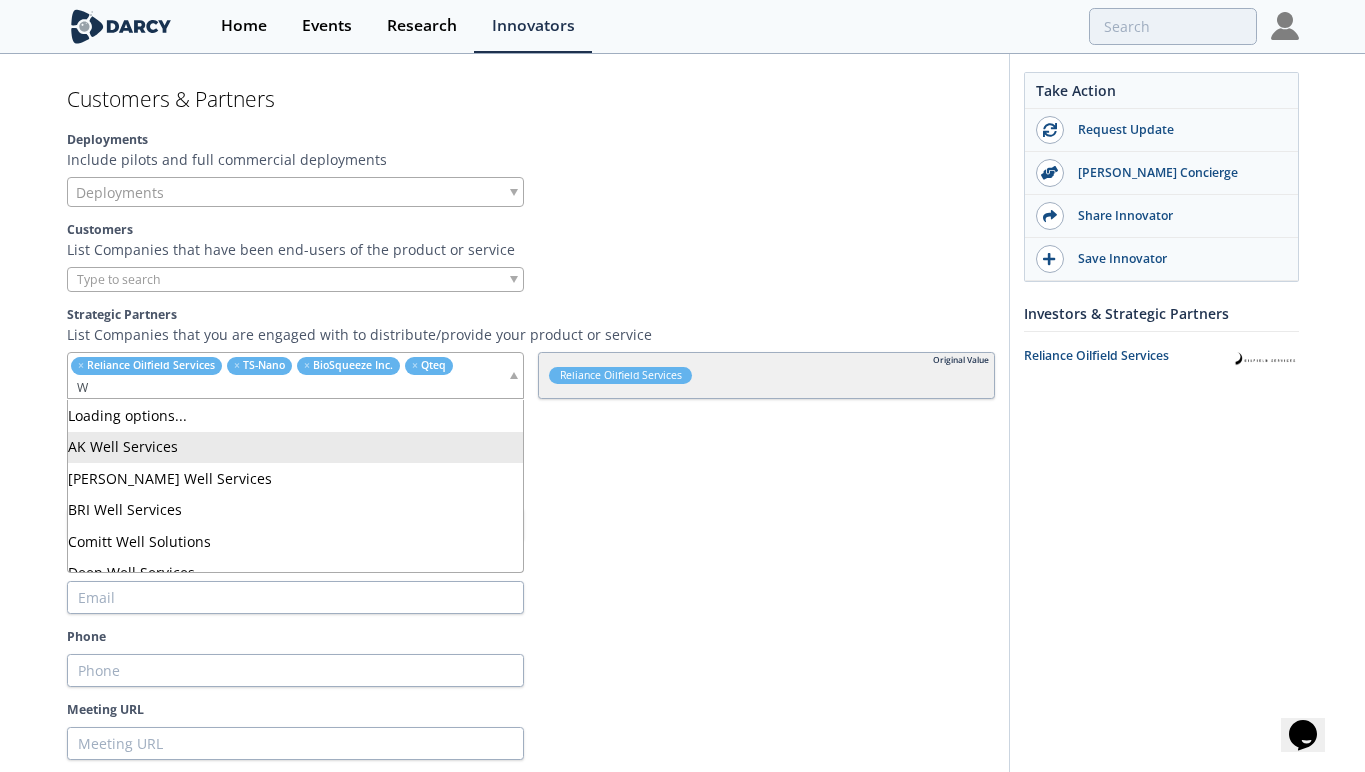 type 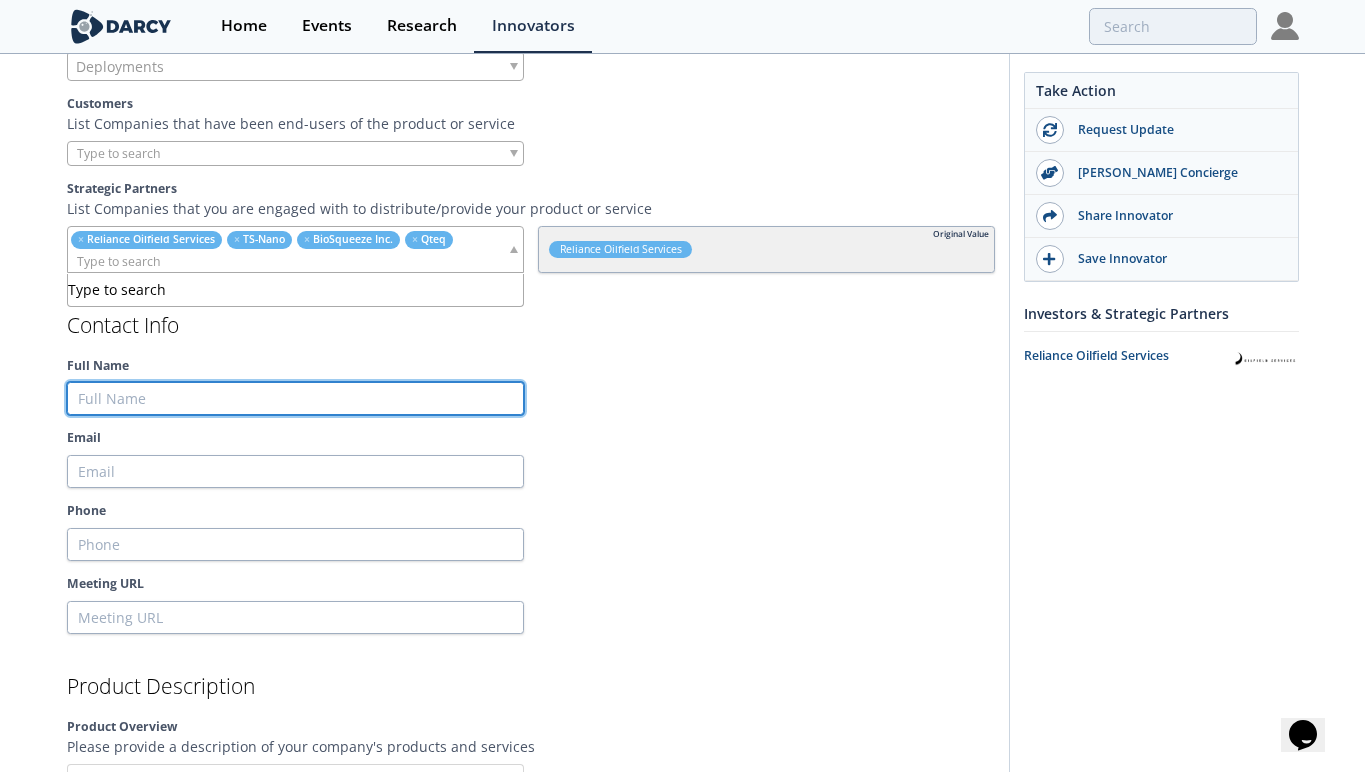 scroll, scrollTop: 1847, scrollLeft: 0, axis: vertical 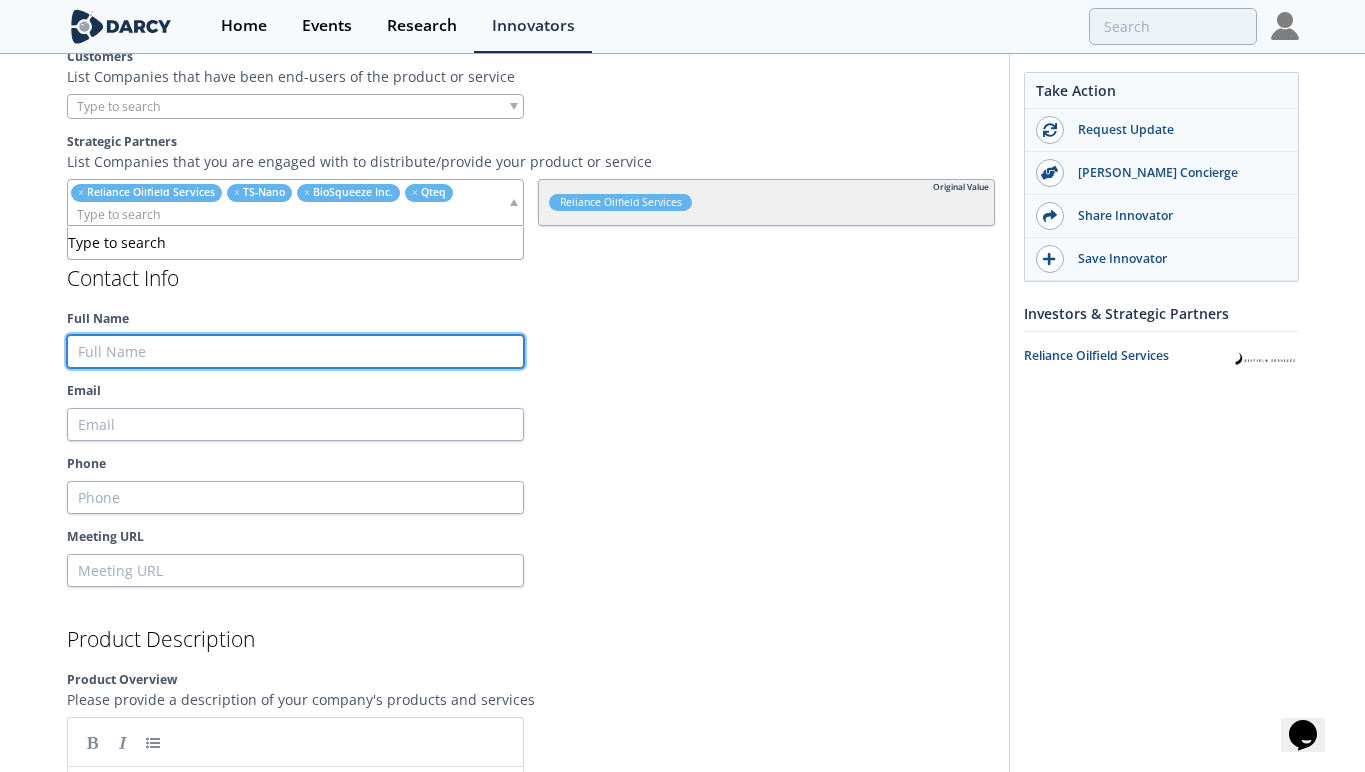 type 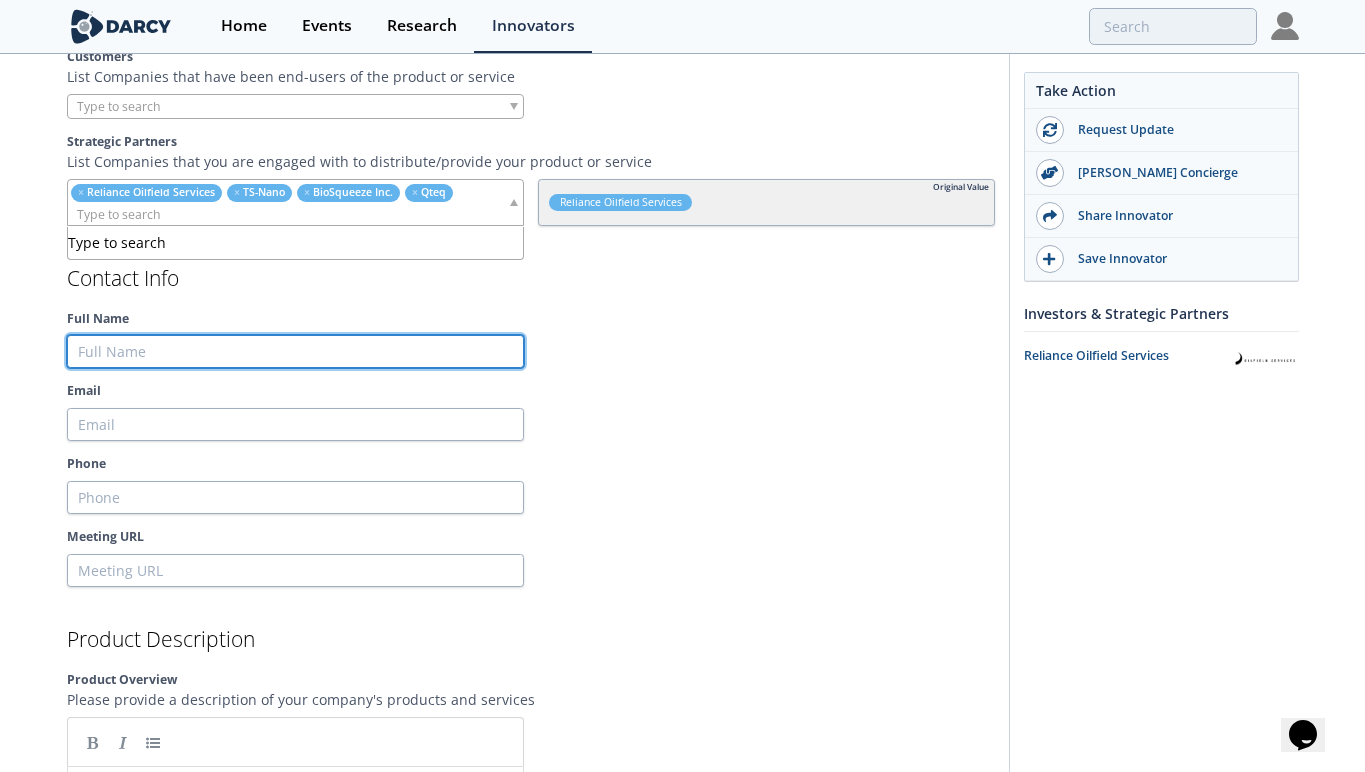 type on "R" 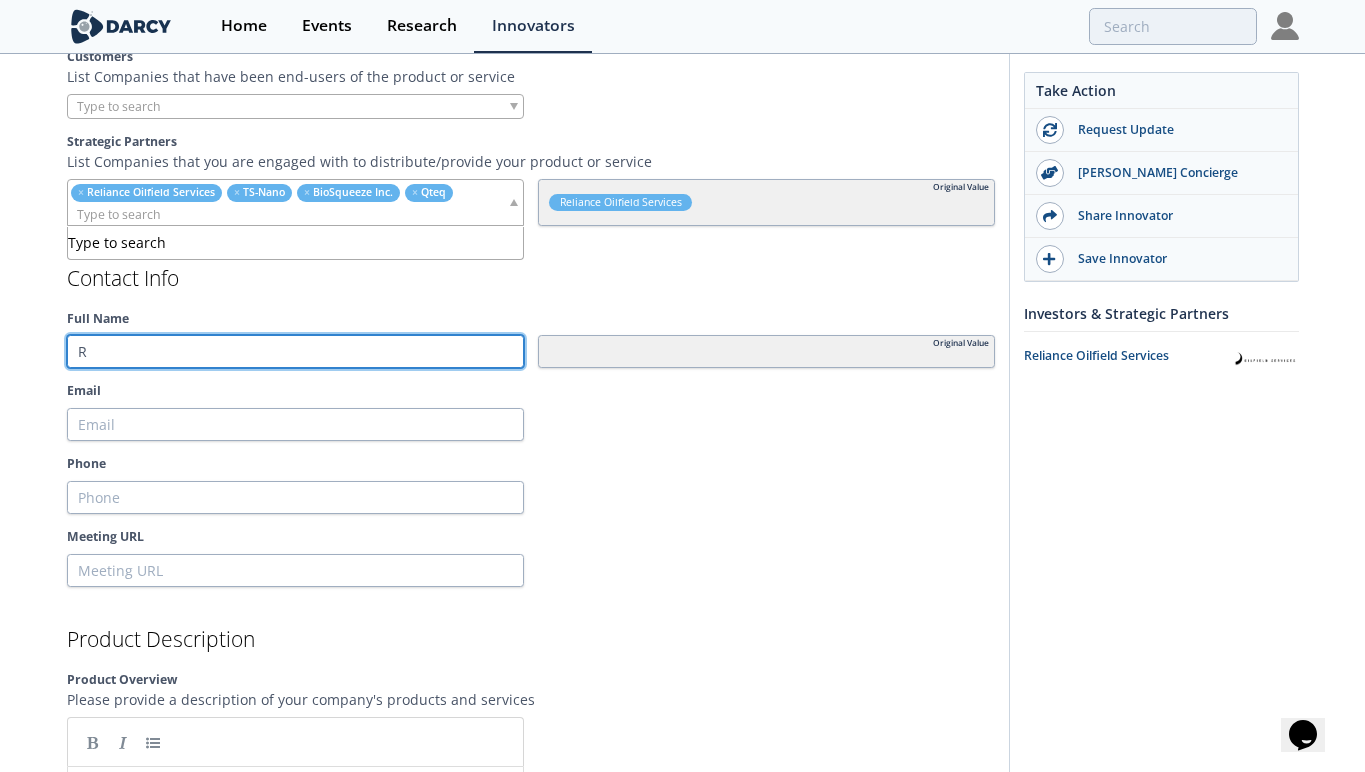 type 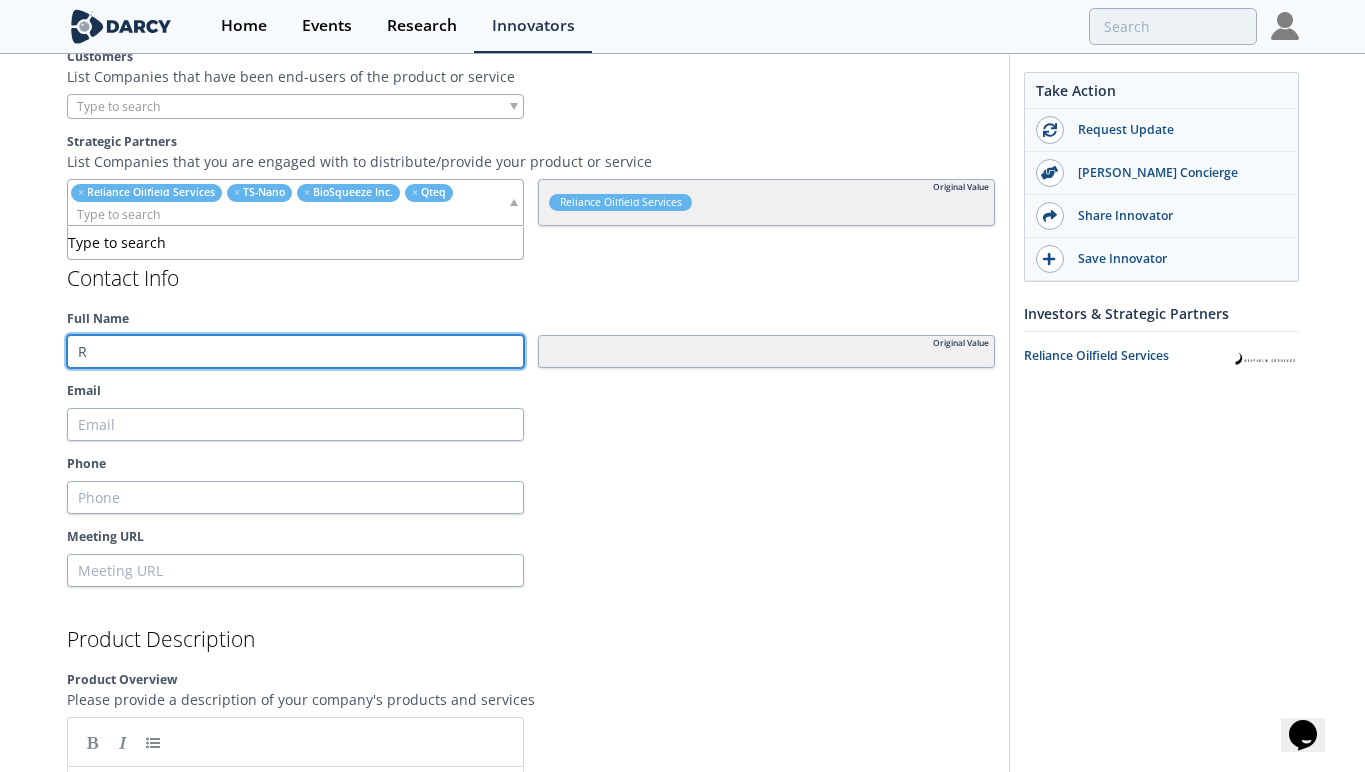 type on "Ro" 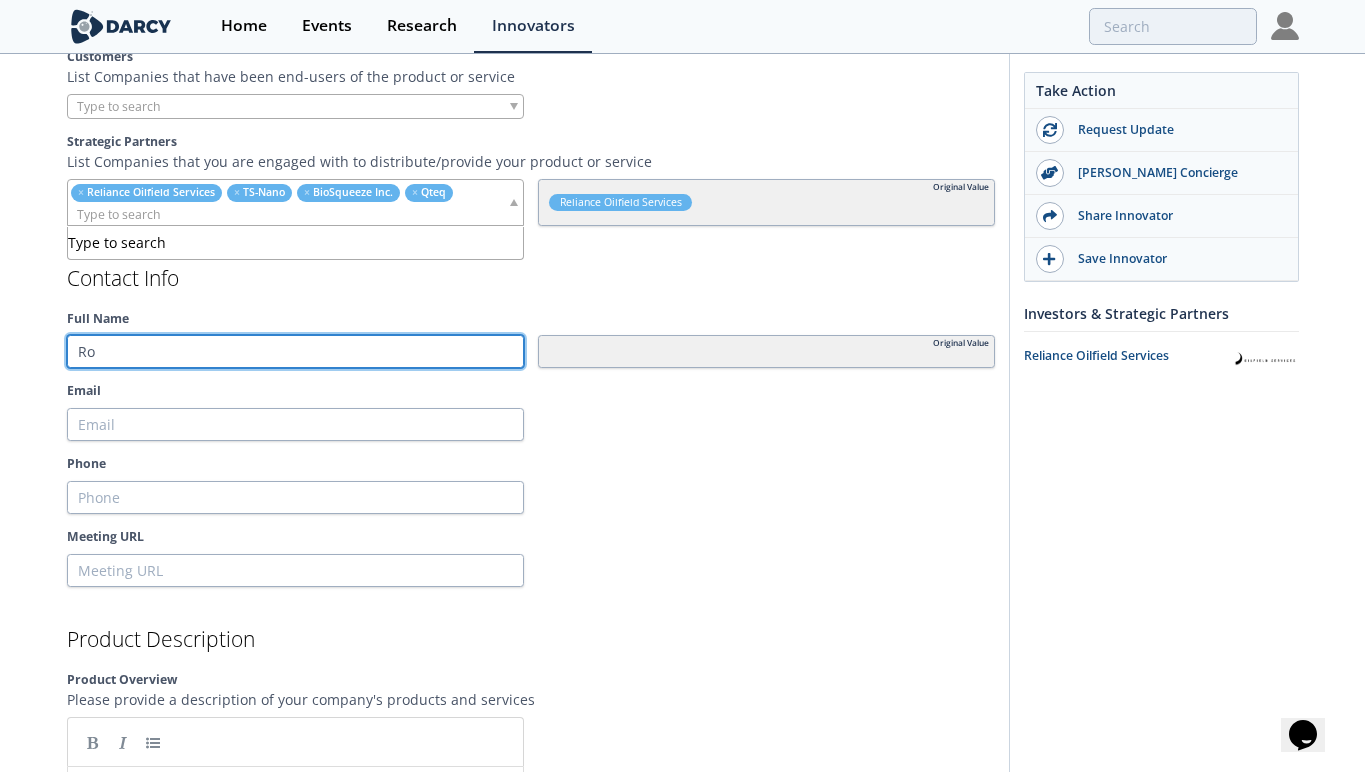 type 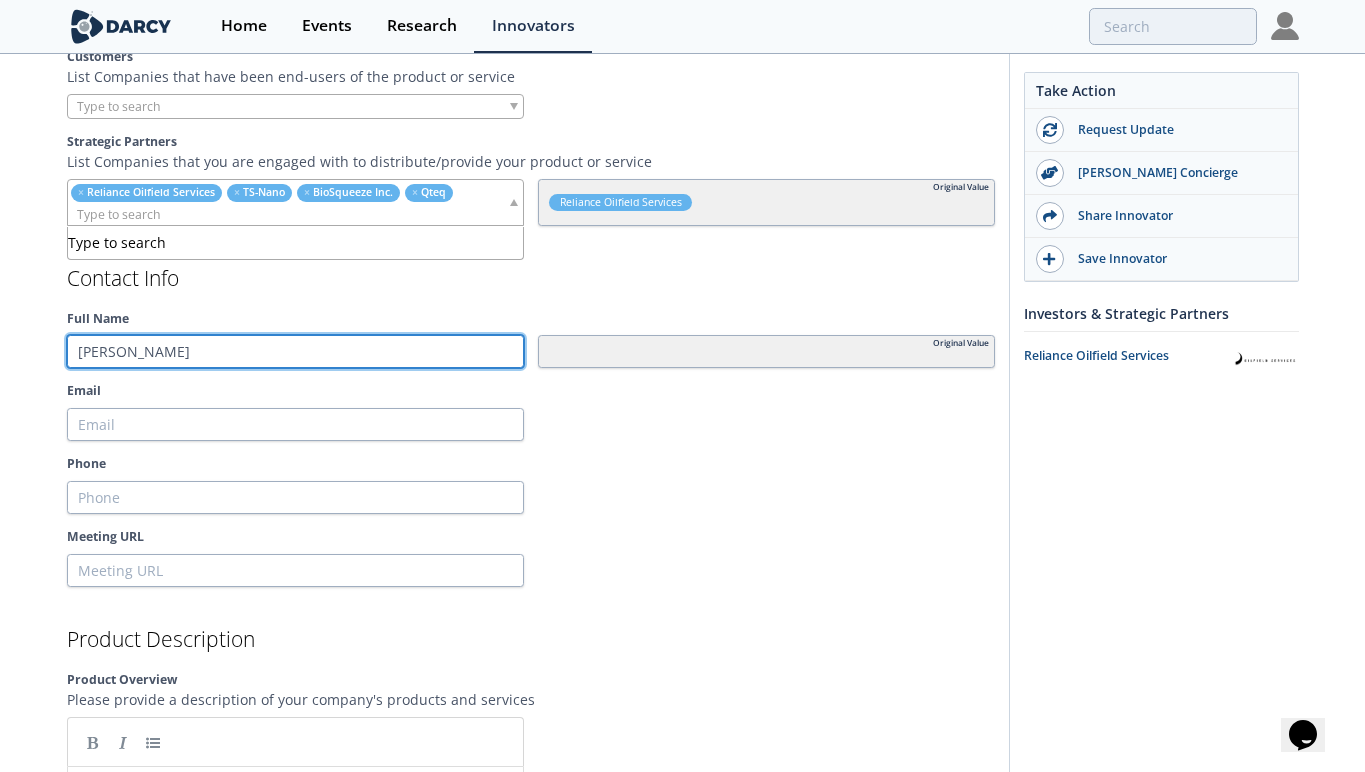 type 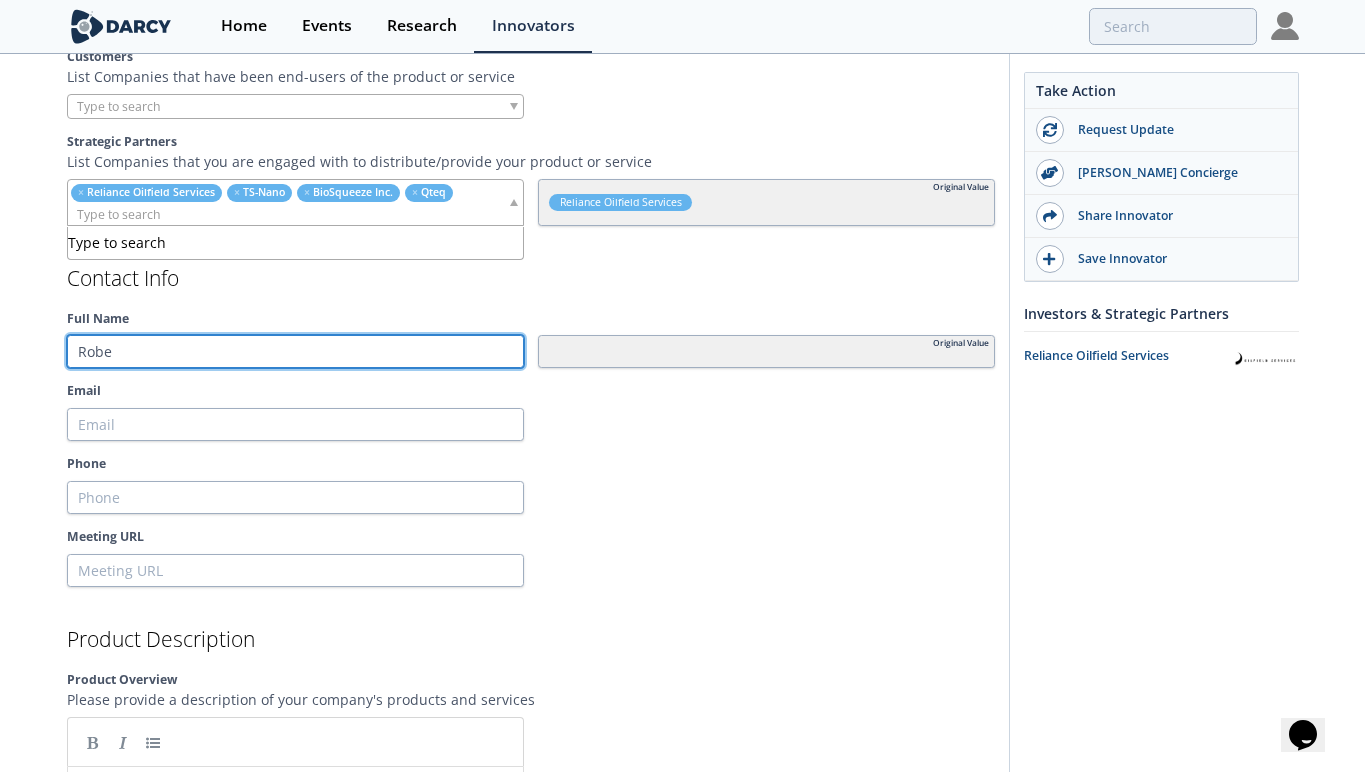 type 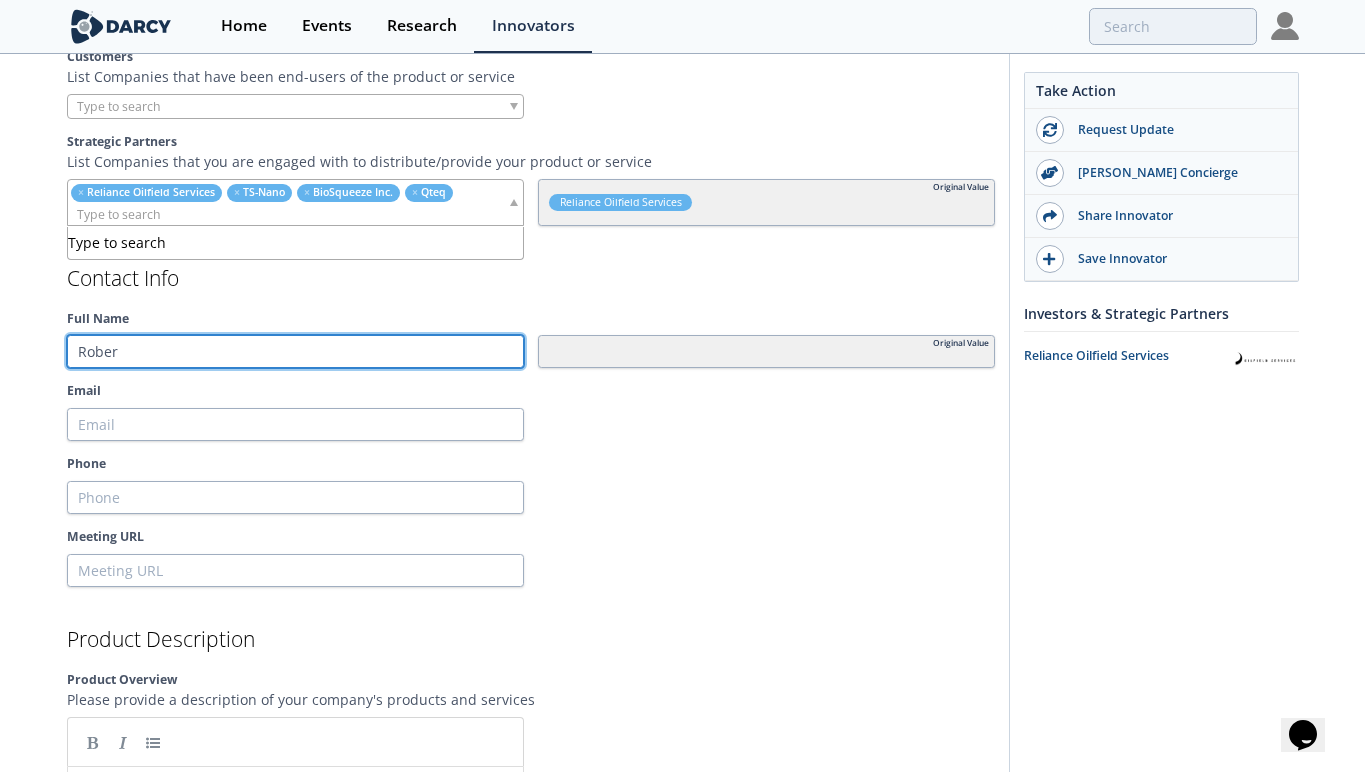 type 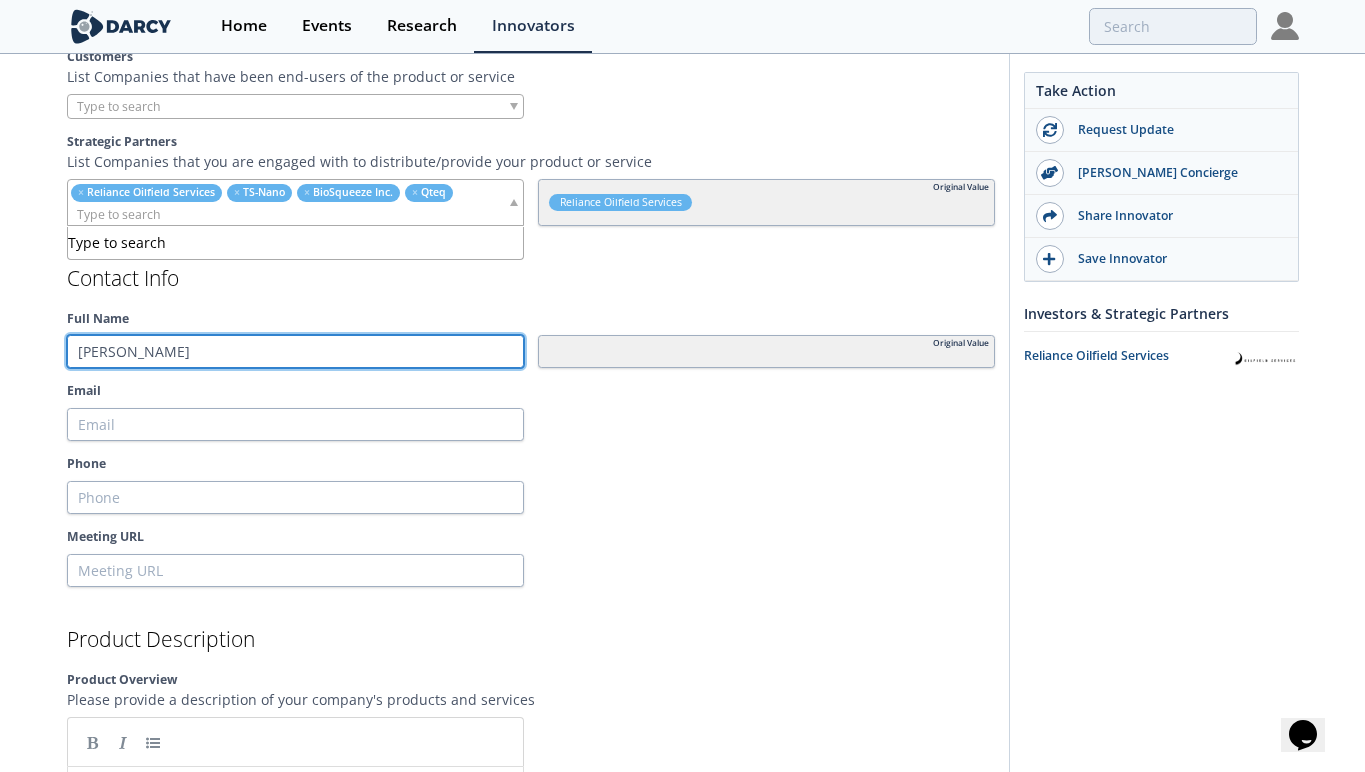 type 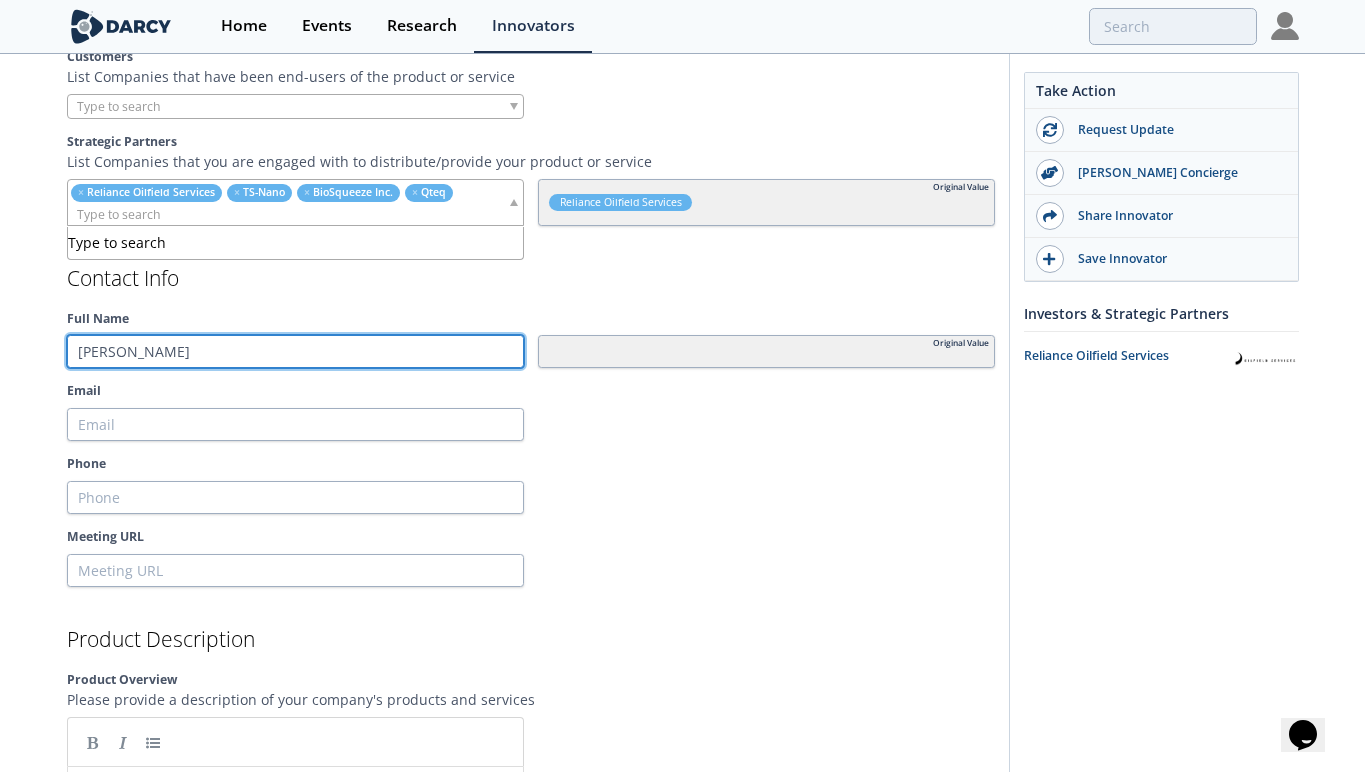 type on "Robert" 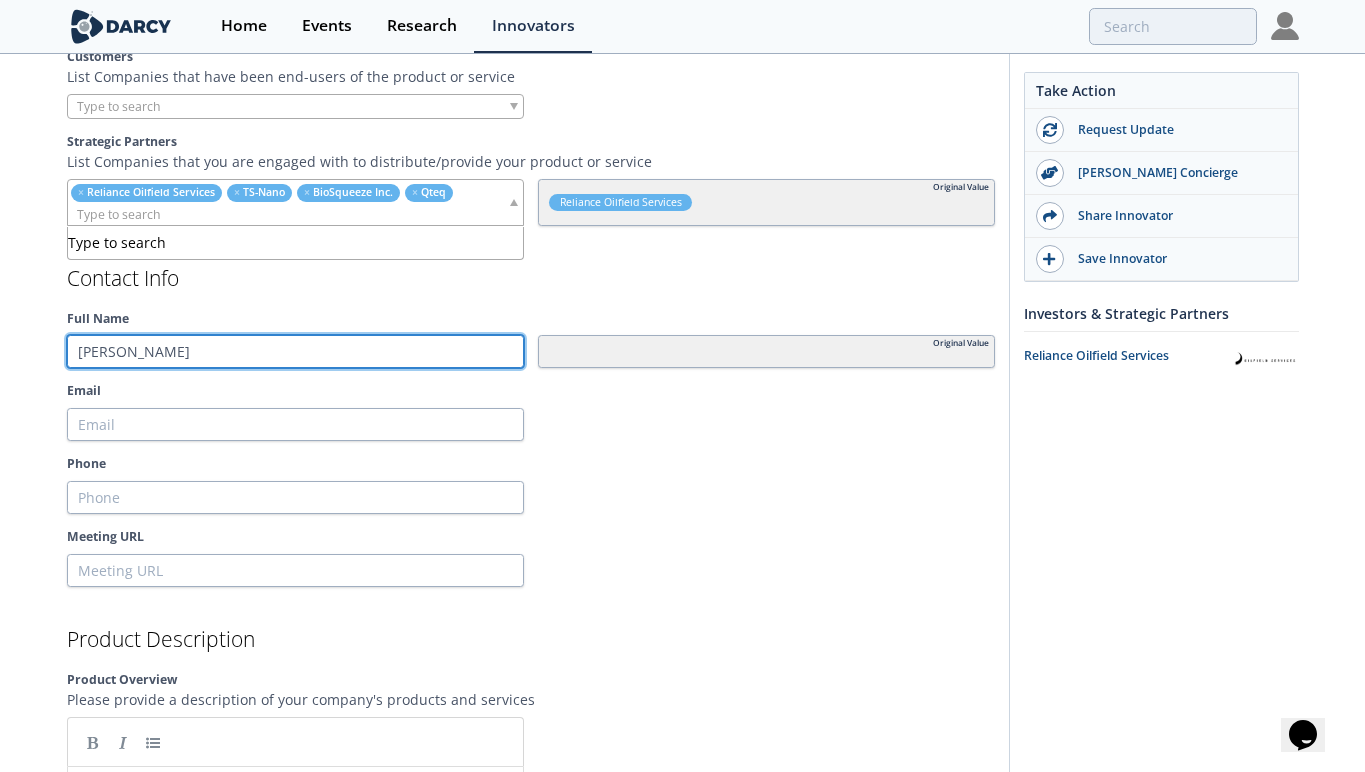 click on "Save" at bounding box center (97, 2684) 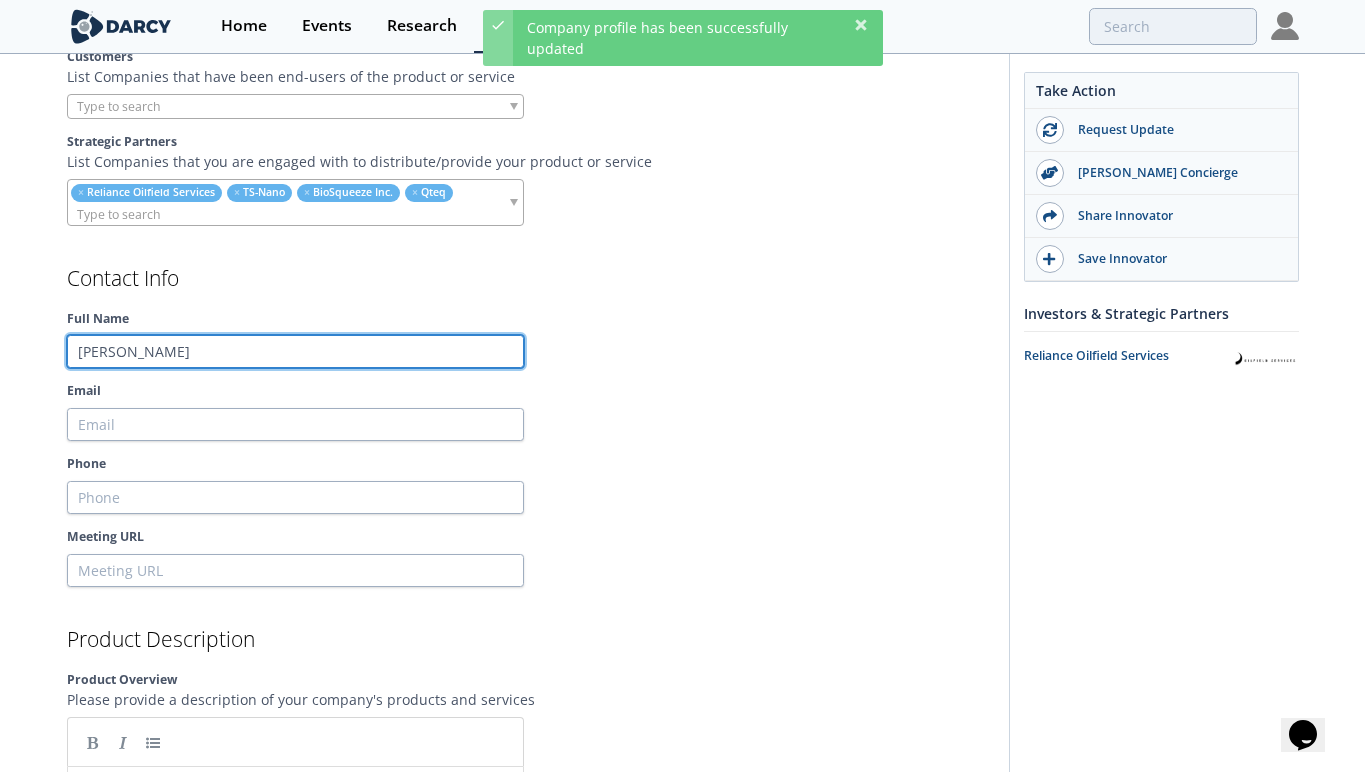 type 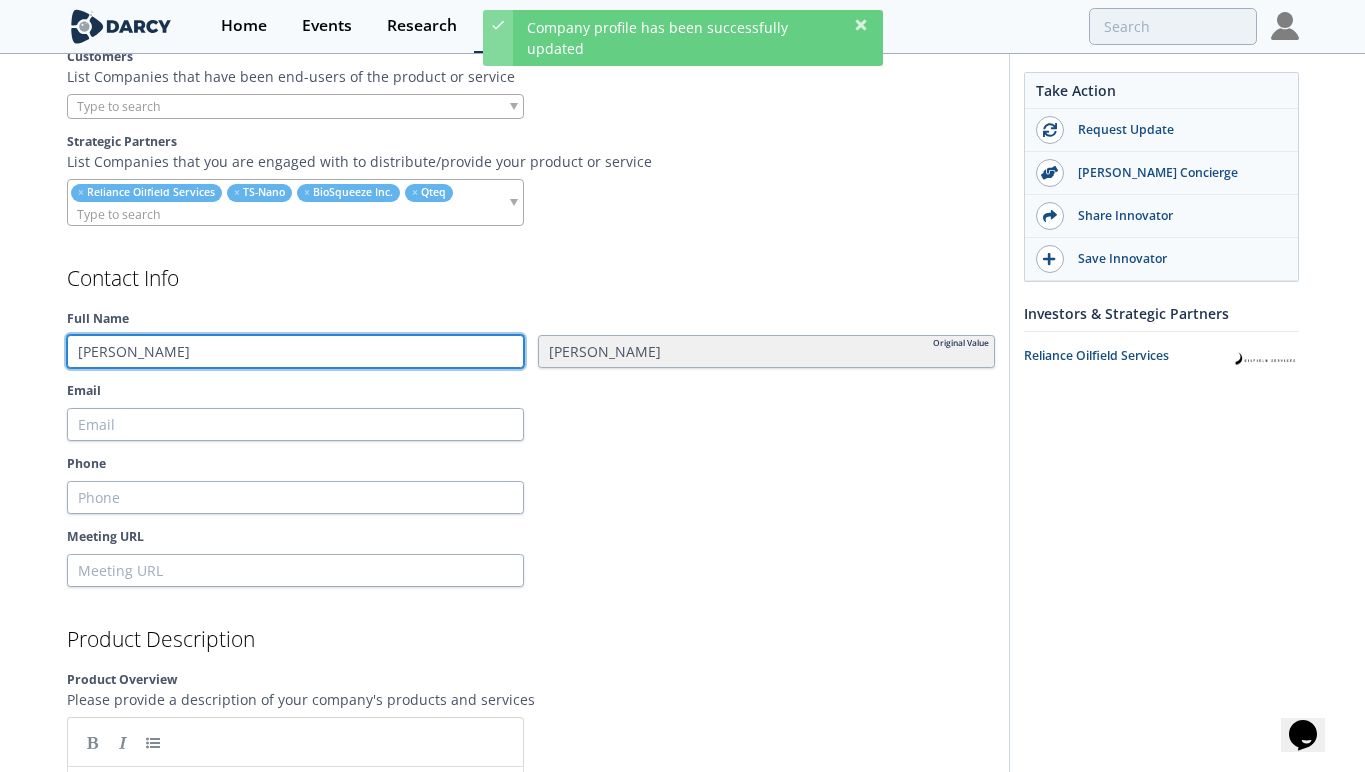 type 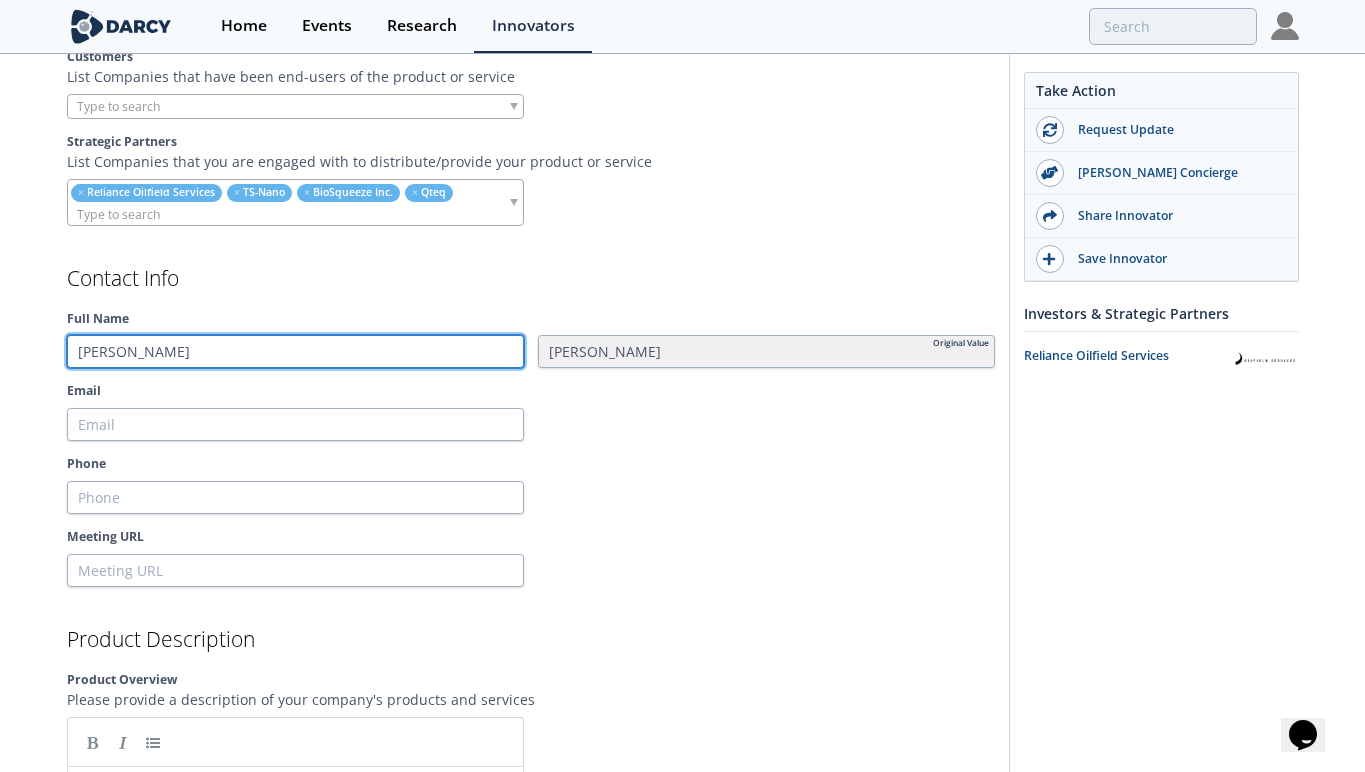 type on "Robert Layher" 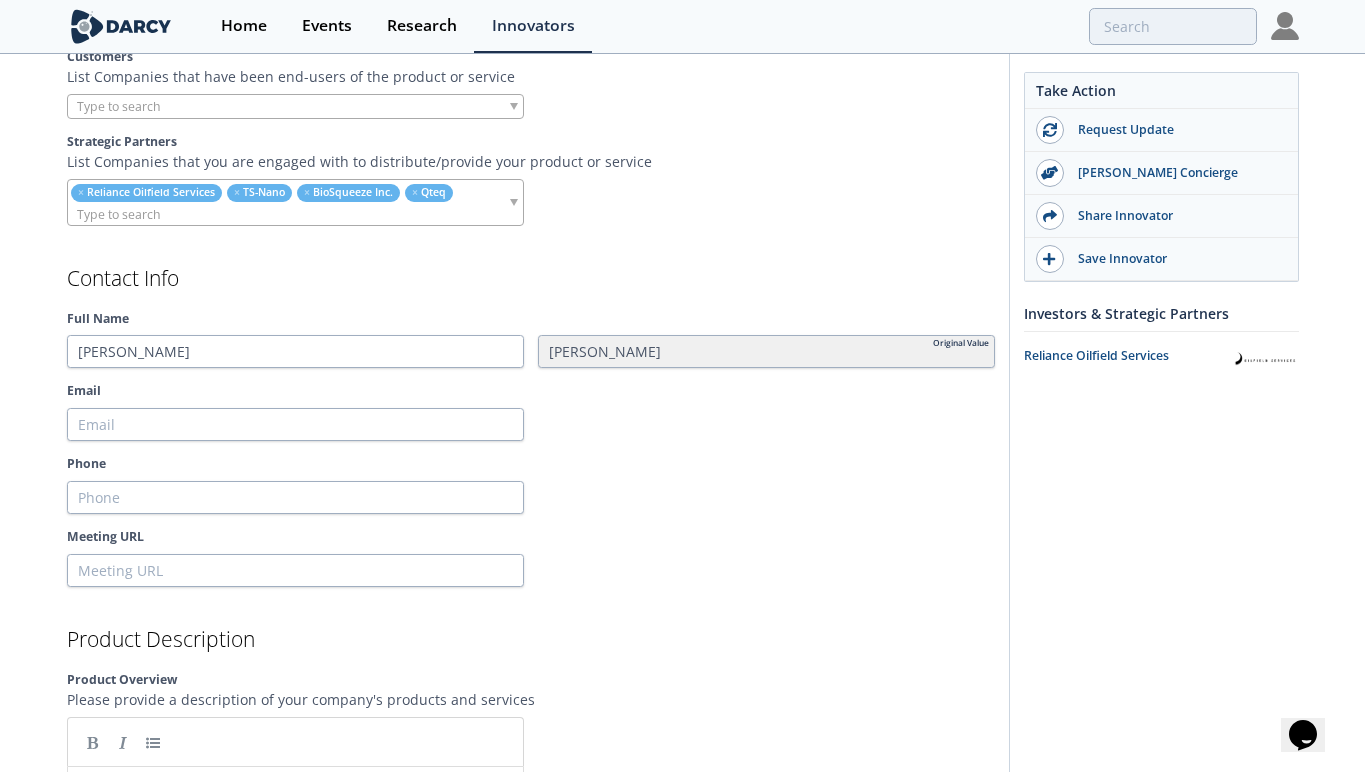 type 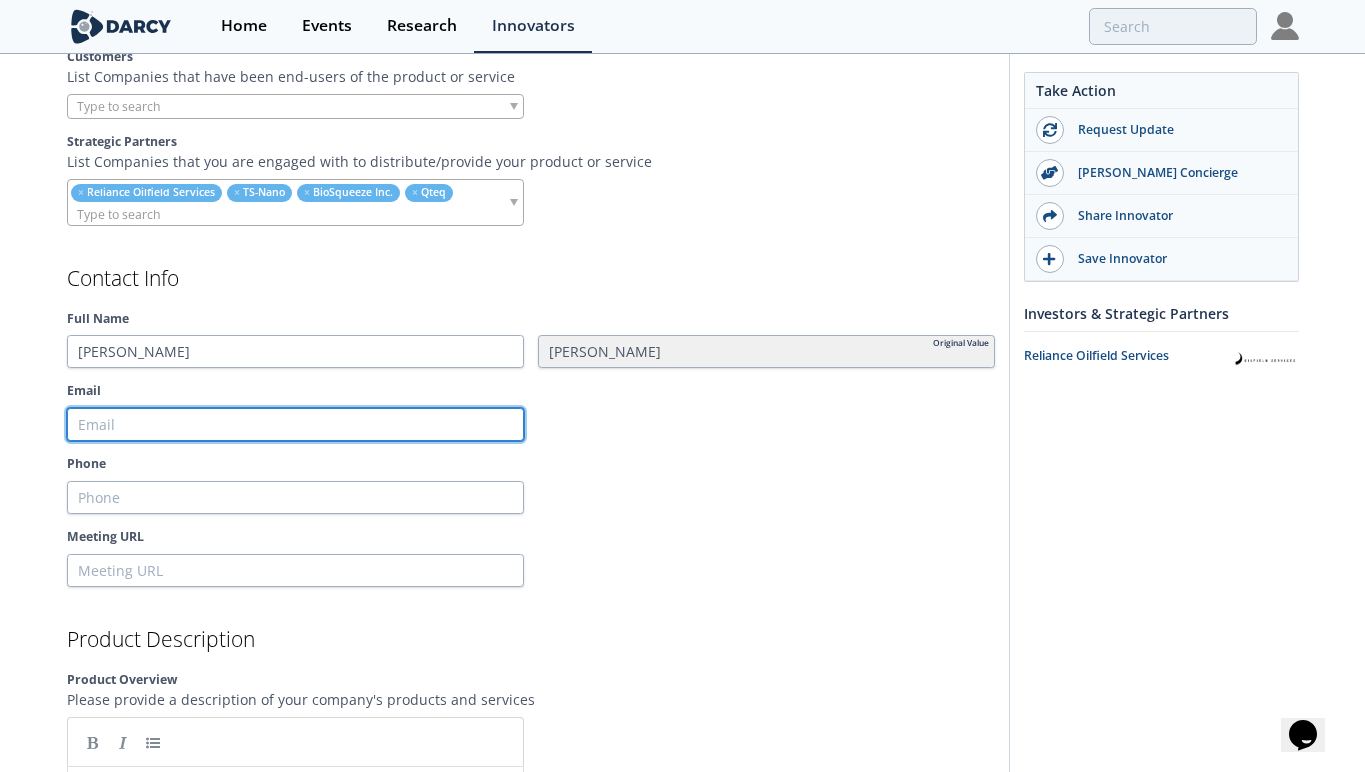 type on "[PERSON_NAME][EMAIL_ADDRESS][PERSON_NAME][DOMAIN_NAME]" 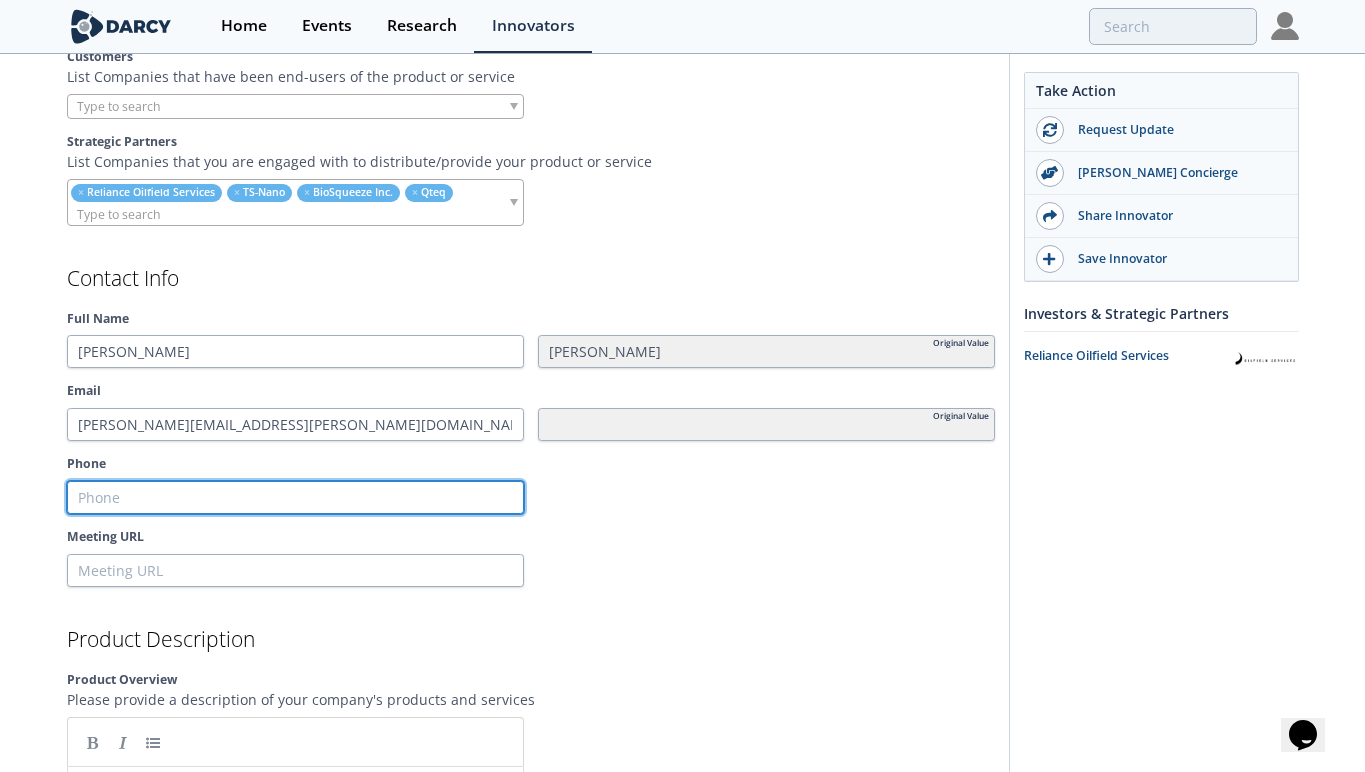 click on "Phone" at bounding box center (295, 498) 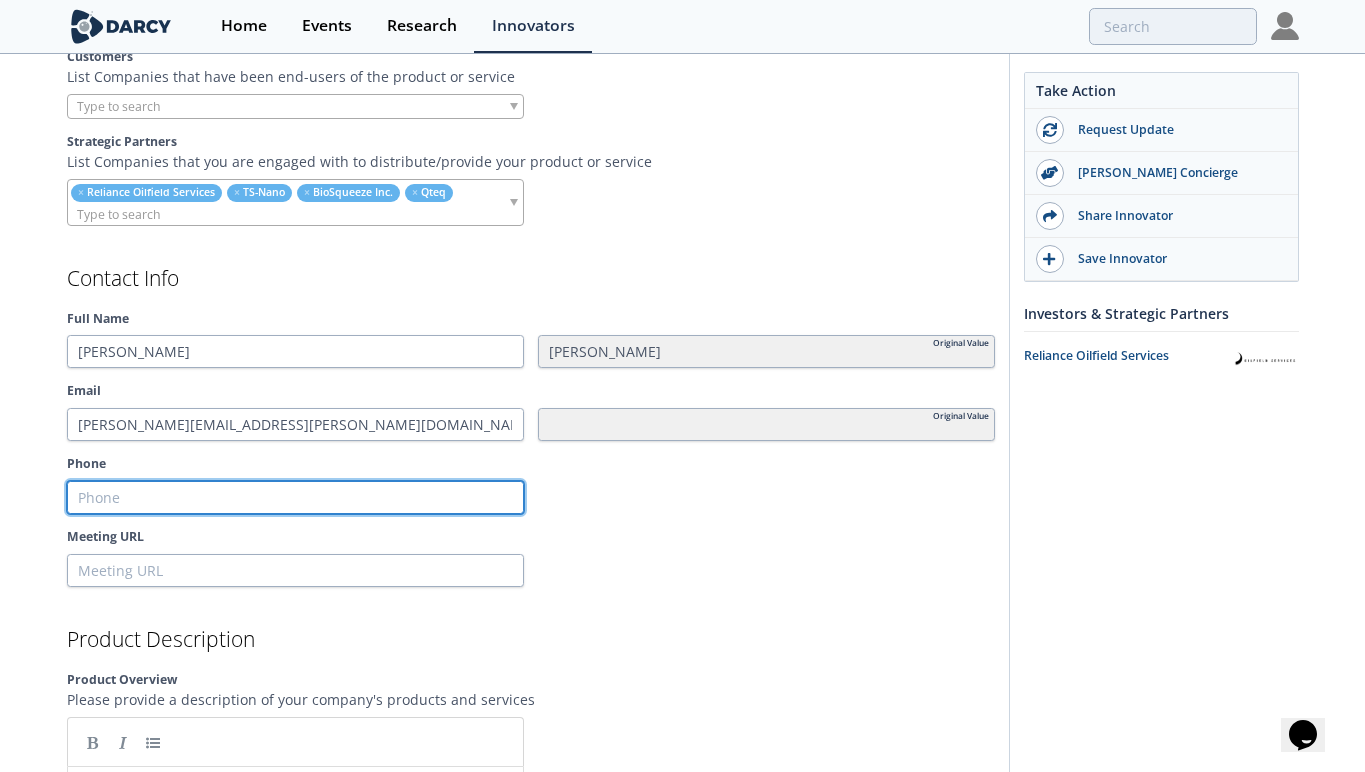type 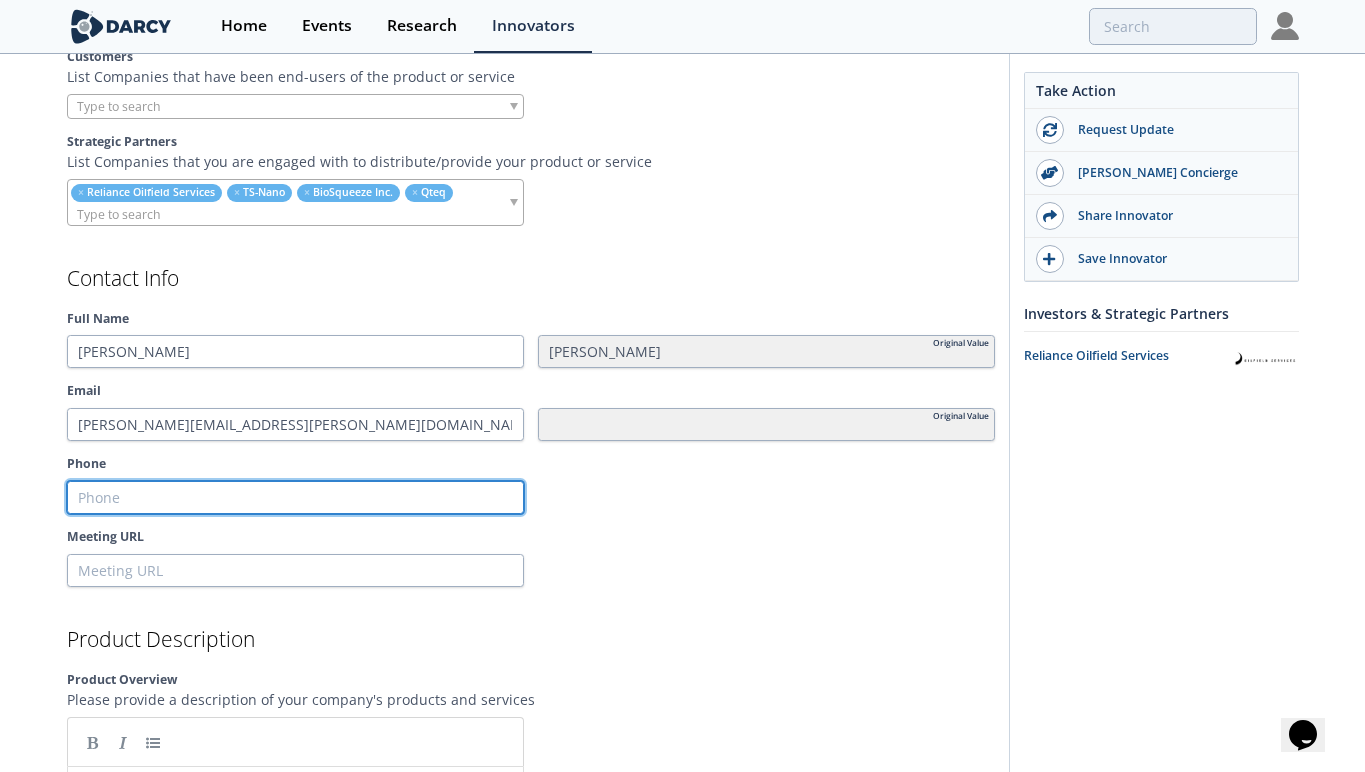 type on "1" 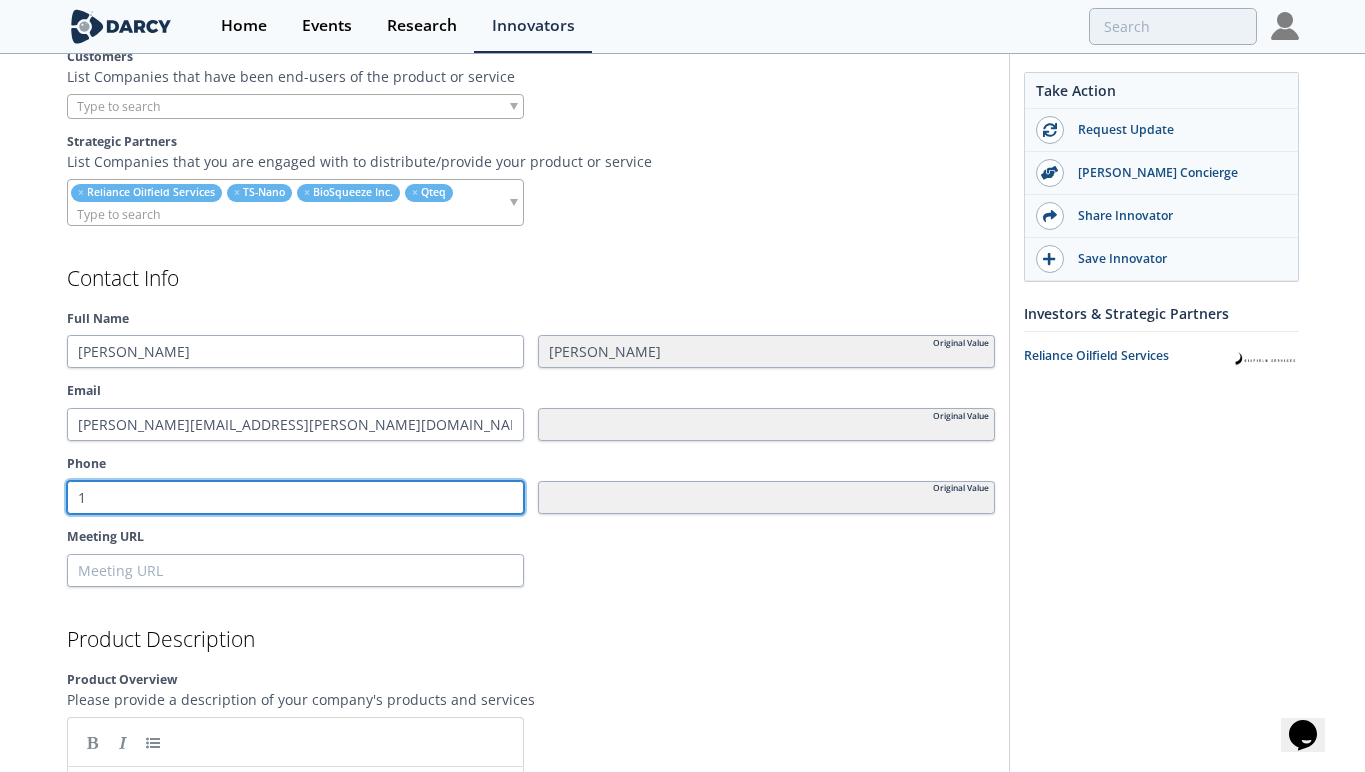 type 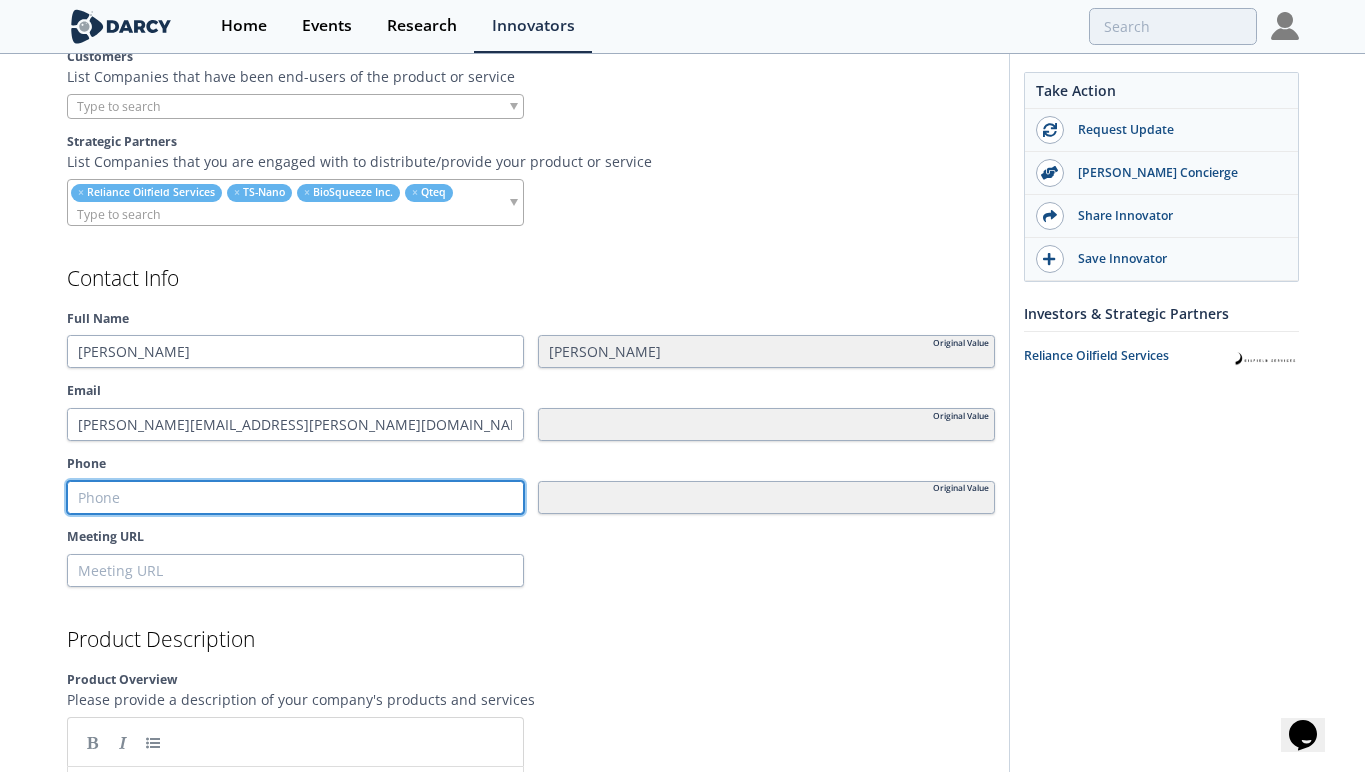 type 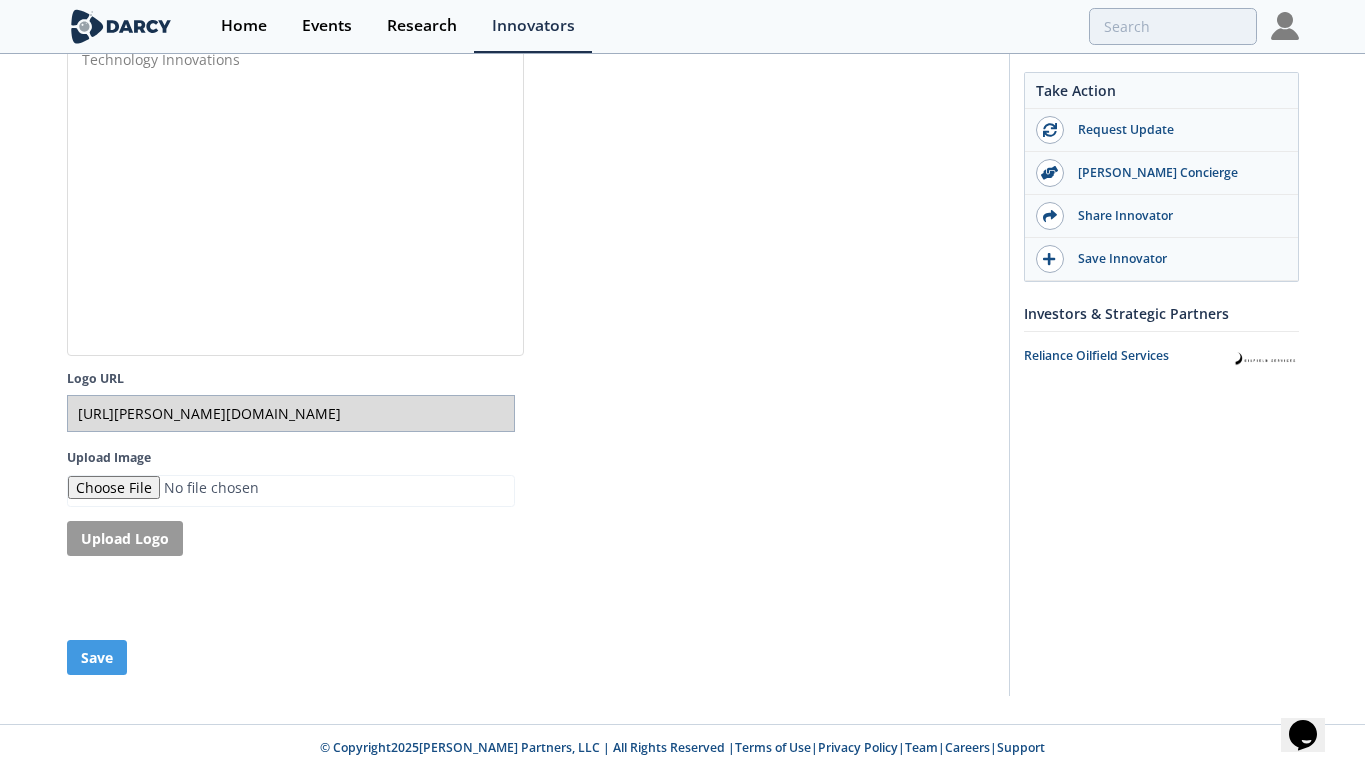 scroll, scrollTop: 3876, scrollLeft: 0, axis: vertical 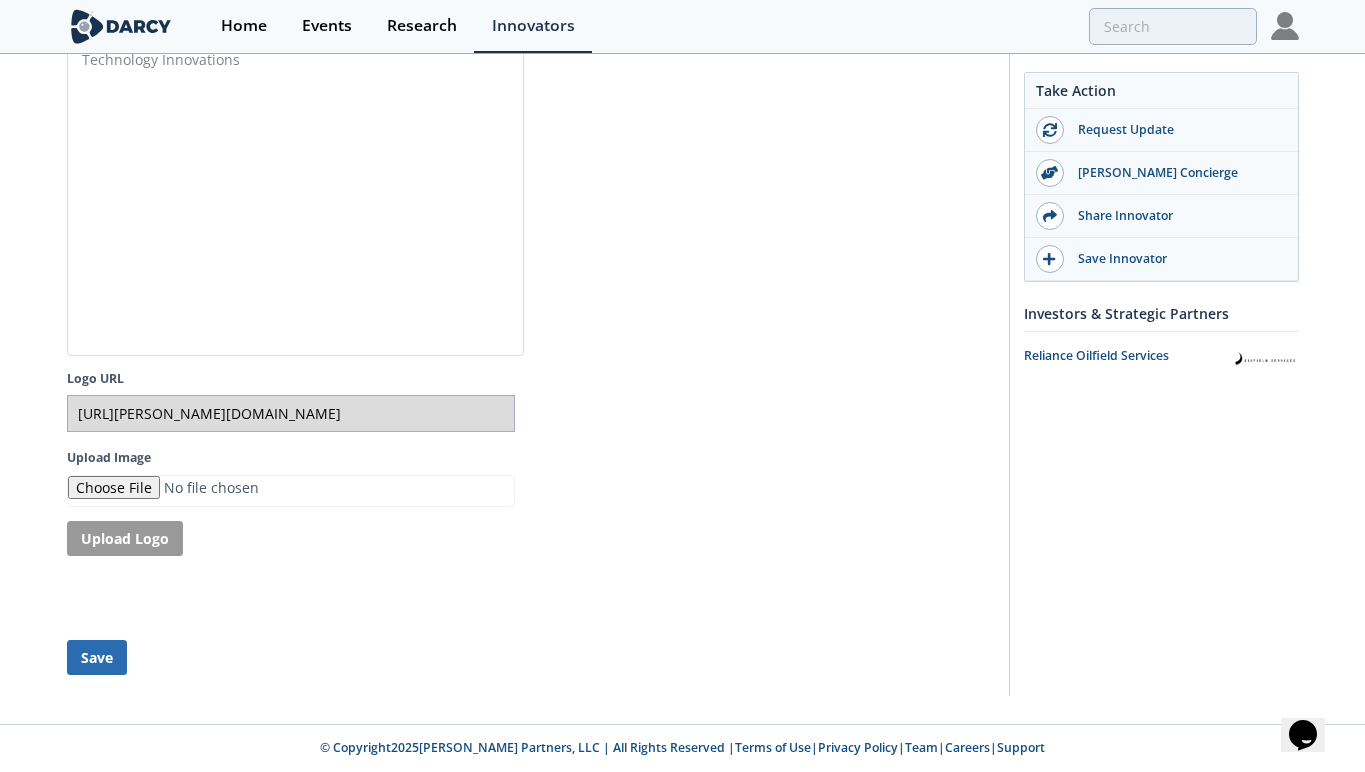 click on "Save" at bounding box center (97, 657) 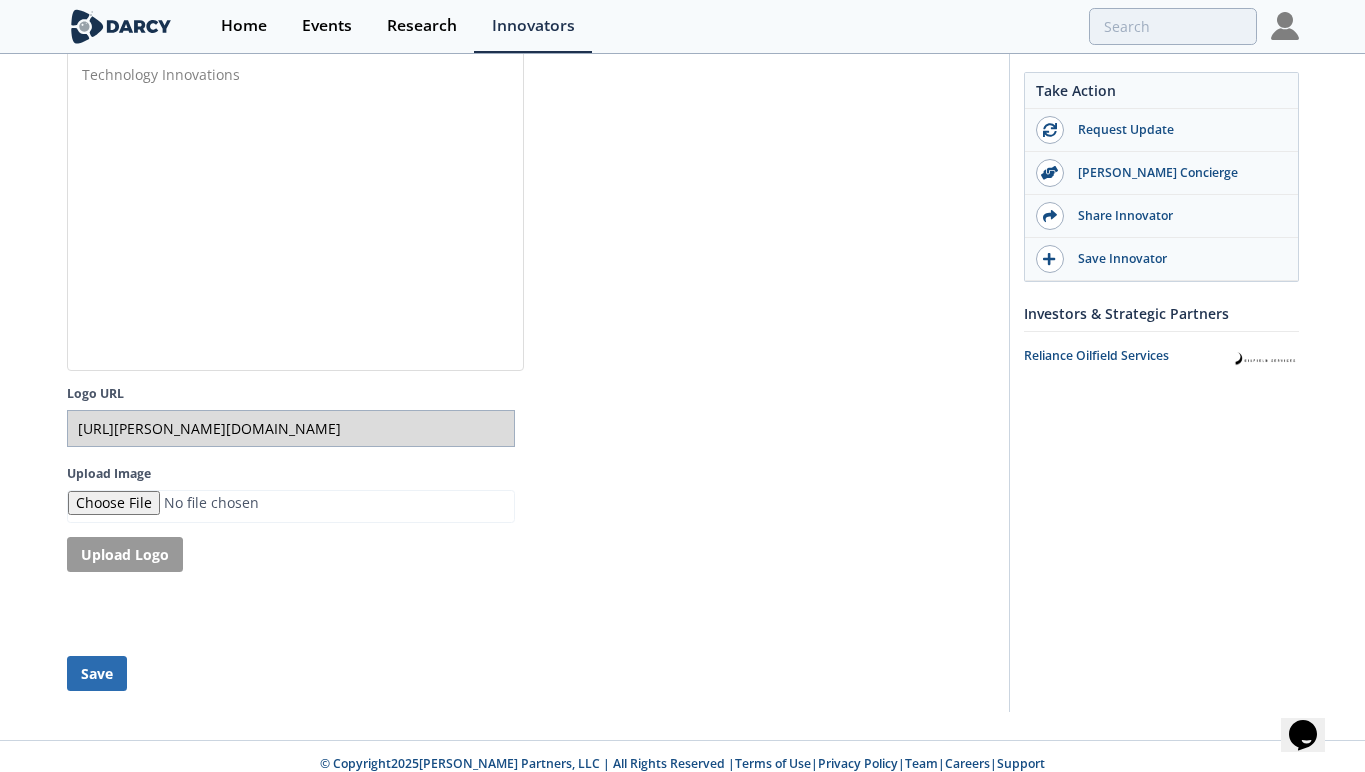 type 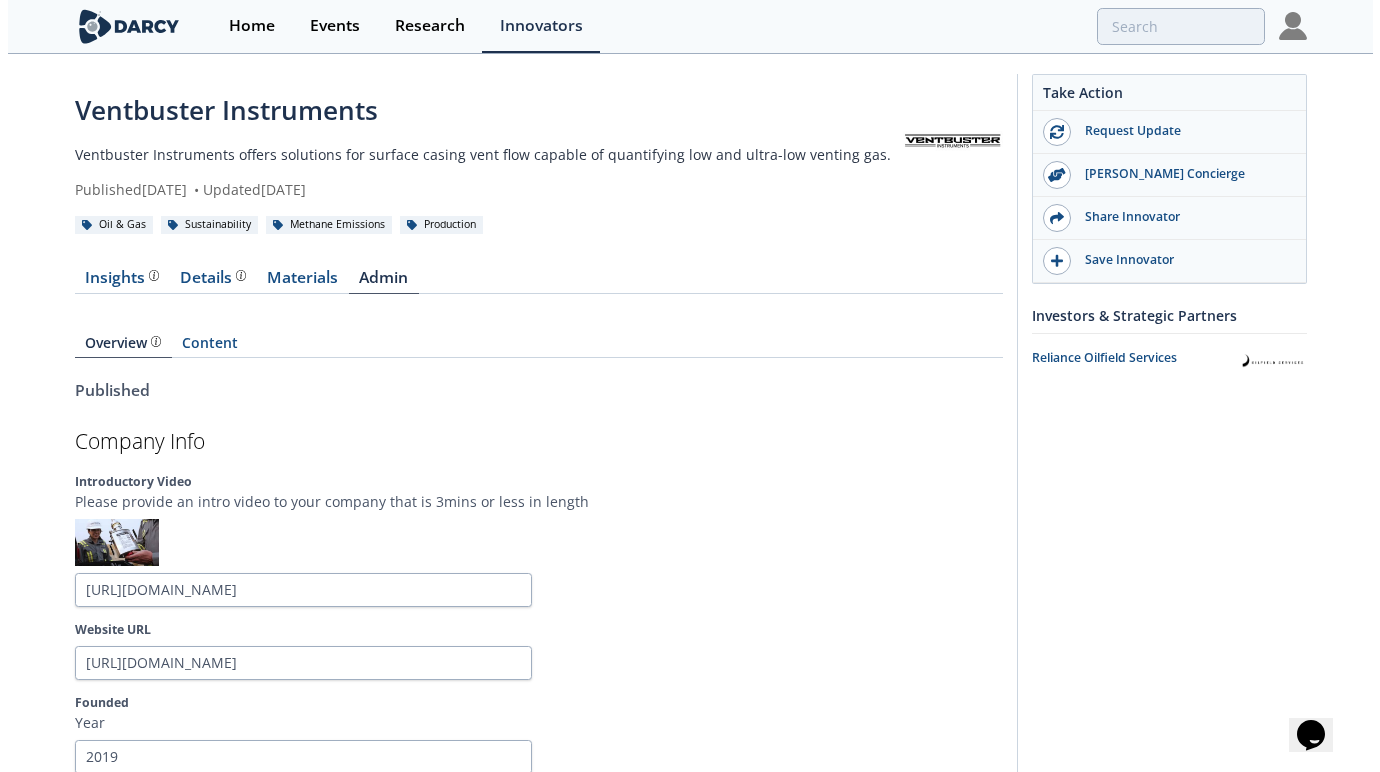 scroll, scrollTop: 0, scrollLeft: 0, axis: both 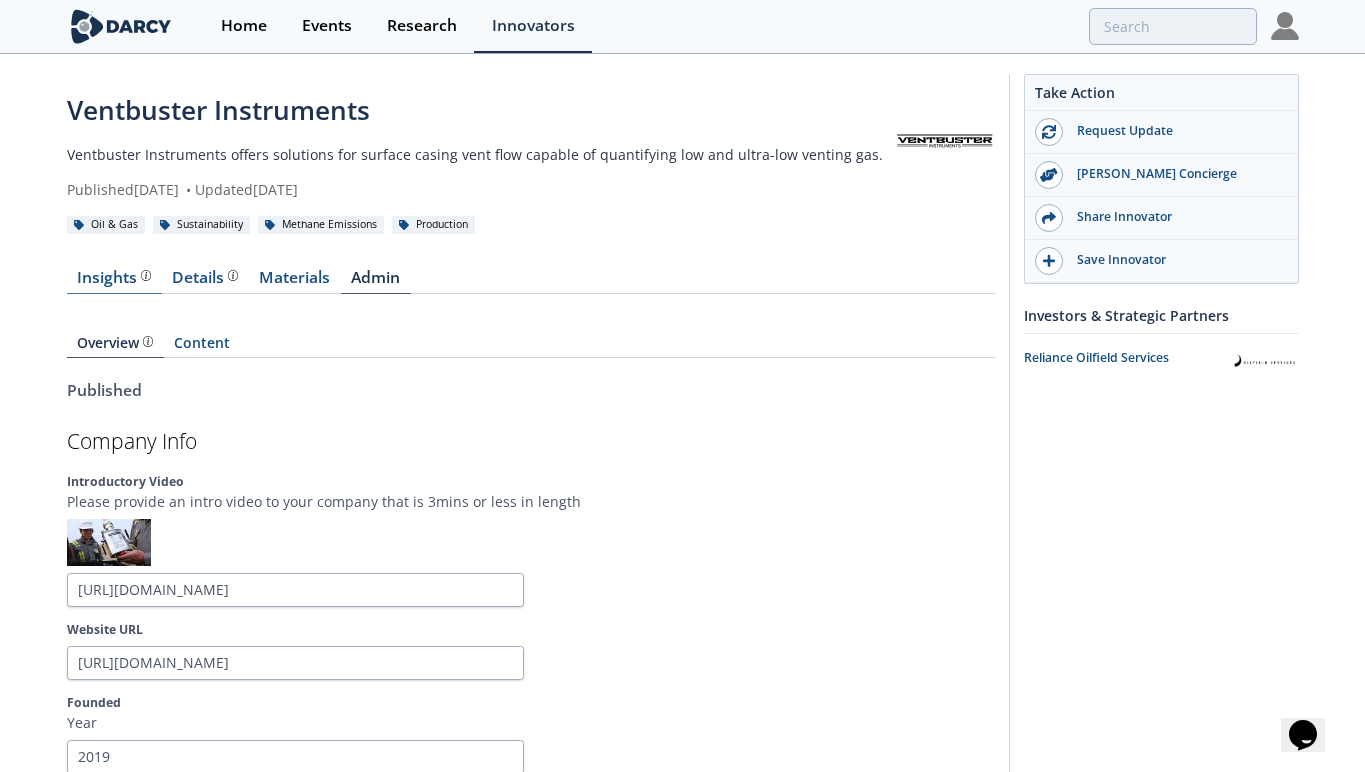 click on "Insights" at bounding box center (114, 278) 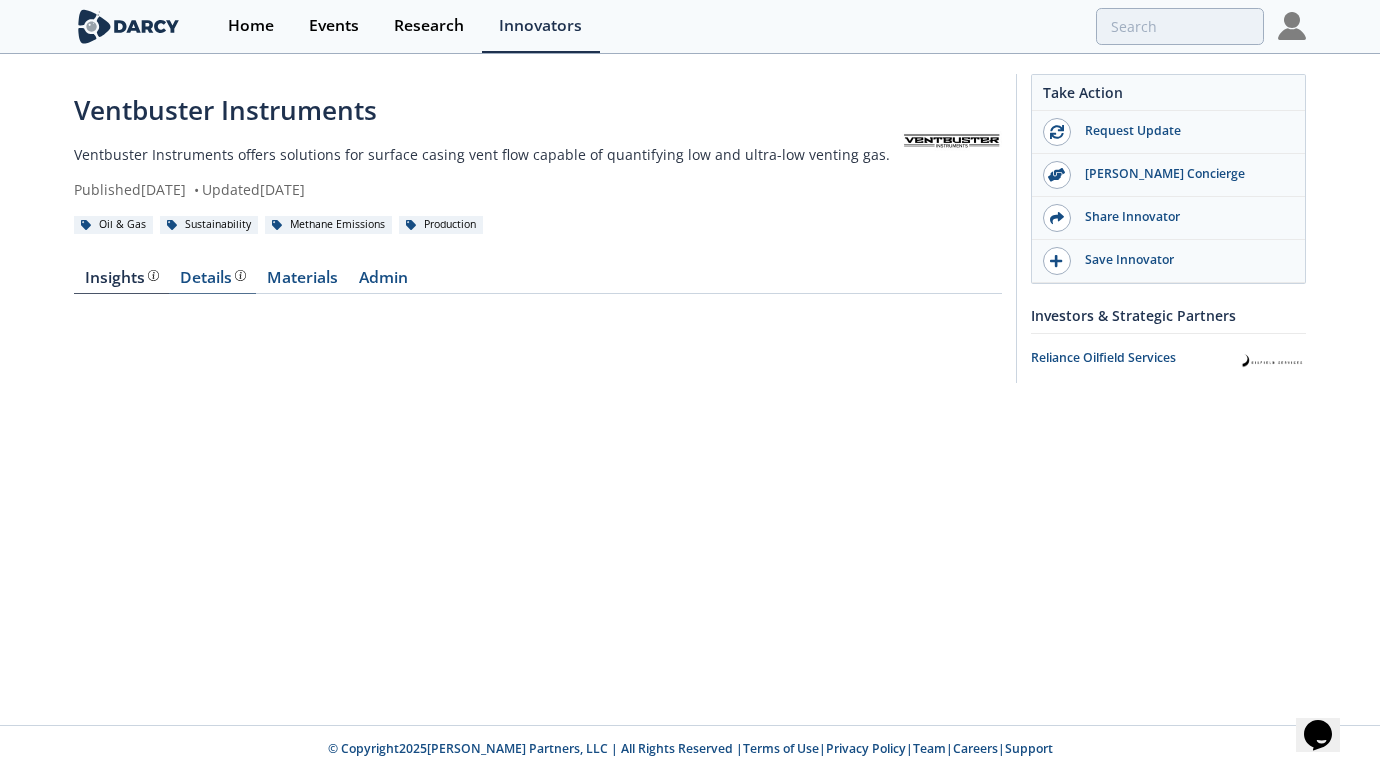click on "Details" at bounding box center (213, 278) 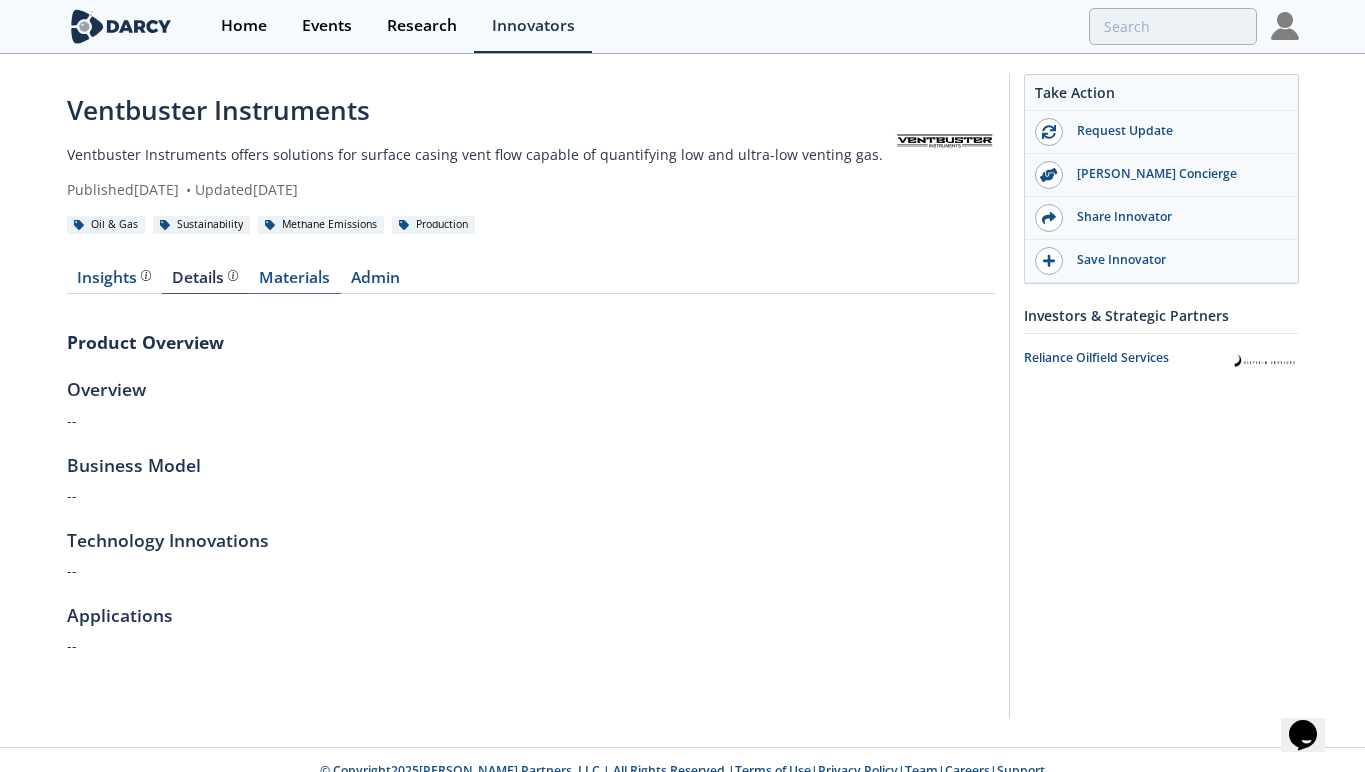 click on "Materials" at bounding box center (295, 282) 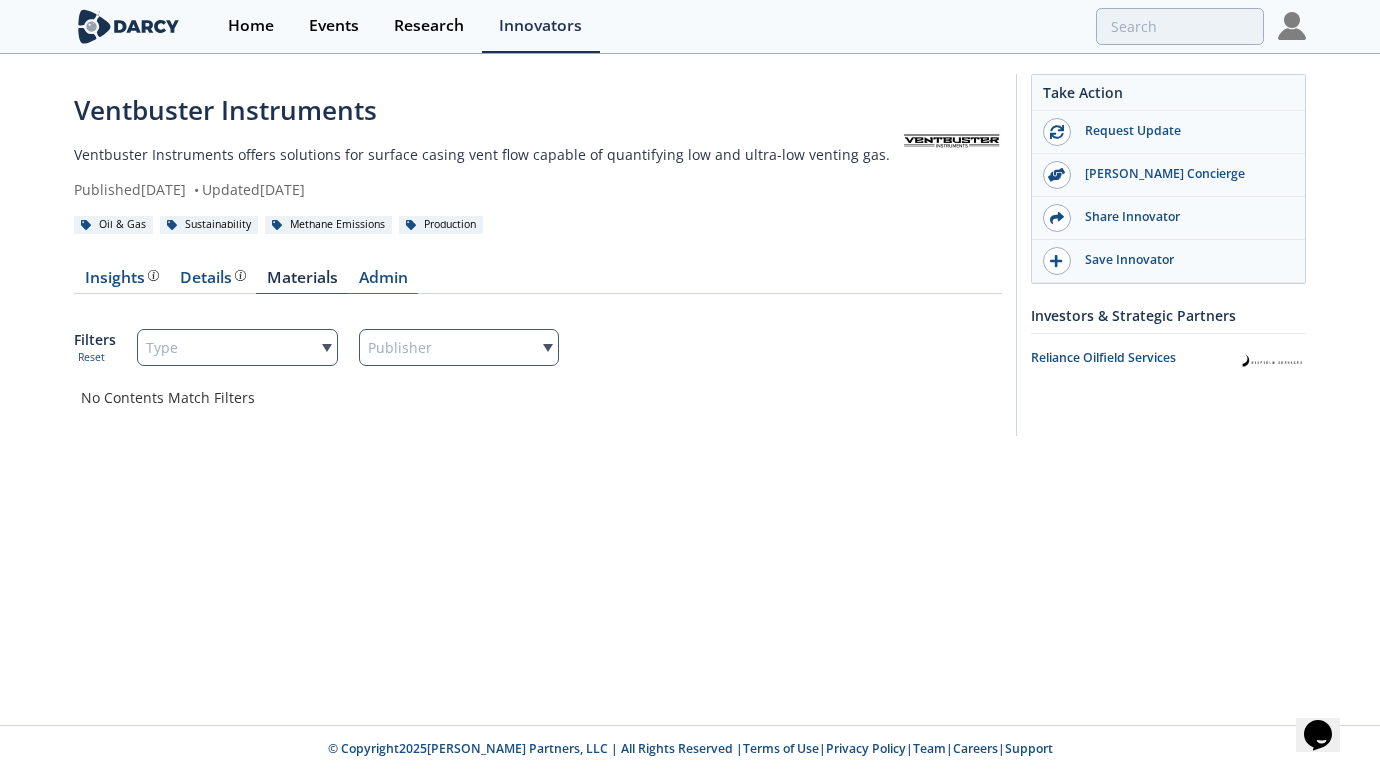 click on "Admin" at bounding box center (383, 282) 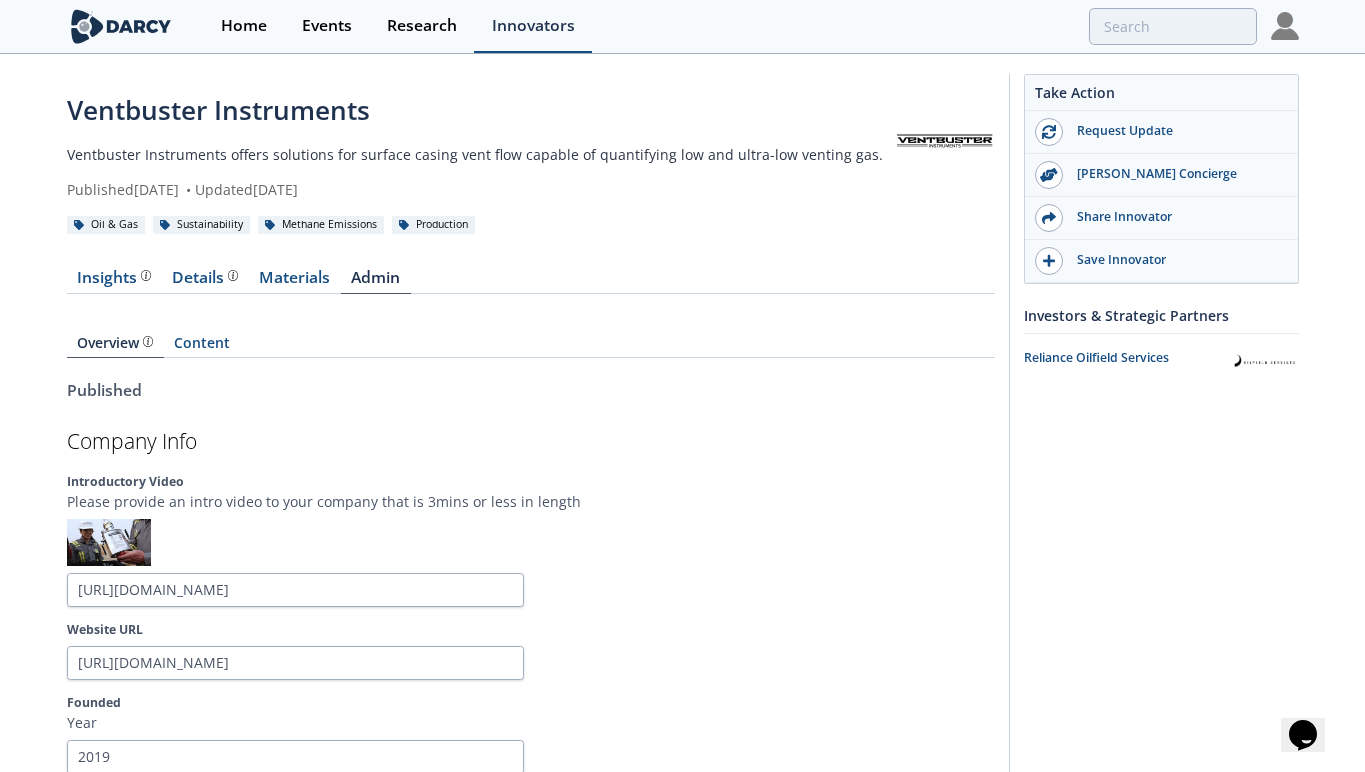 click on "Innovators" at bounding box center [533, 26] 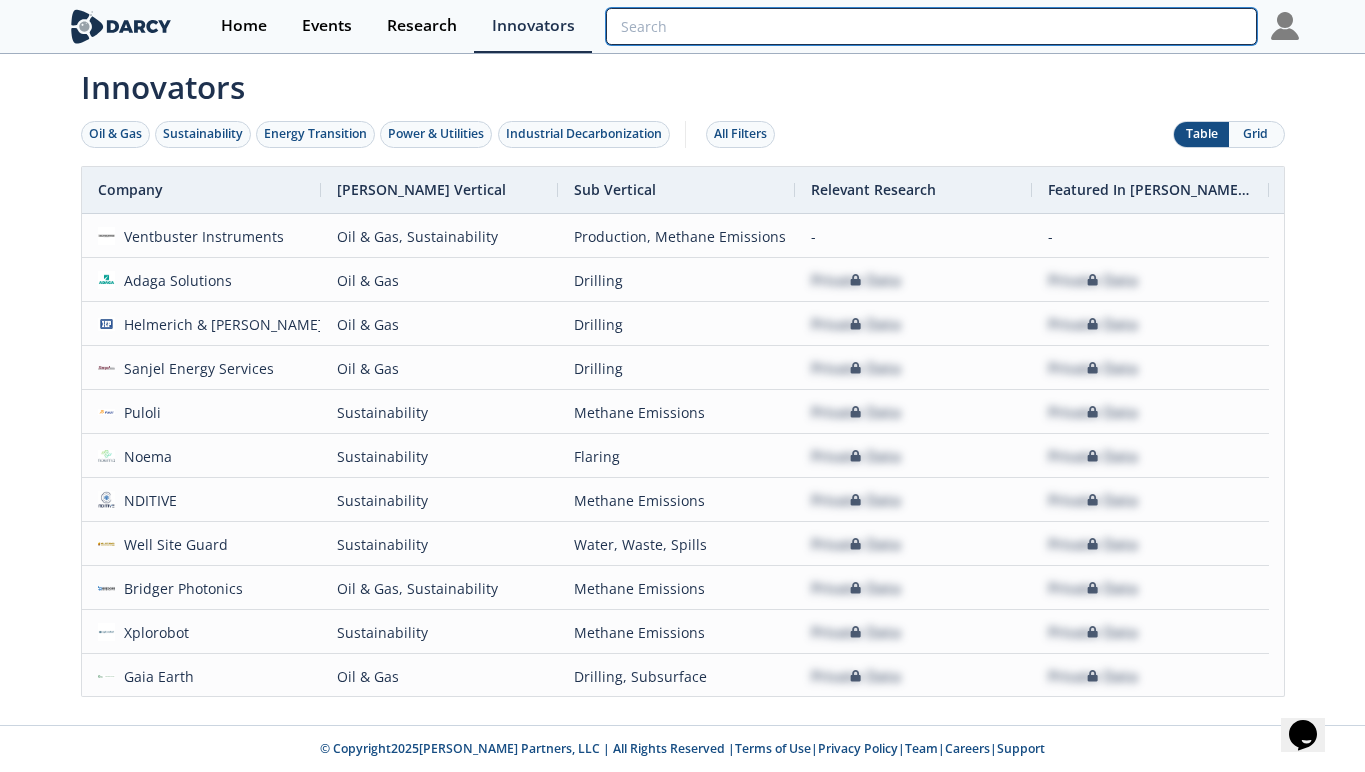 click at bounding box center [931, 26] 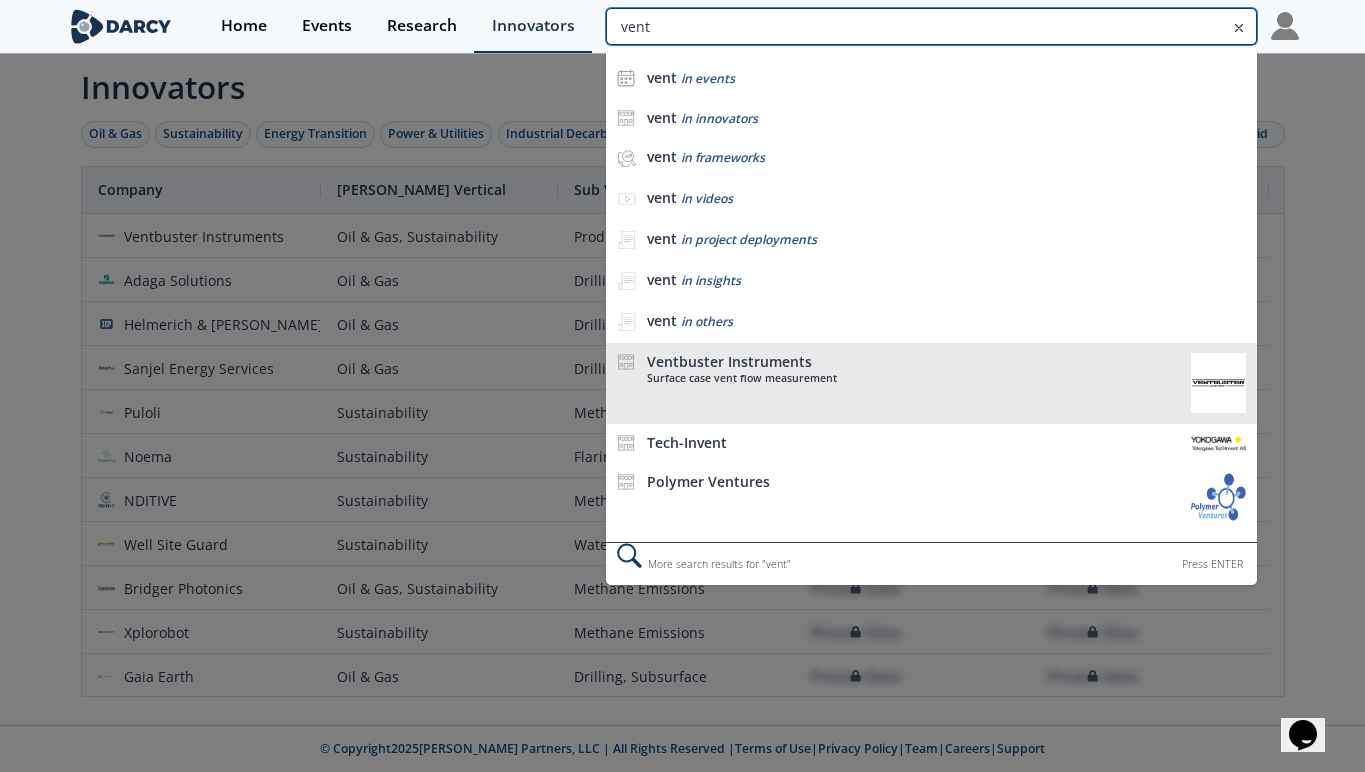 type on "vent" 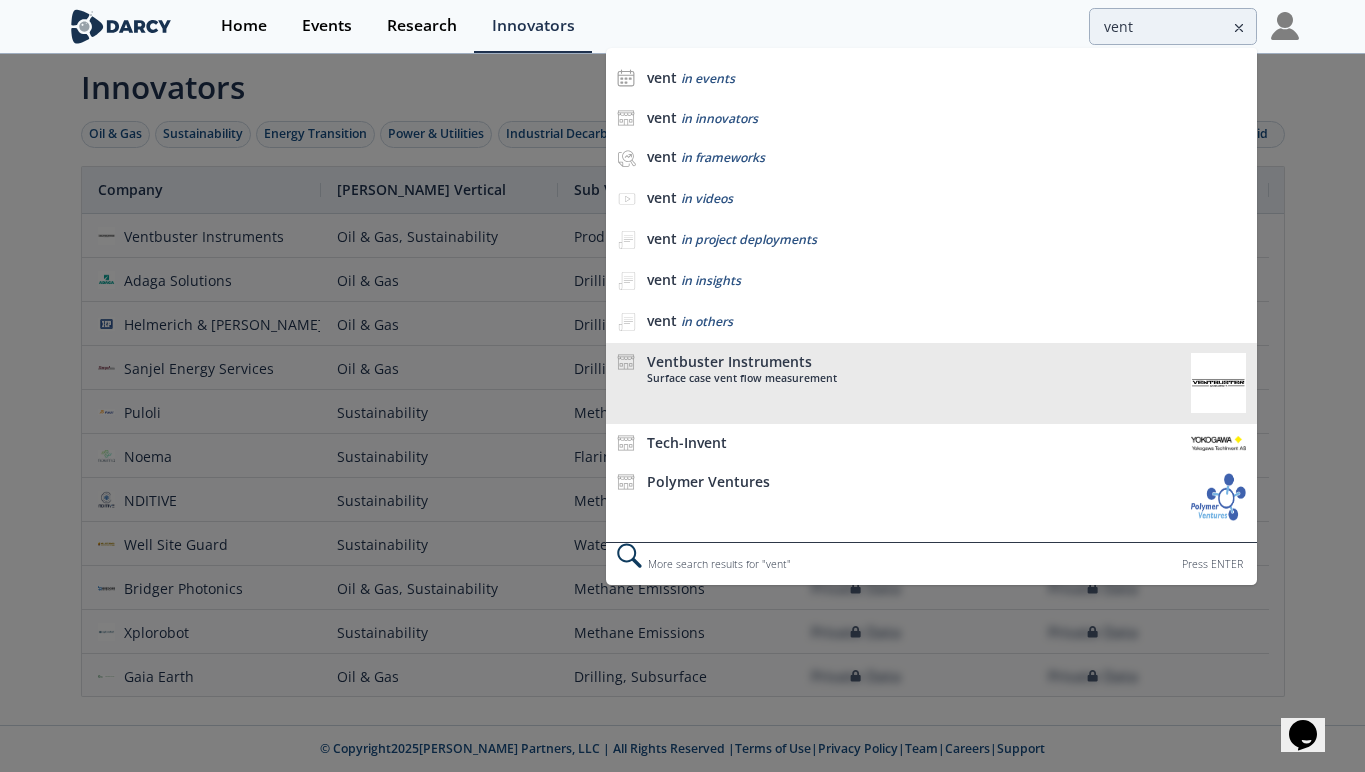 click on "Ventbuster Instruments" at bounding box center [913, 362] 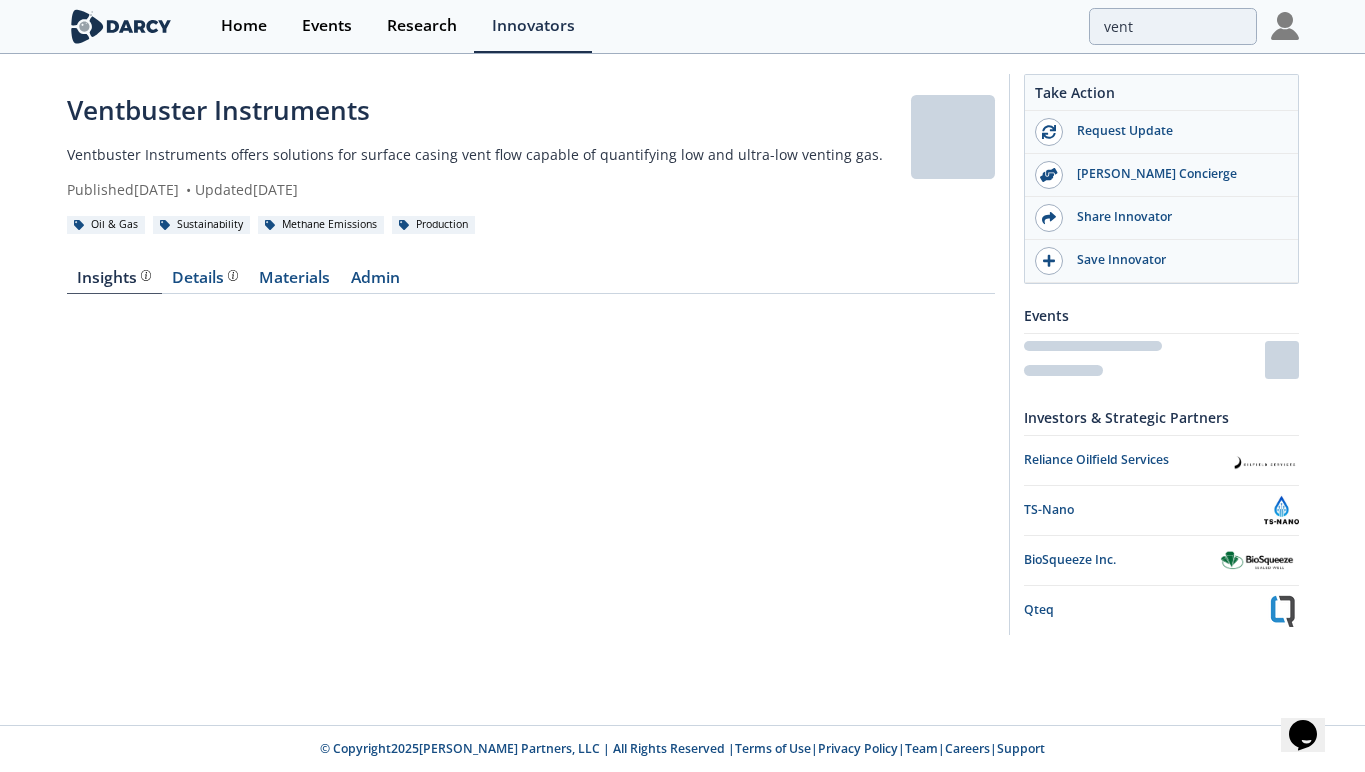 type 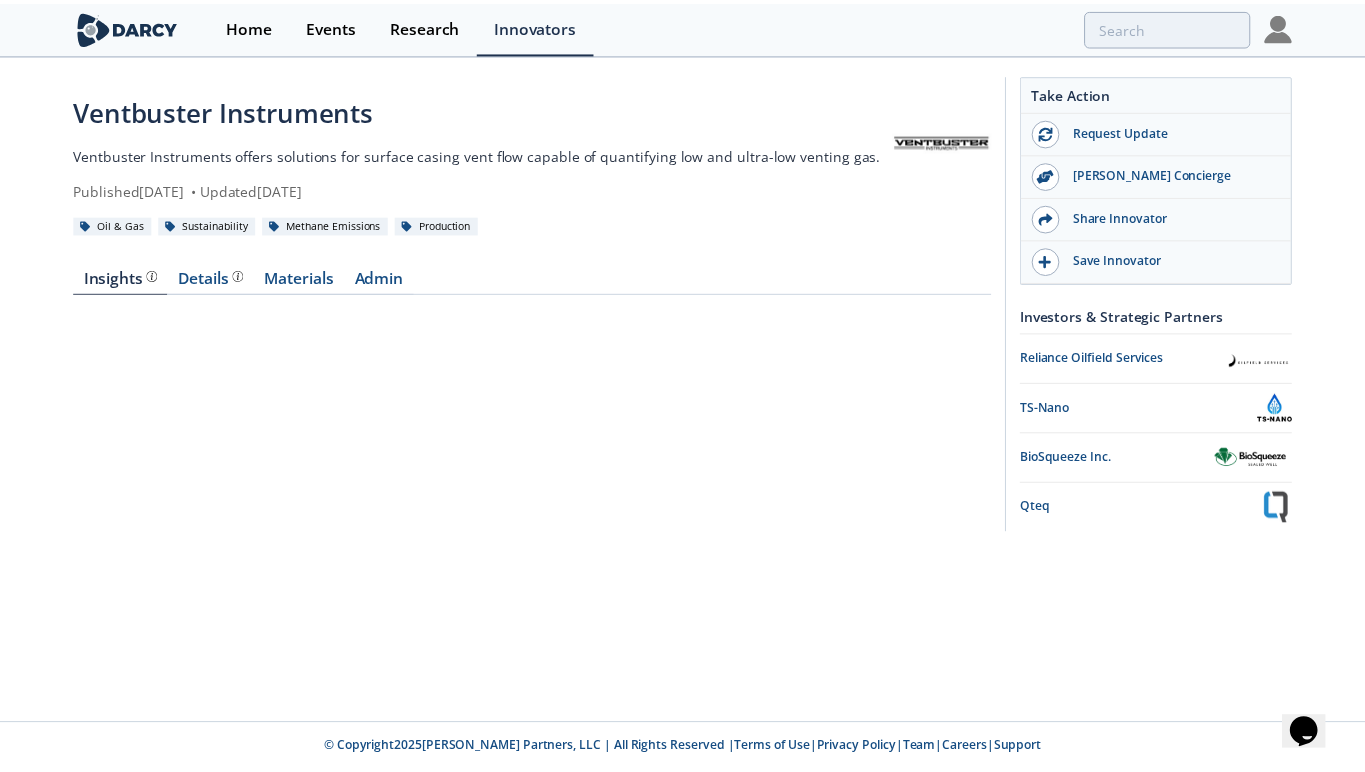 scroll, scrollTop: 0, scrollLeft: 0, axis: both 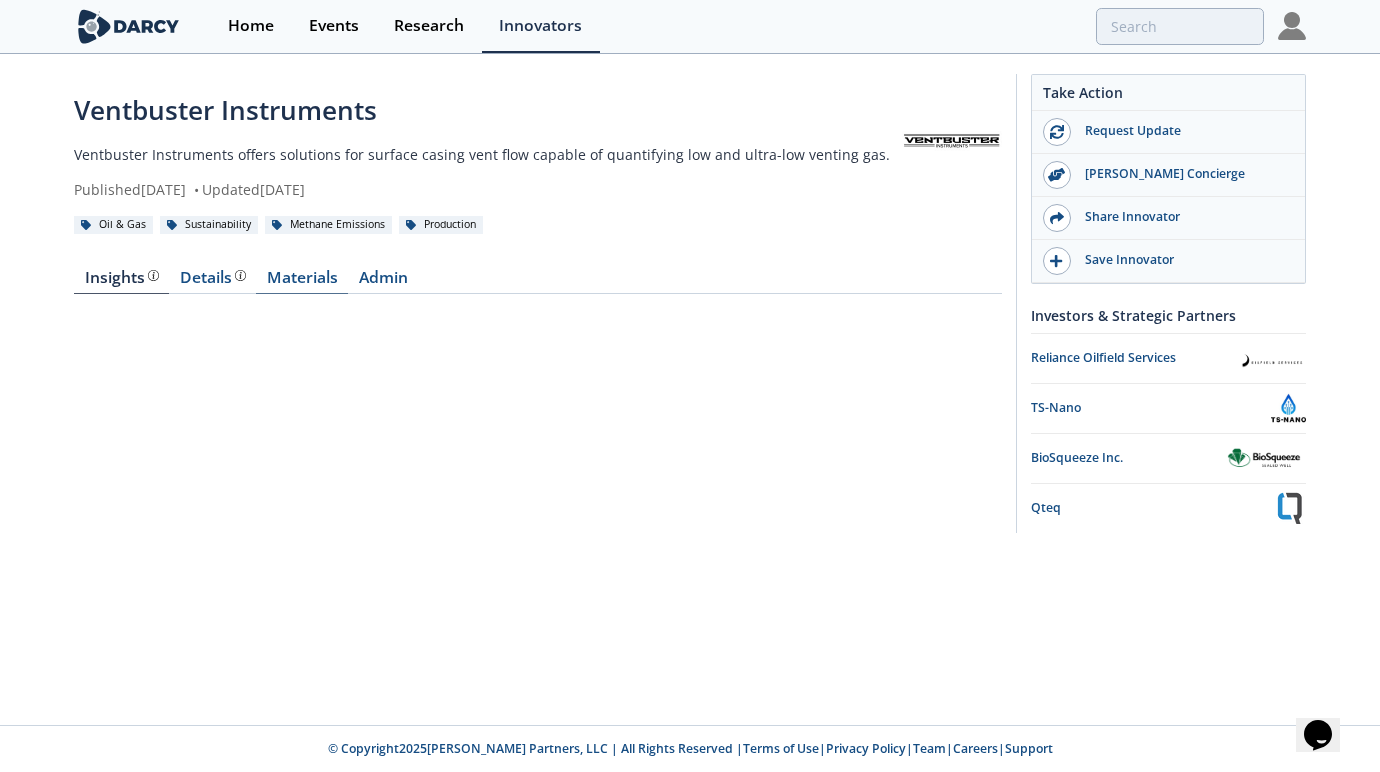 click on "Materials" at bounding box center (302, 282) 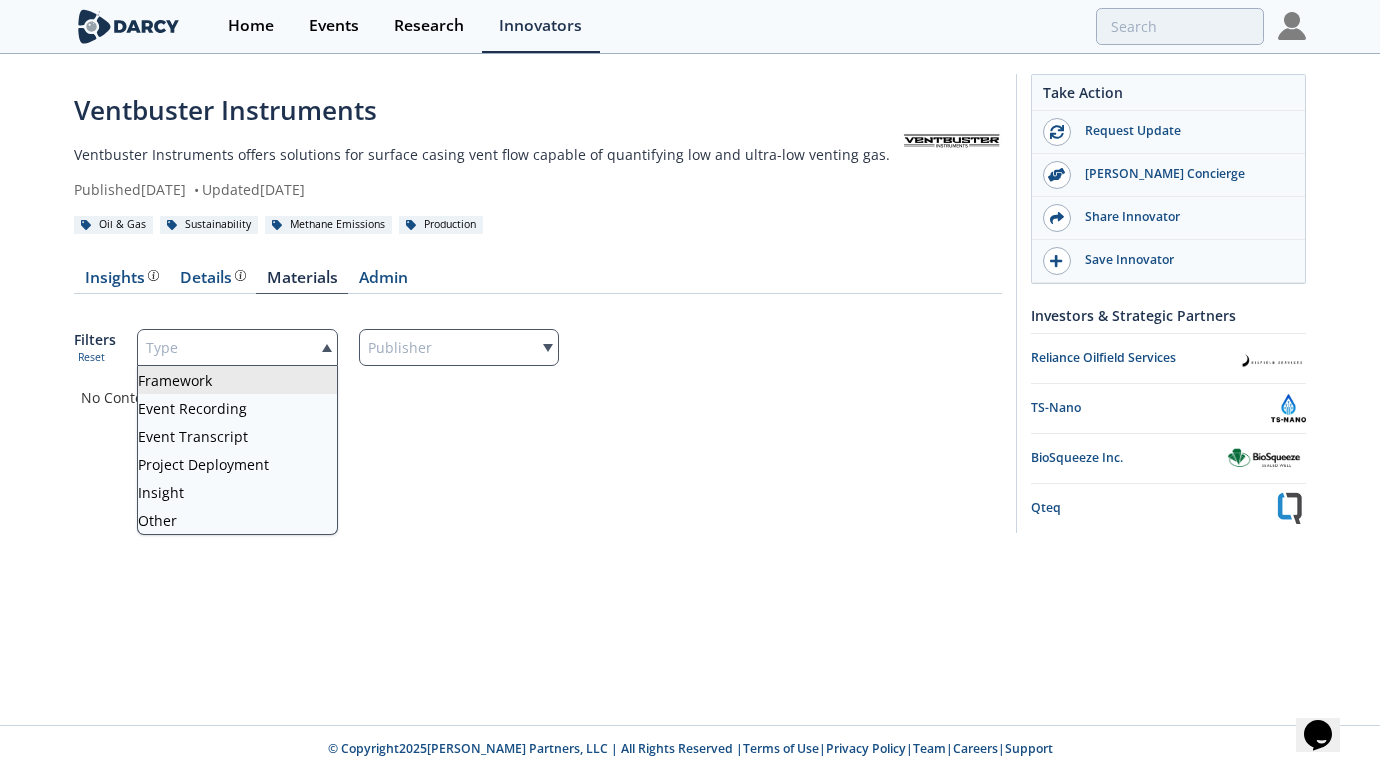 click on "Type" at bounding box center [237, 347] 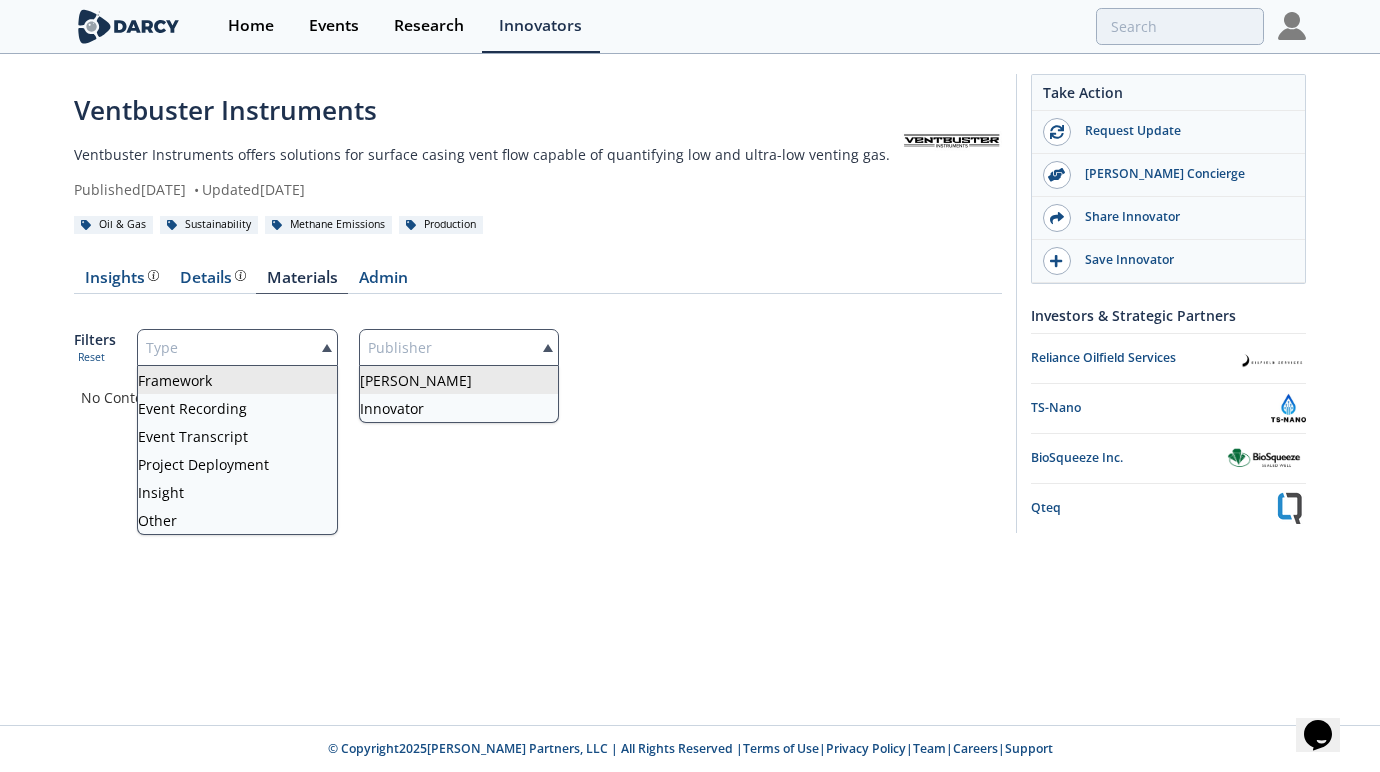 click on "Publisher" at bounding box center [459, 347] 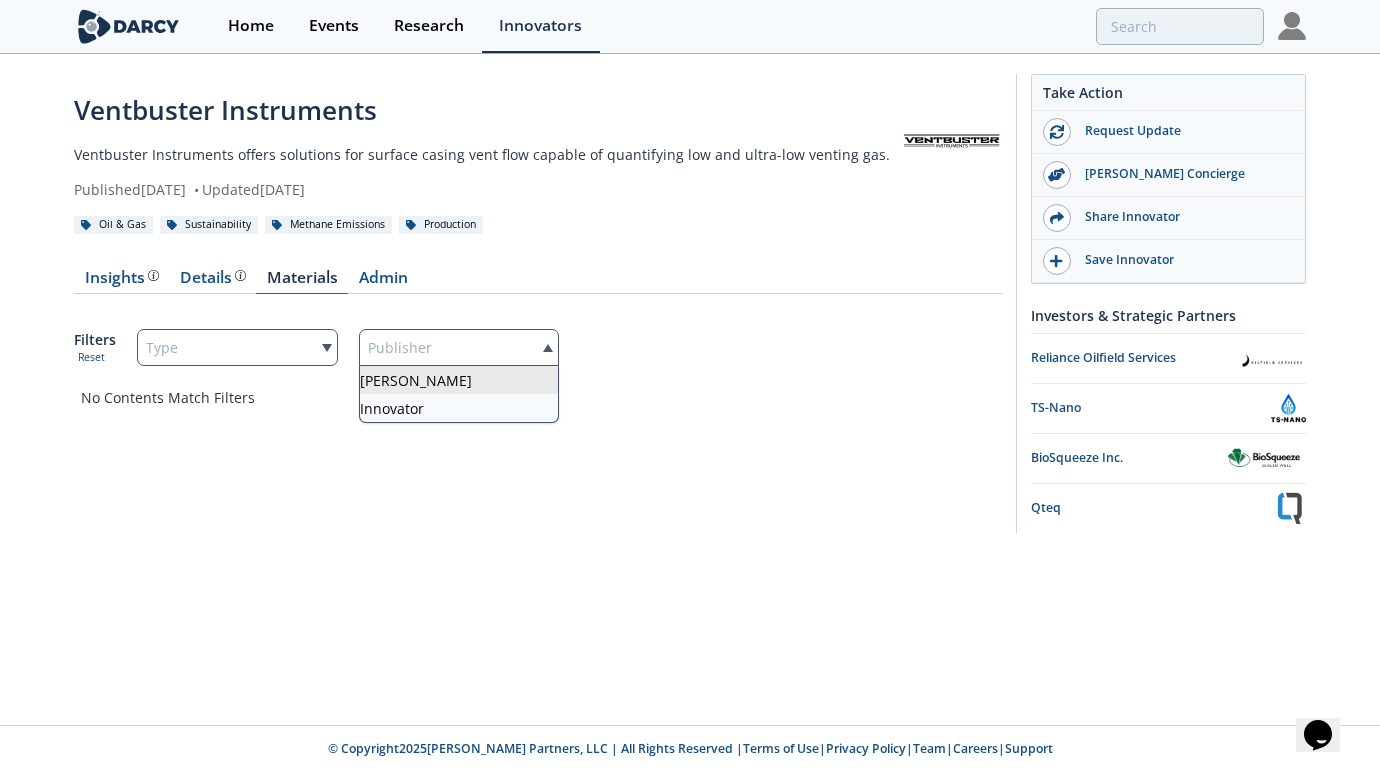 click on "Insights
Details
Materials
Admin
Filters
Reset
Type
Publisher
darcy
innovator" at bounding box center [538, 335] 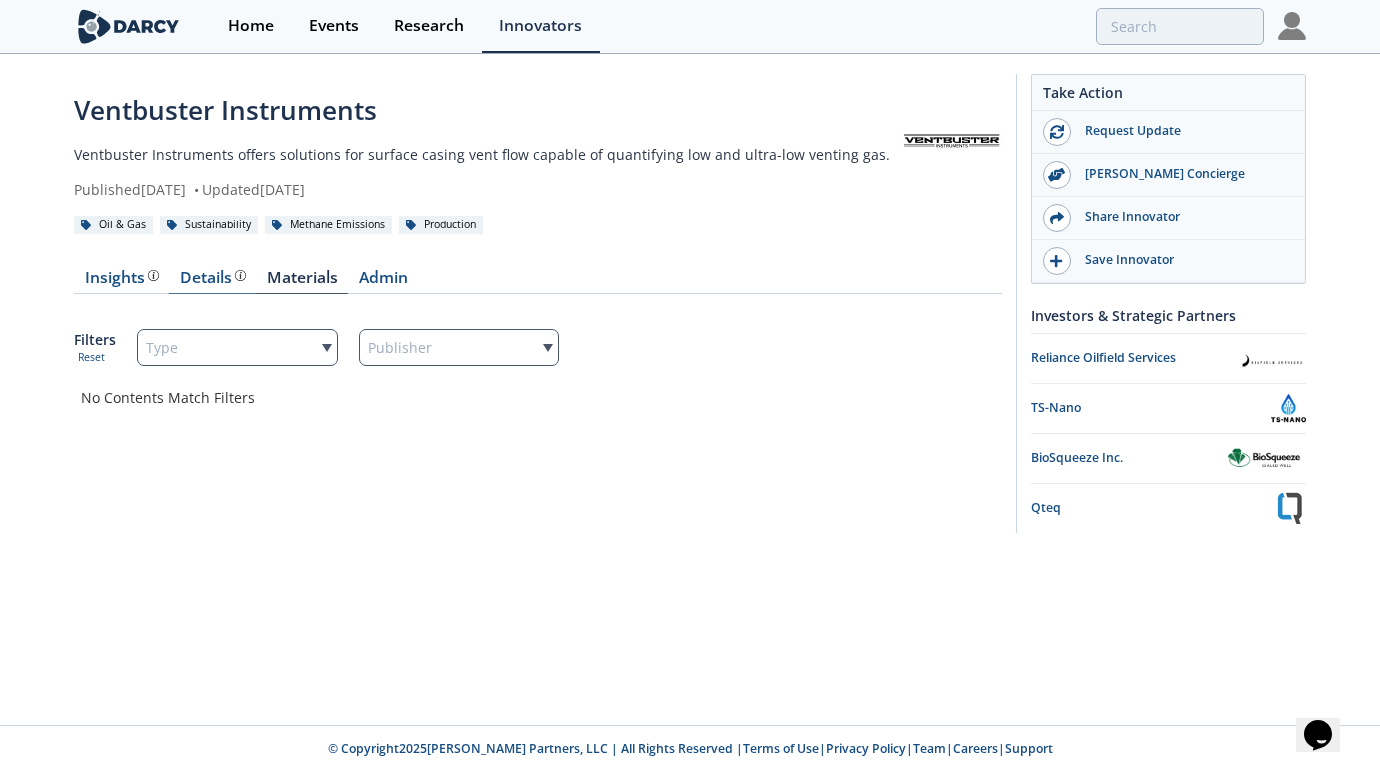 click on "Details" at bounding box center (213, 278) 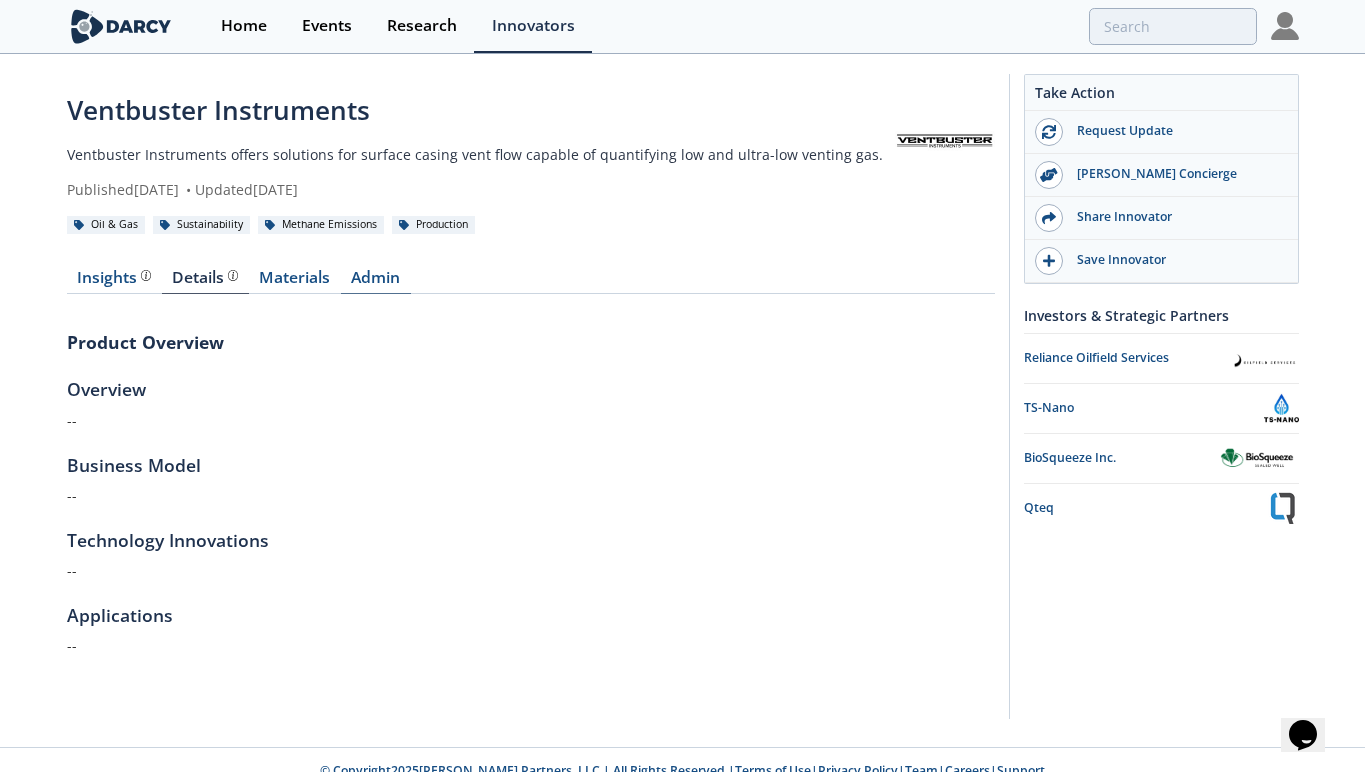 click on "Admin" at bounding box center [376, 282] 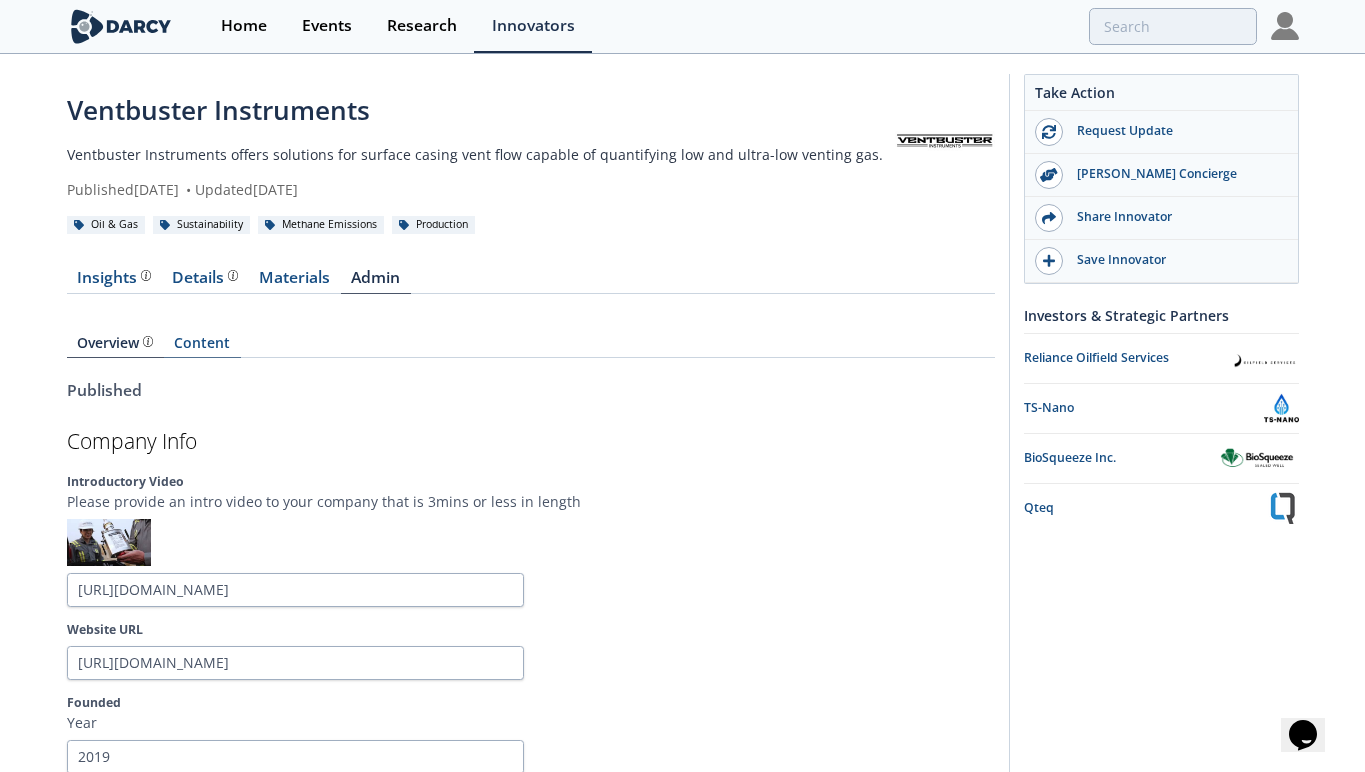 click on "Content" at bounding box center (202, 347) 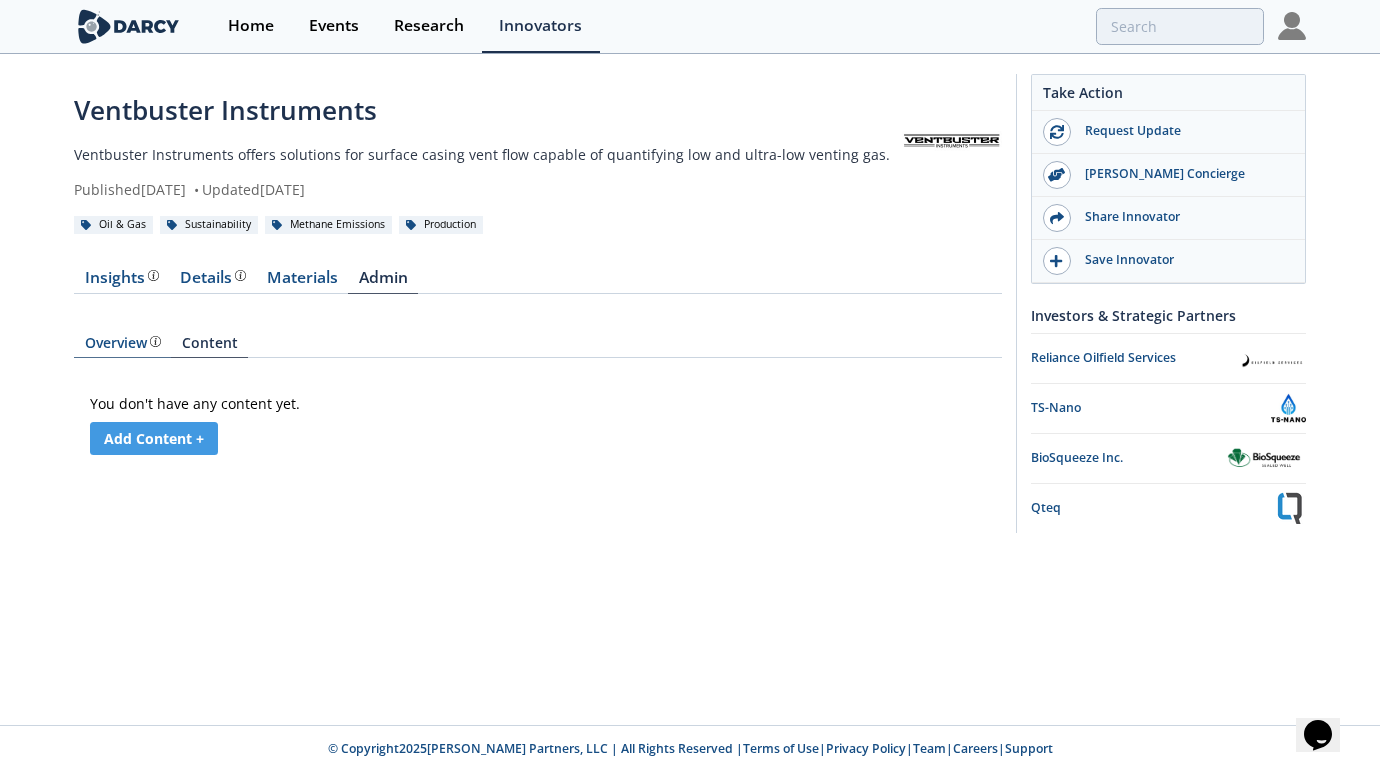 click on "Overview
The Darcy Research team’s summarized opinion of the innovator, the competitive landscape, background information of the innovator and snapshot of the customer base." at bounding box center (123, 343) 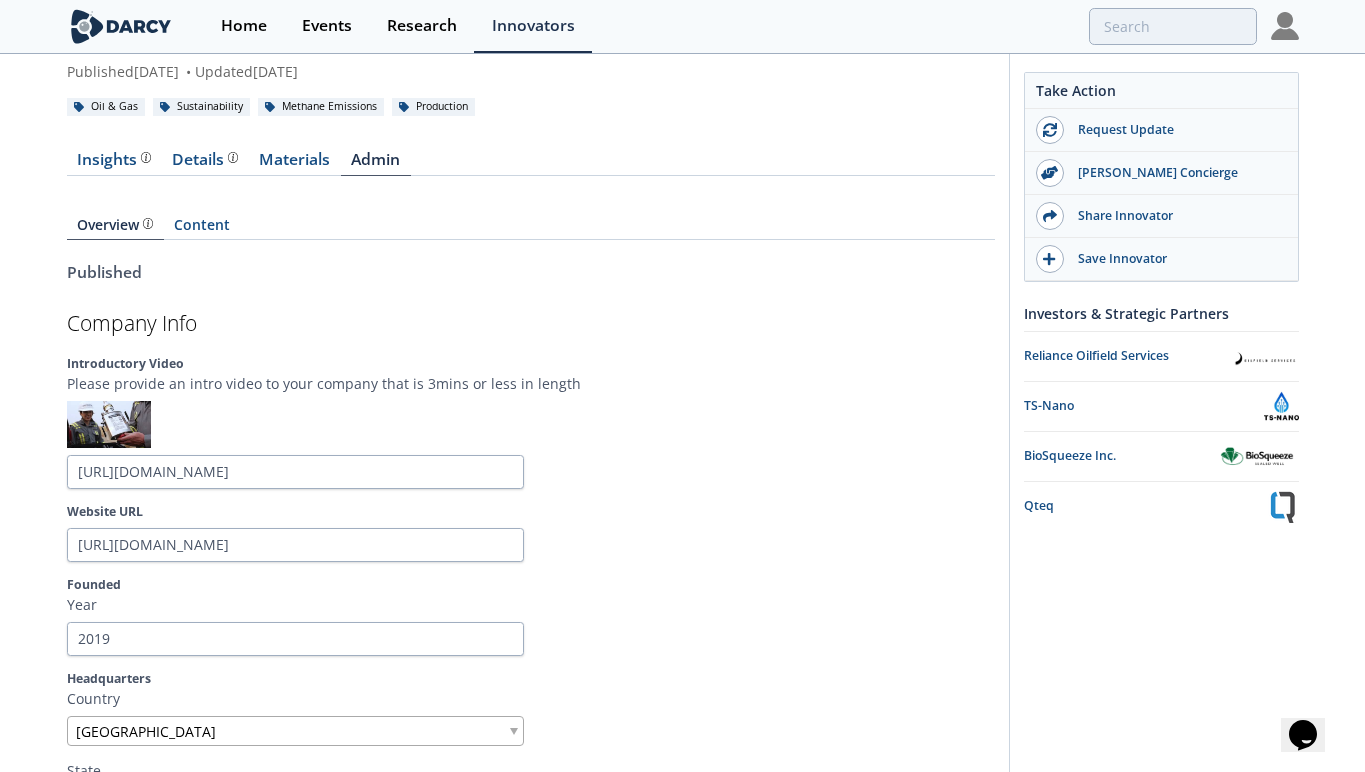 scroll, scrollTop: 122, scrollLeft: 0, axis: vertical 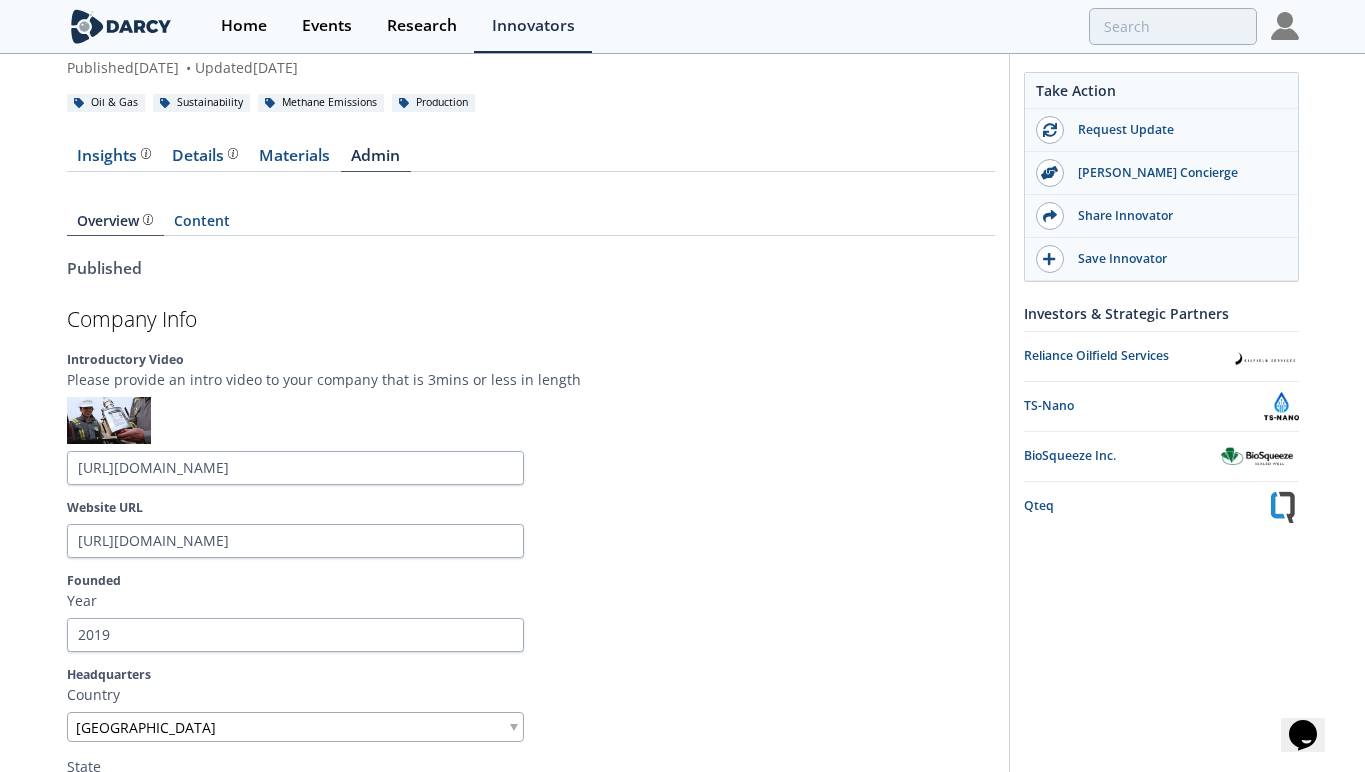 click at bounding box center (109, 420) 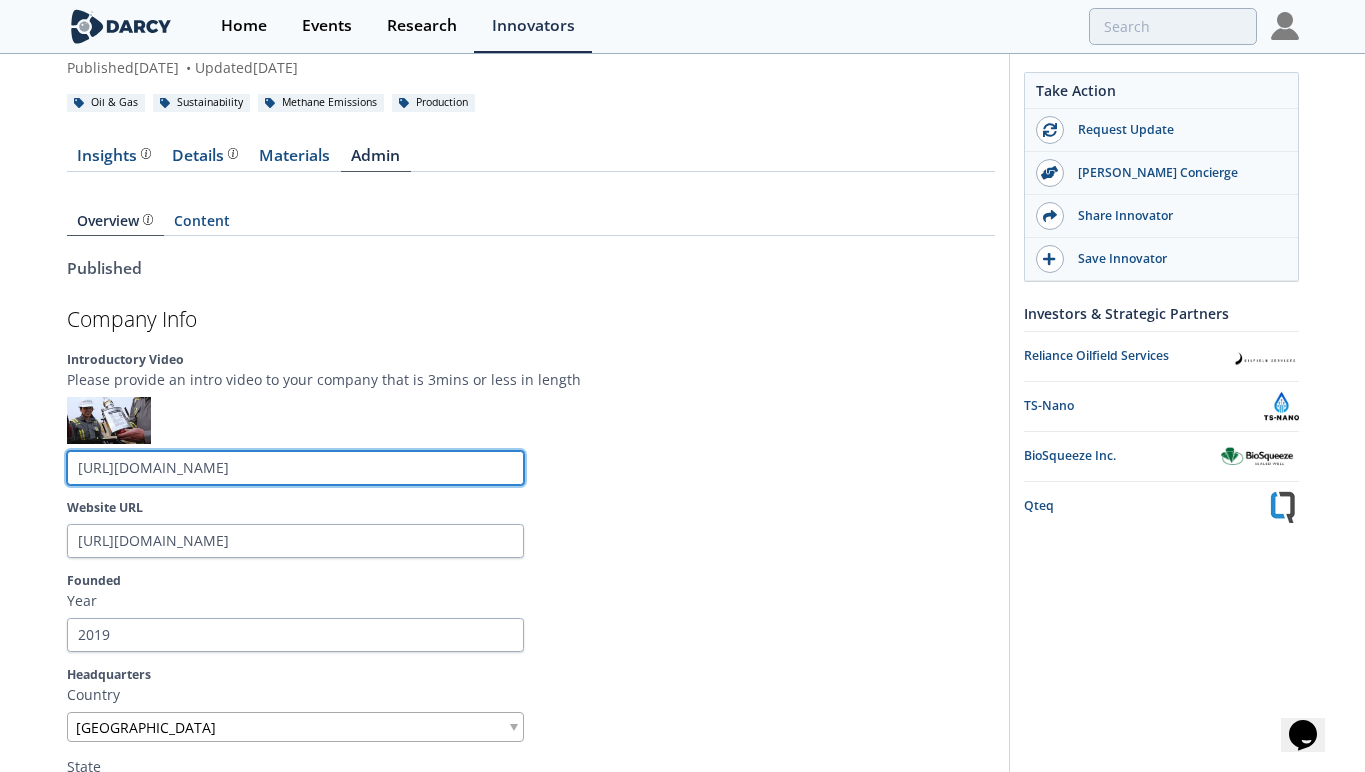 drag, startPoint x: 323, startPoint y: 463, endPoint x: 63, endPoint y: 449, distance: 260.37665 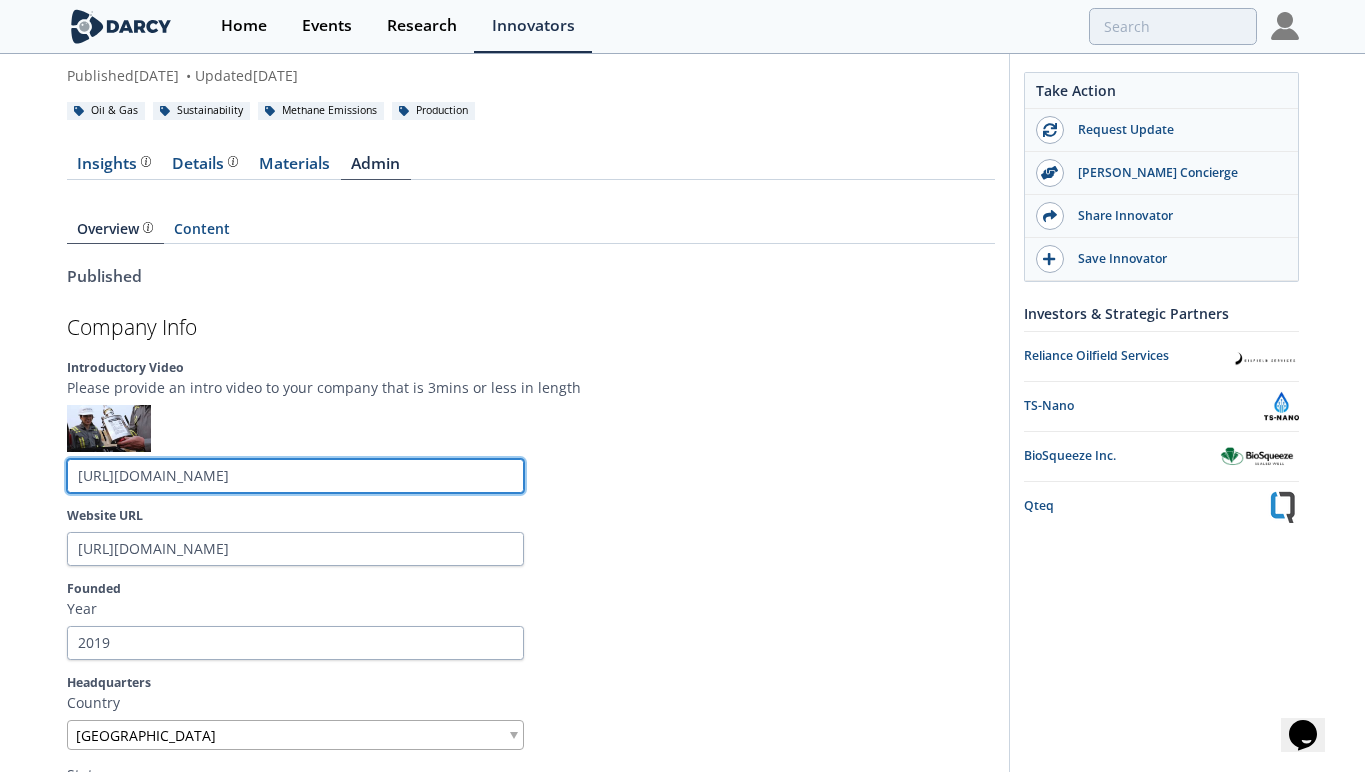 click on "https://youtu.be/lERguVScXqA?t=39" at bounding box center [295, 476] 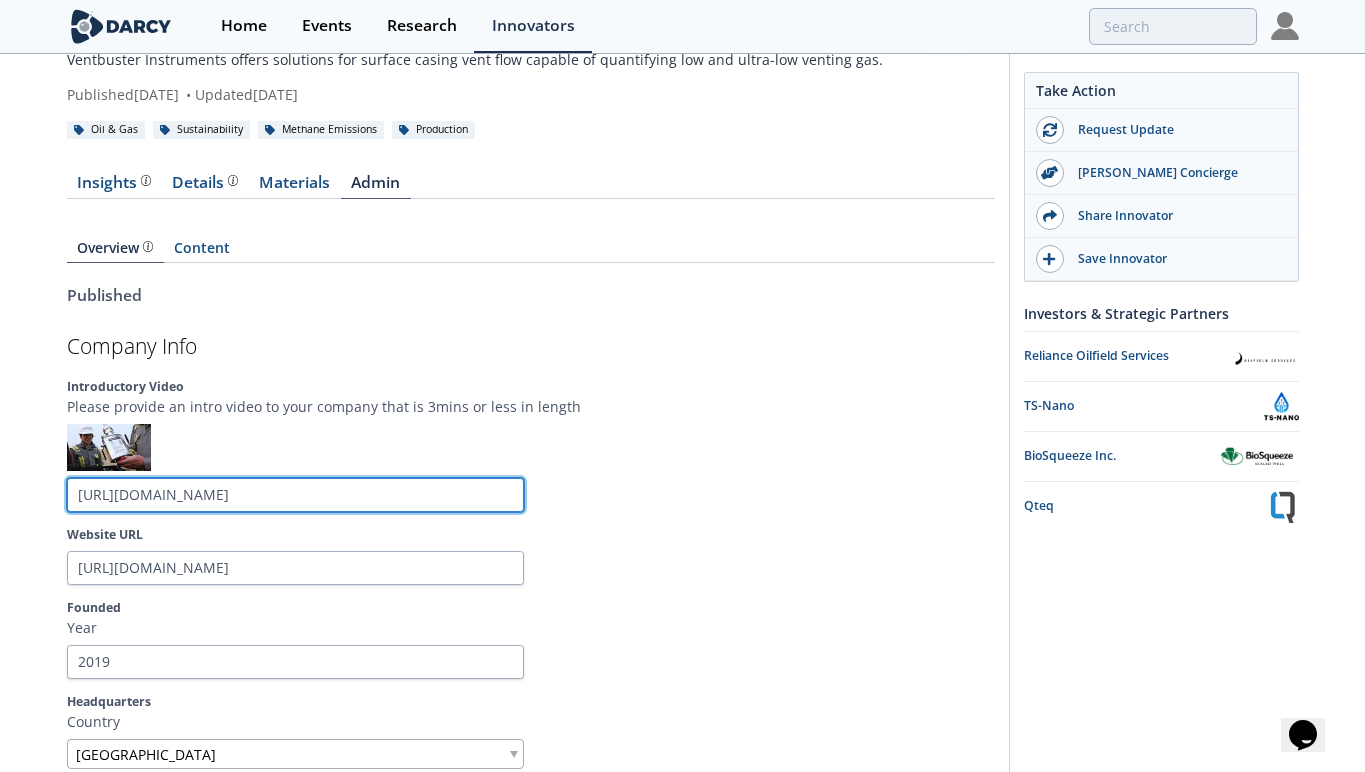 scroll, scrollTop: 102, scrollLeft: 0, axis: vertical 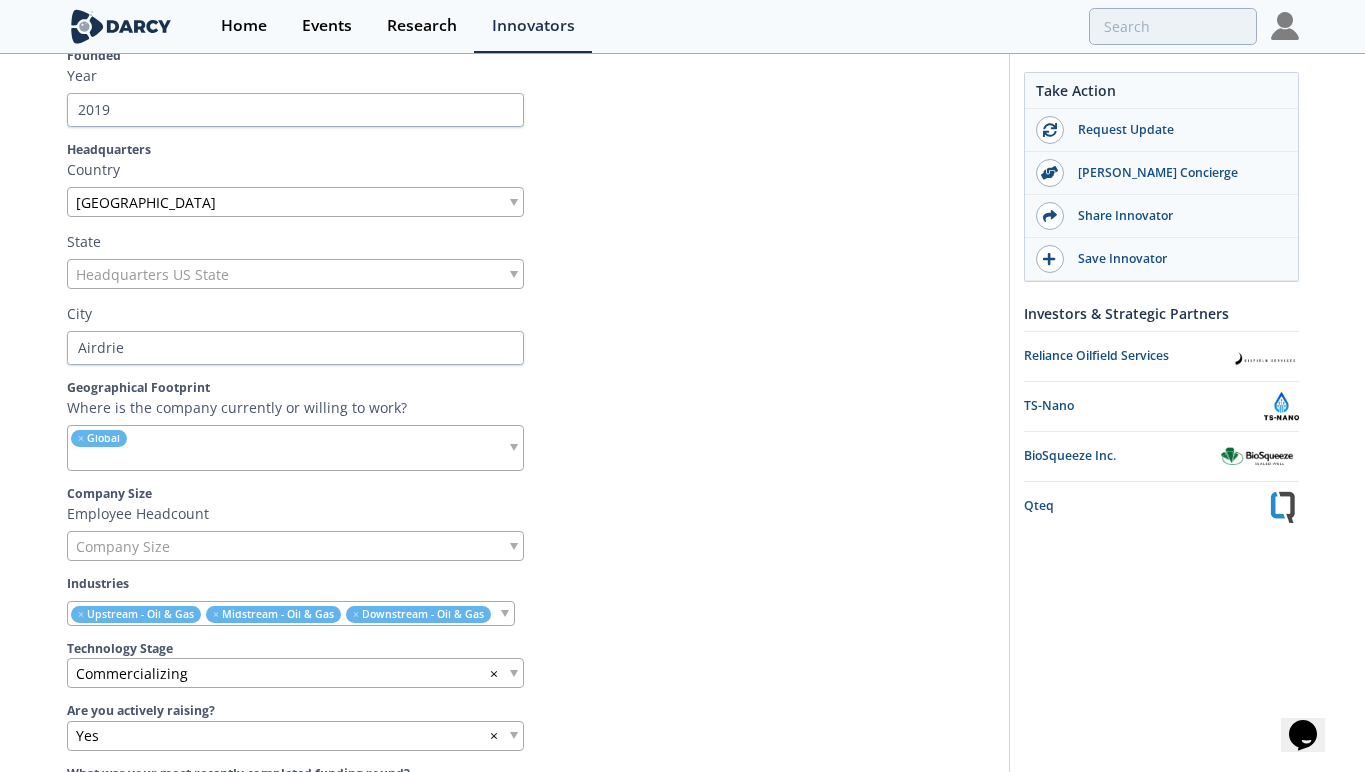 click at bounding box center (514, 447) 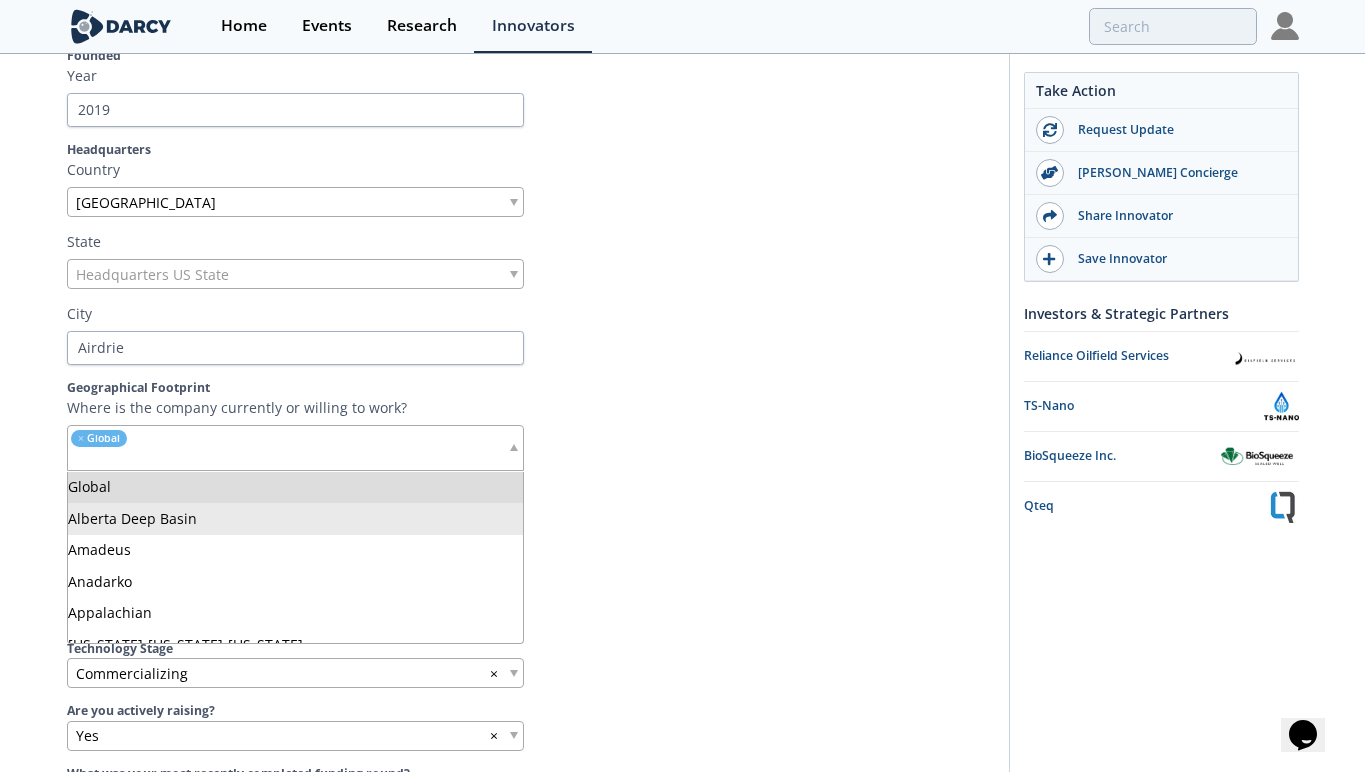 scroll, scrollTop: 0, scrollLeft: 0, axis: both 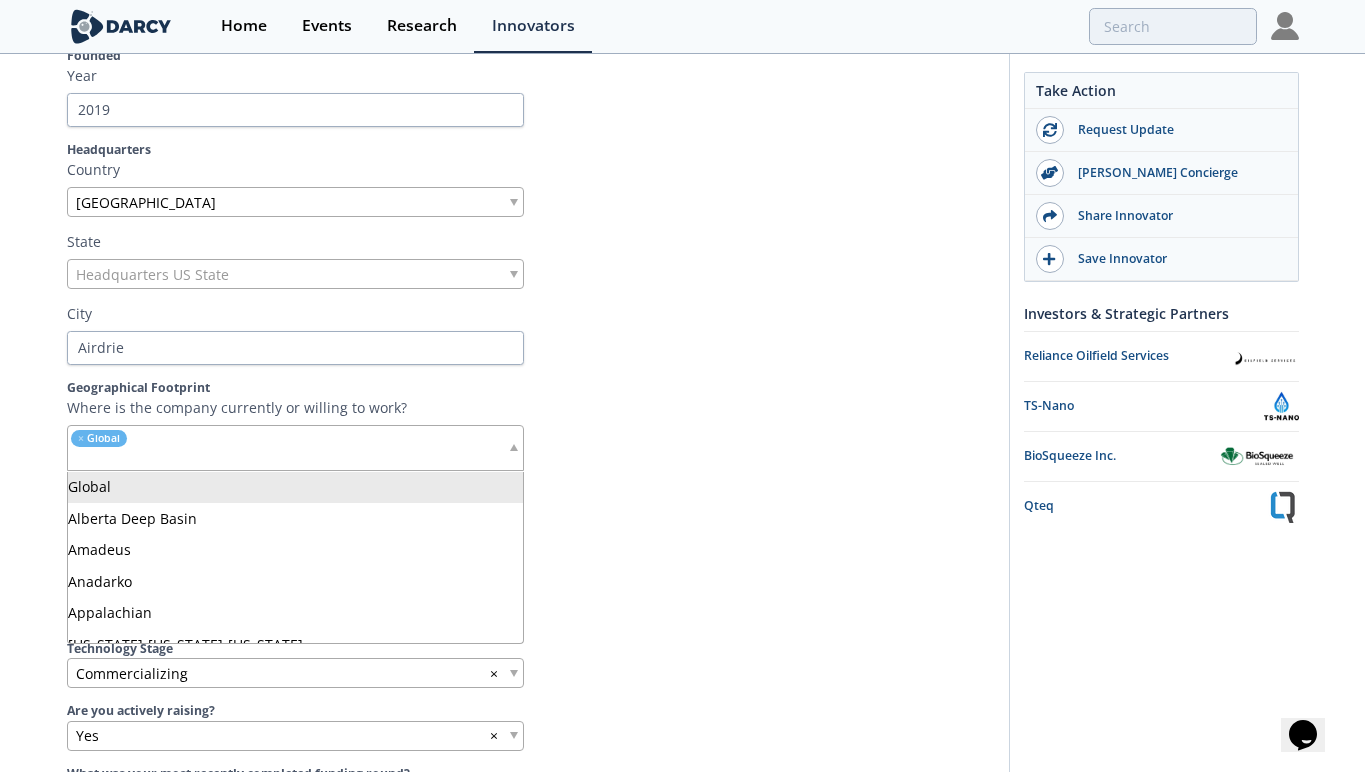 click at bounding box center (766, 448) 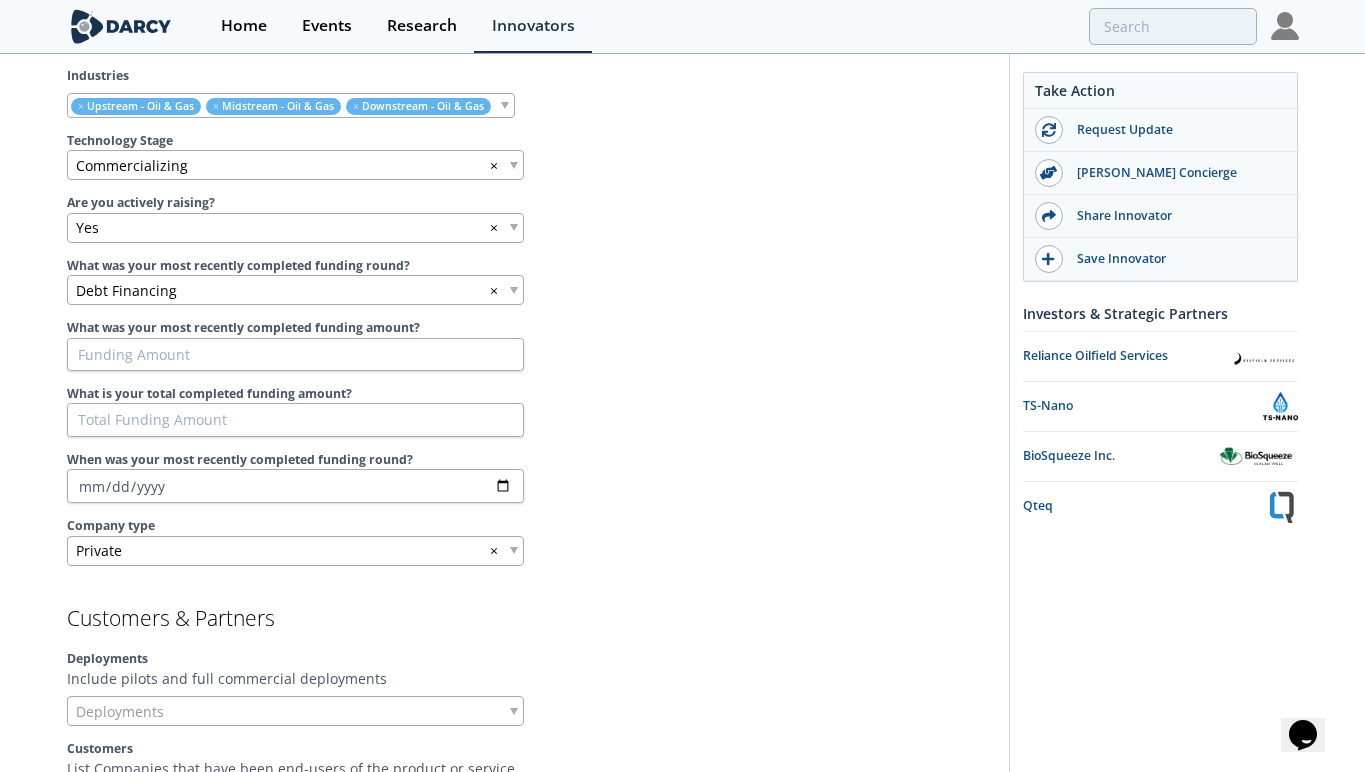 scroll, scrollTop: 1155, scrollLeft: 0, axis: vertical 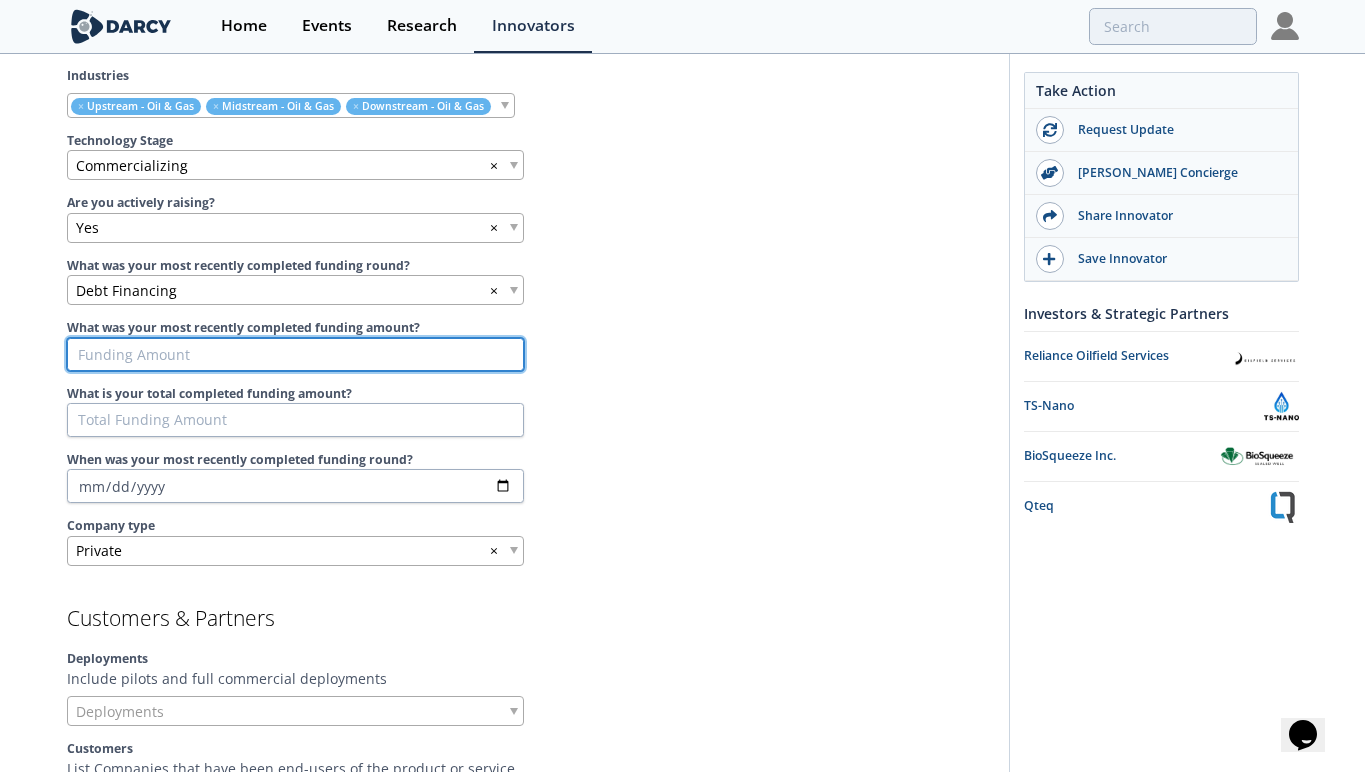 type on "-1" 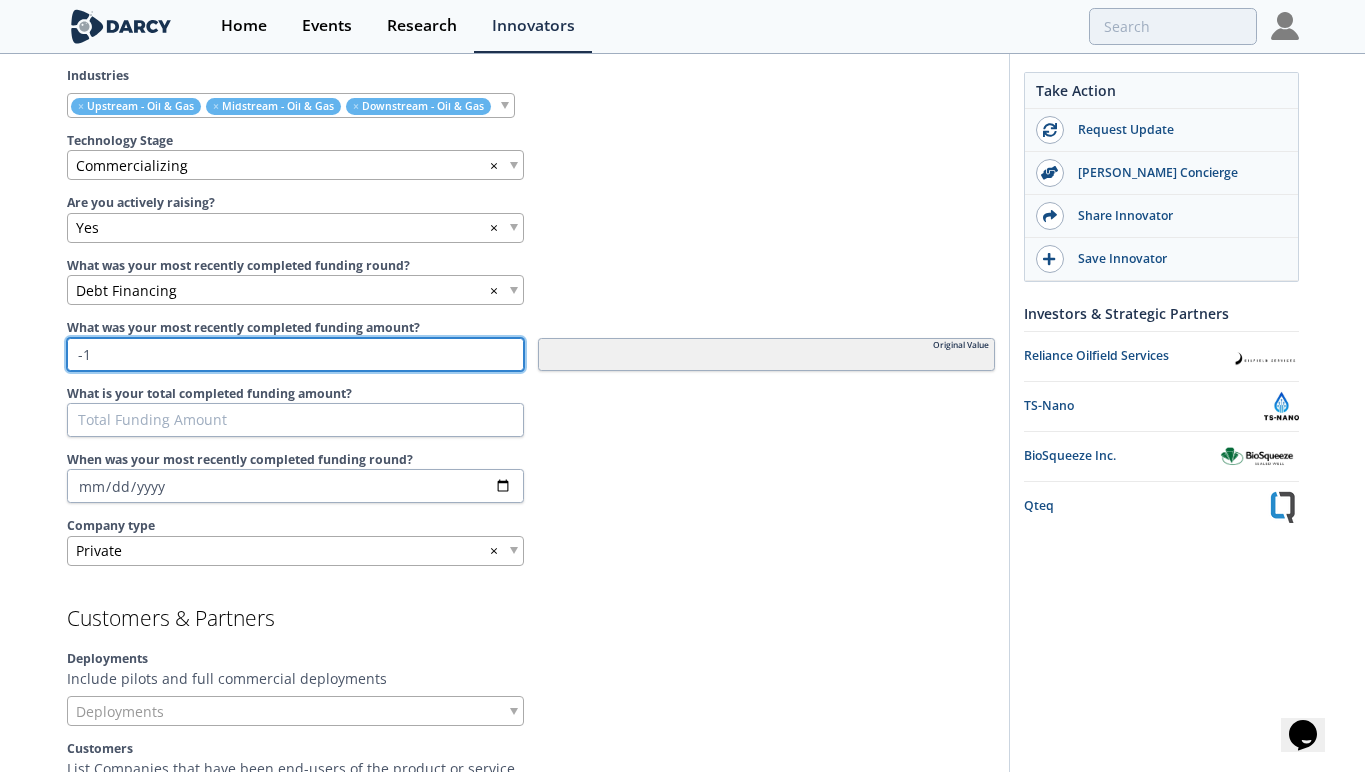 click on "-1" at bounding box center (295, 355) 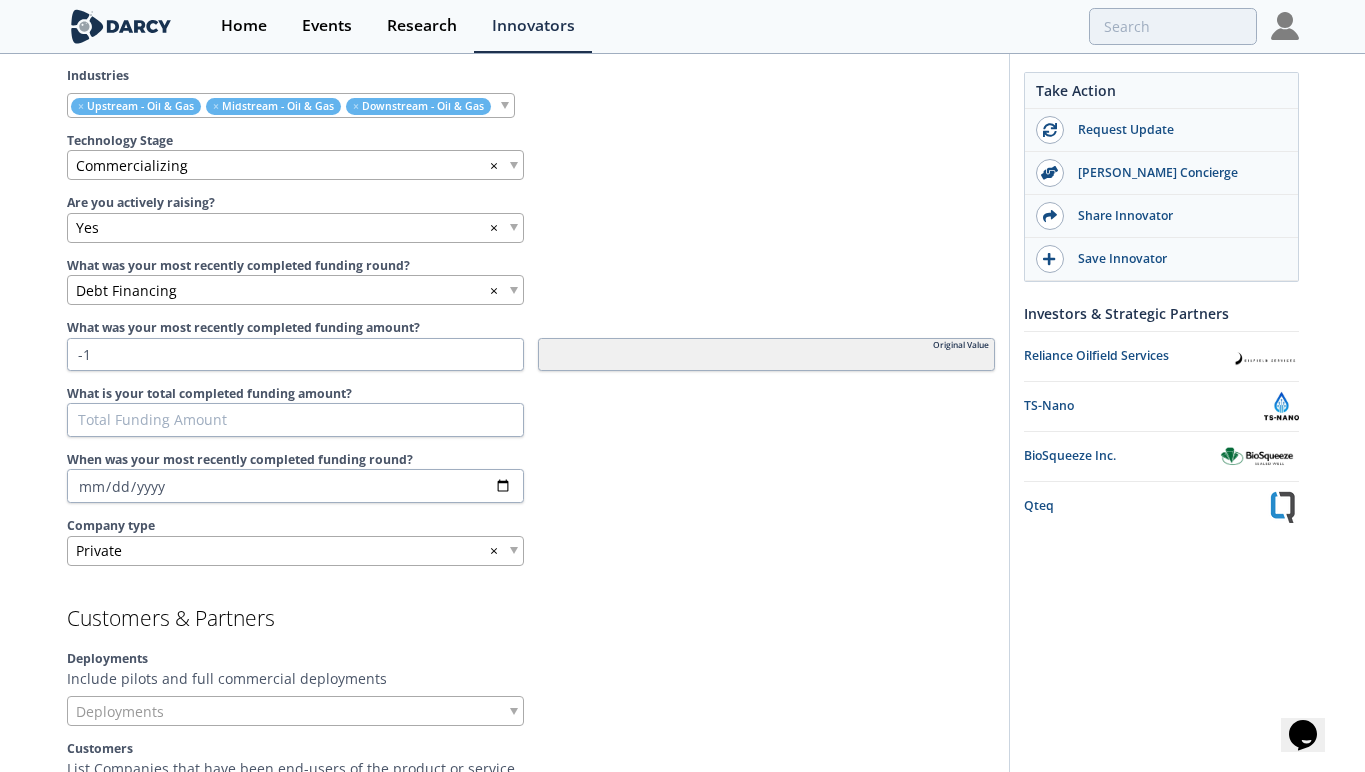 click at bounding box center [766, 420] 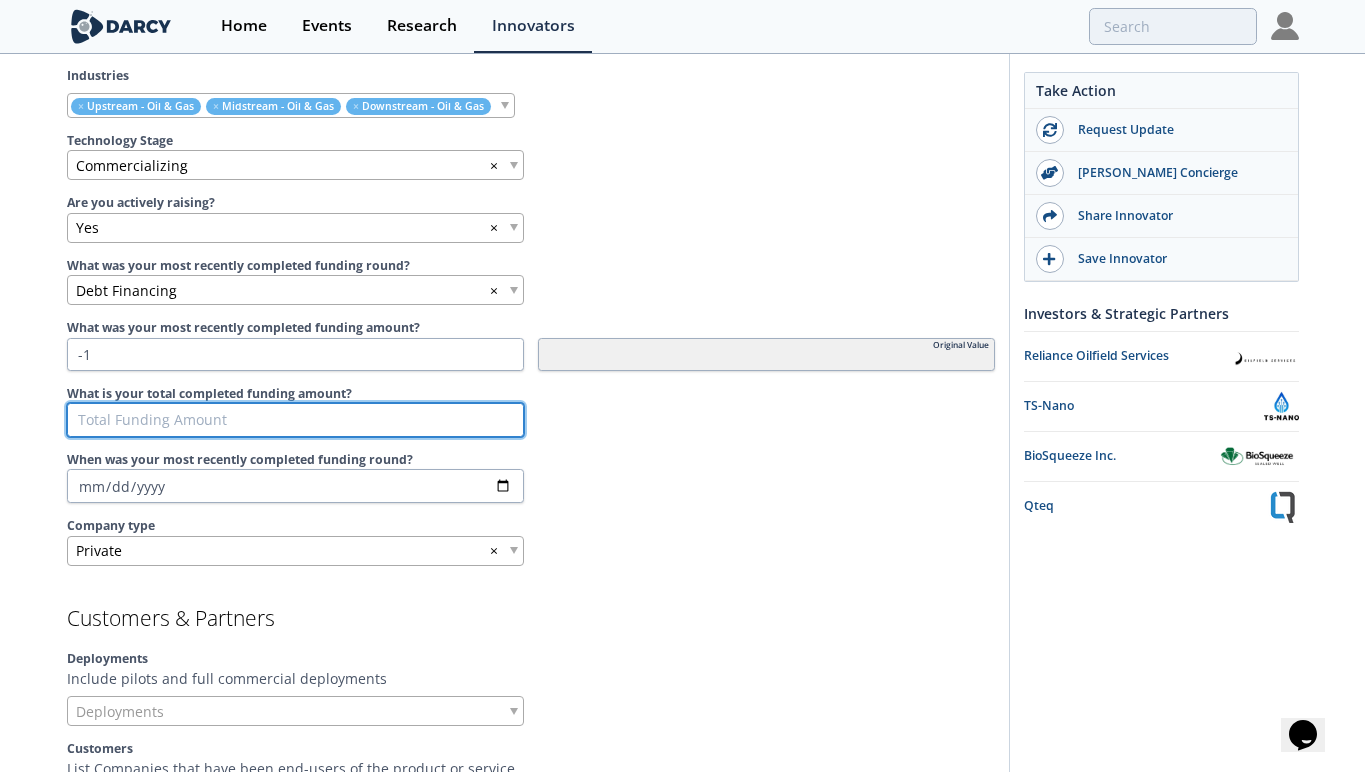 click on "What is your total completed funding amount?" at bounding box center [295, 420] 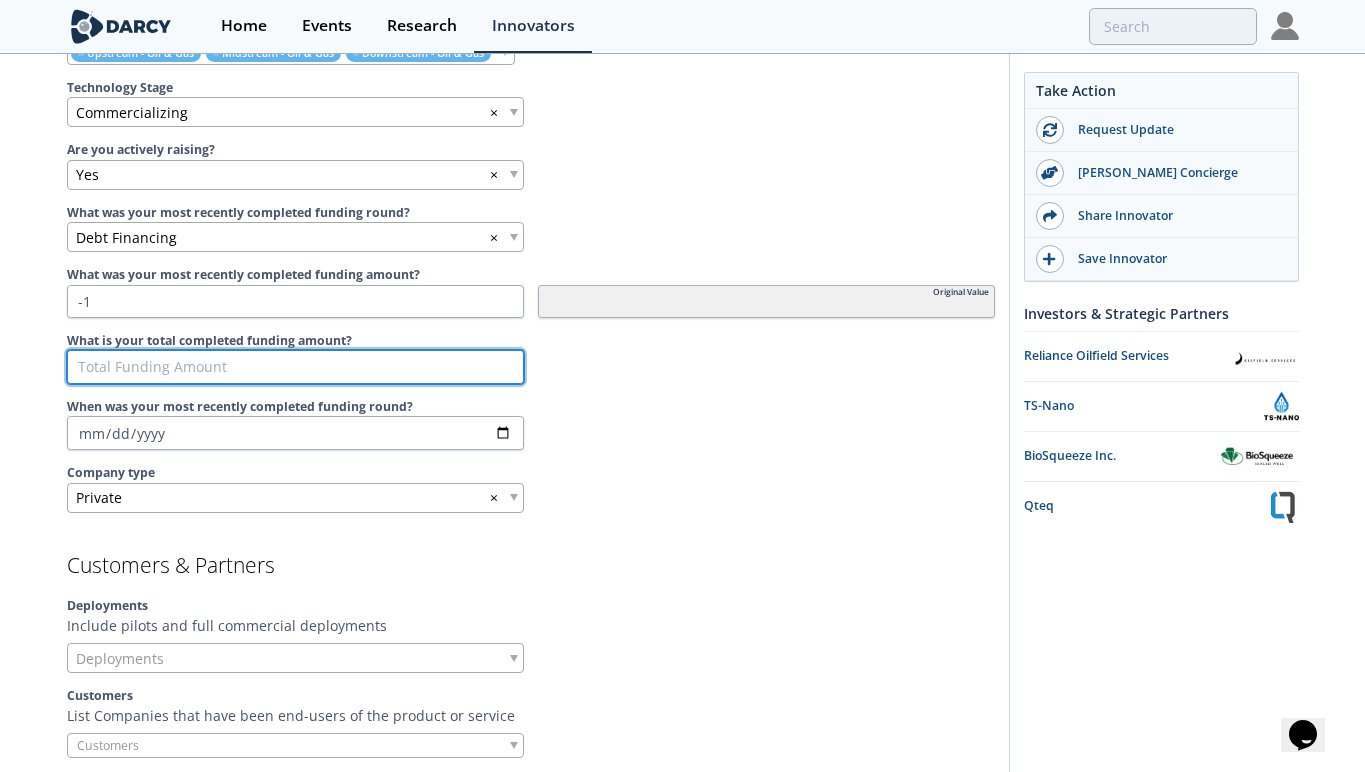 scroll, scrollTop: 1221, scrollLeft: 0, axis: vertical 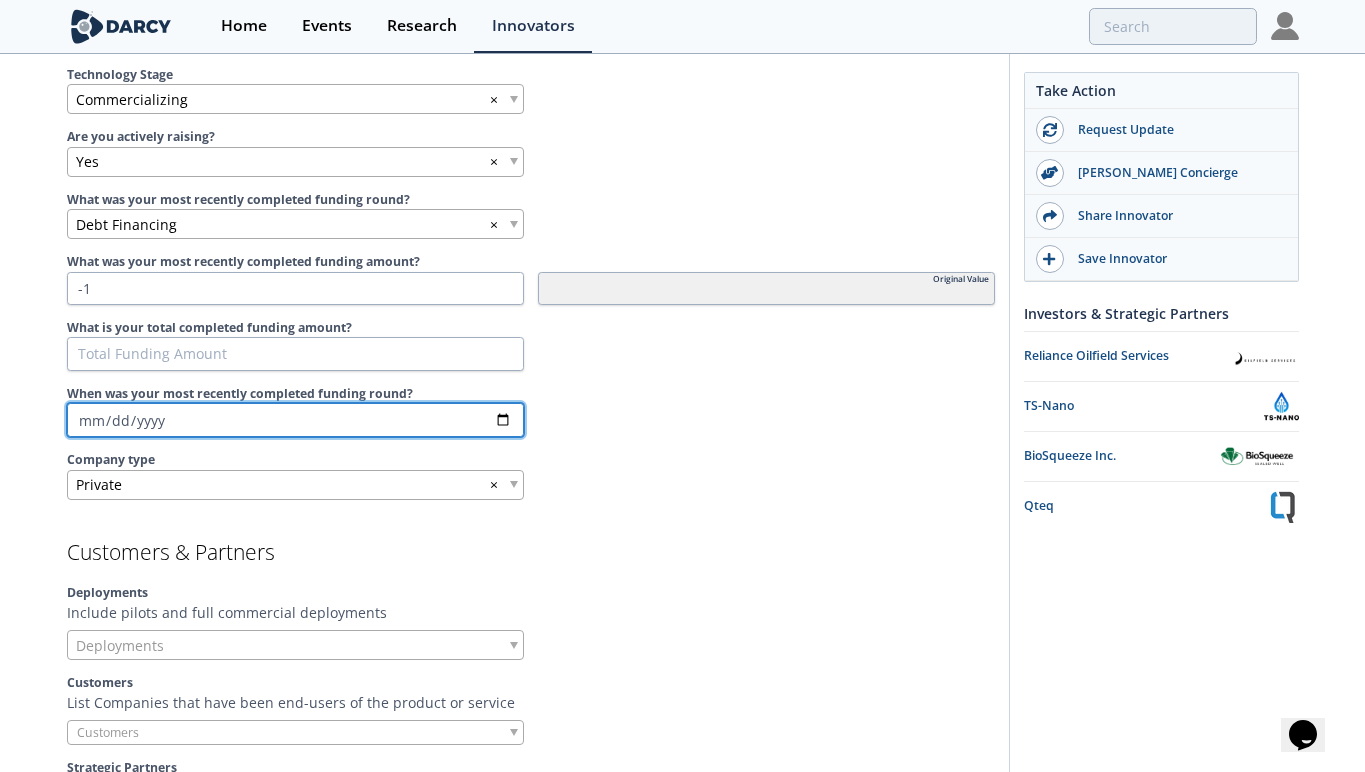 click on "When was your most recently completed funding round?" at bounding box center [295, 420] 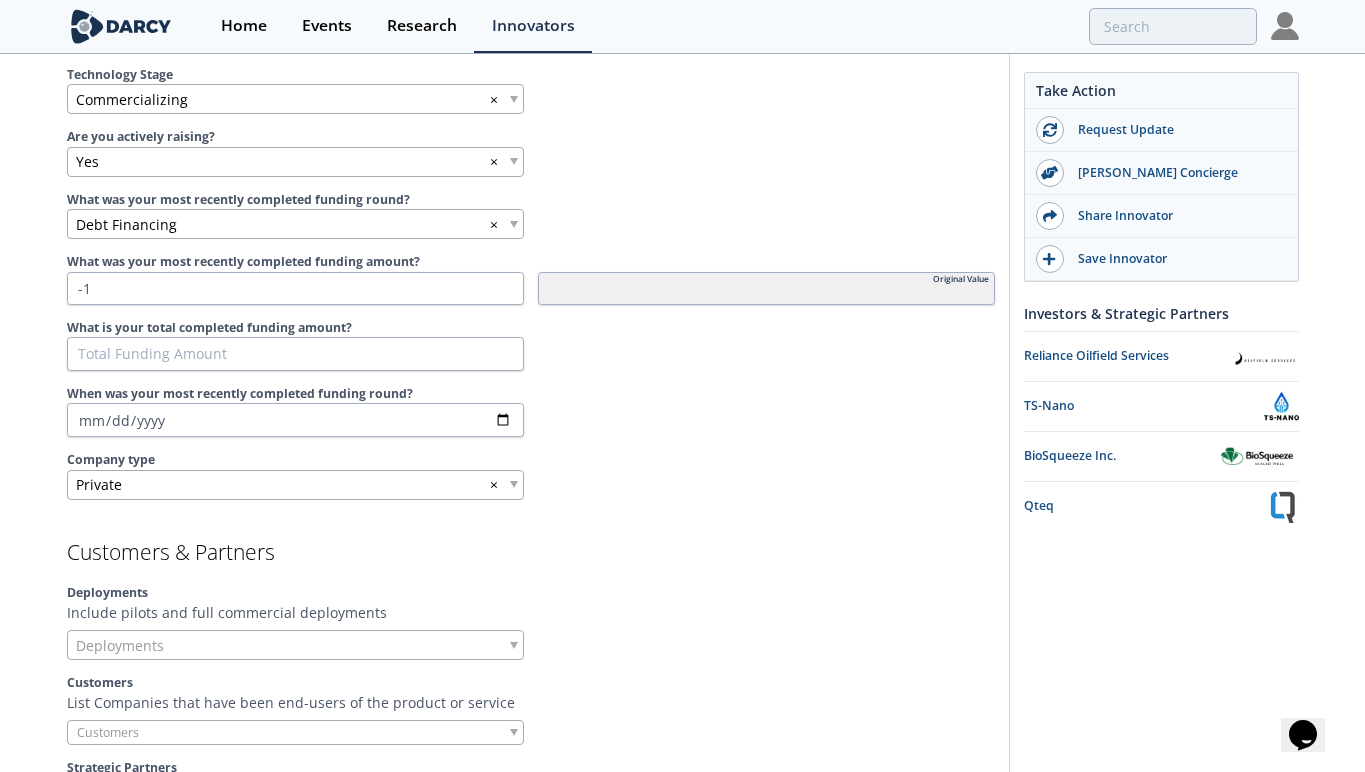 click at bounding box center [766, 420] 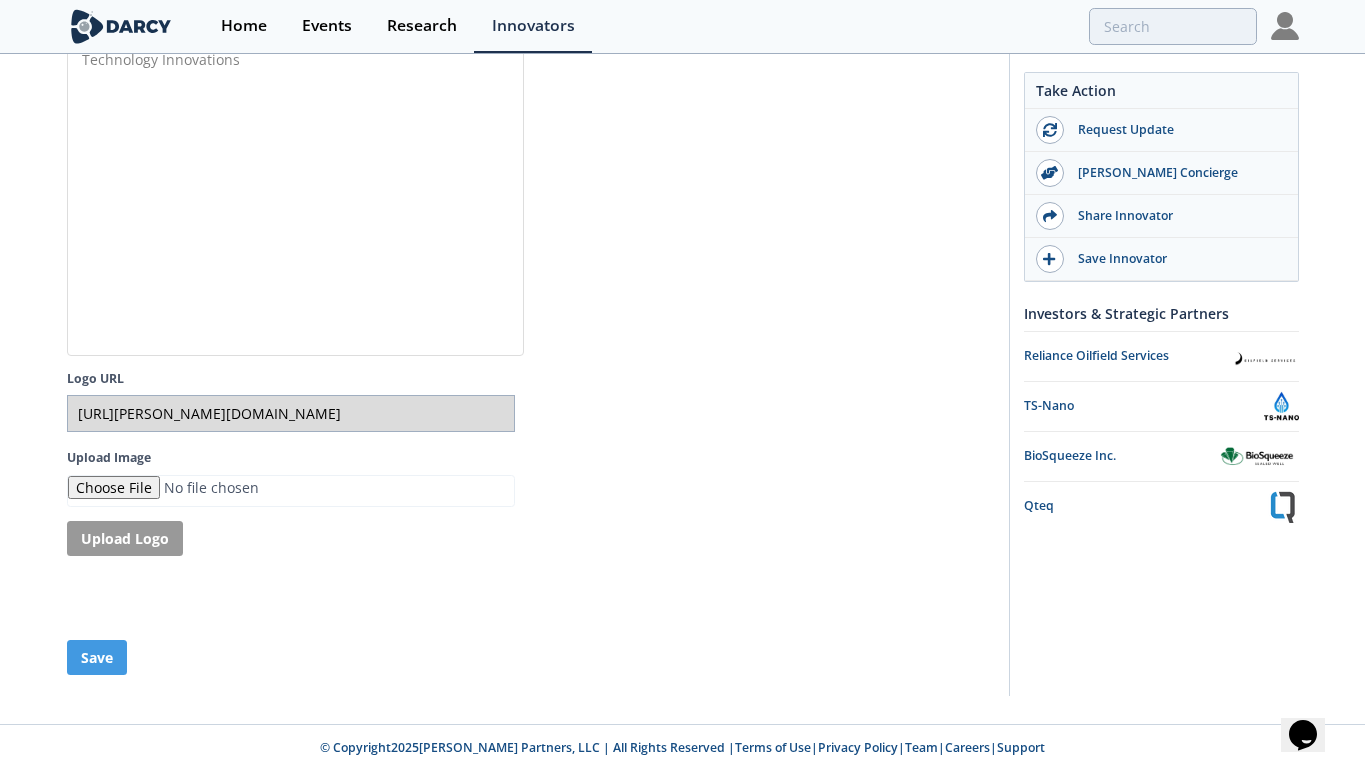 scroll, scrollTop: 3876, scrollLeft: 0, axis: vertical 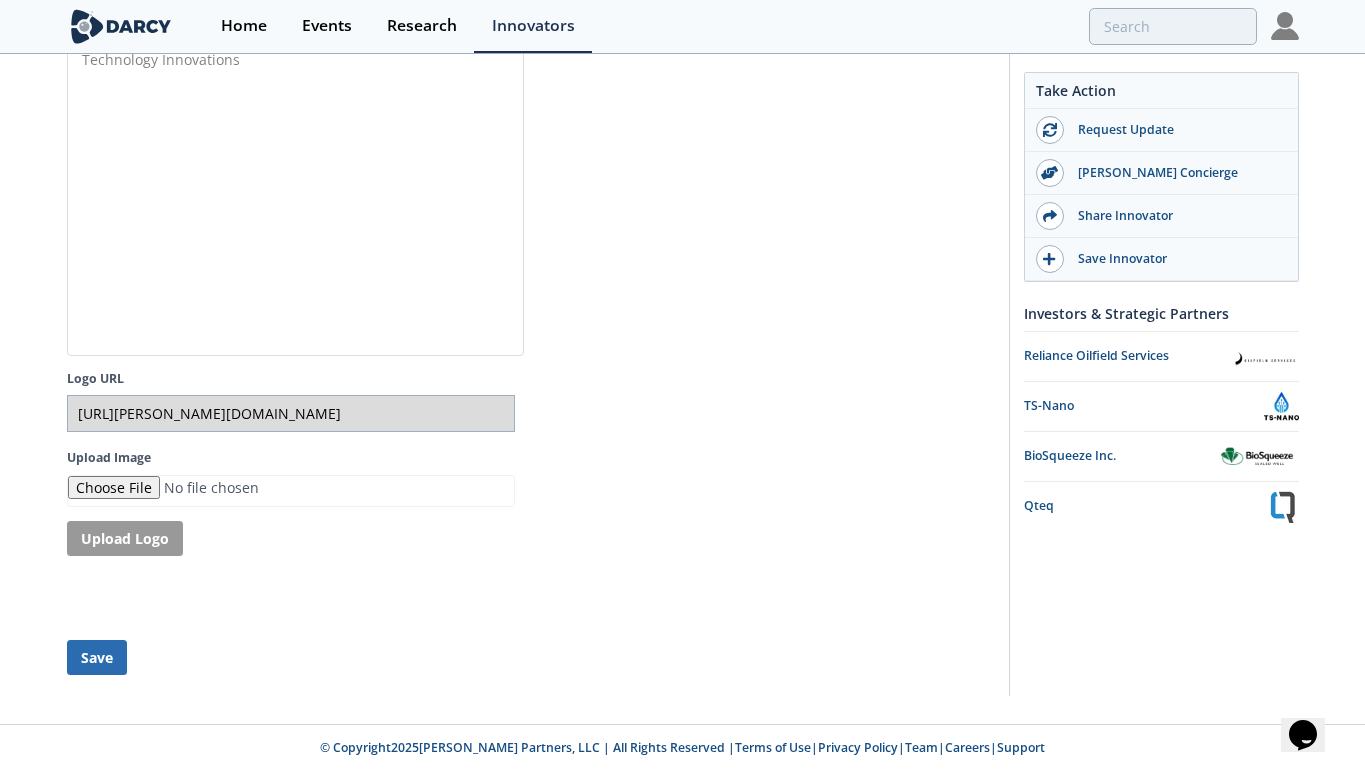 click on "Save" at bounding box center [97, 657] 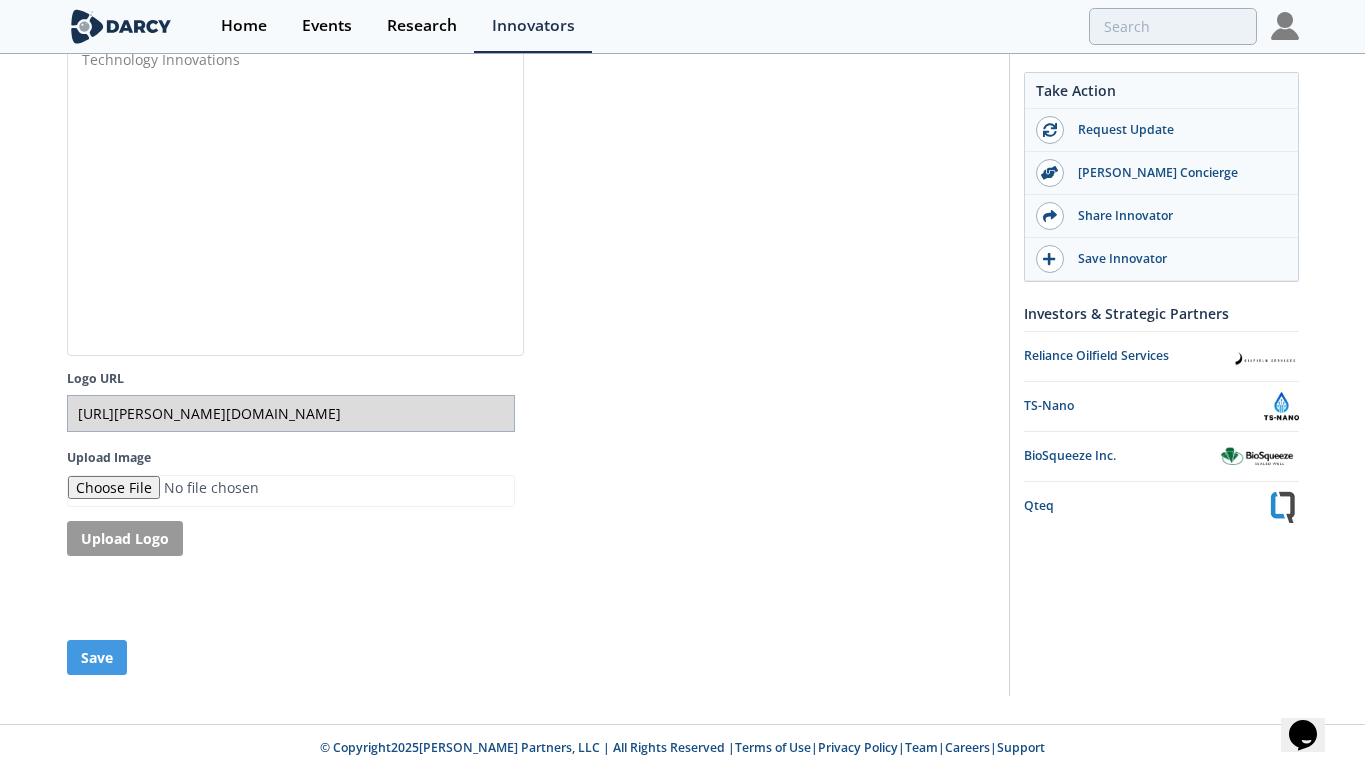 type 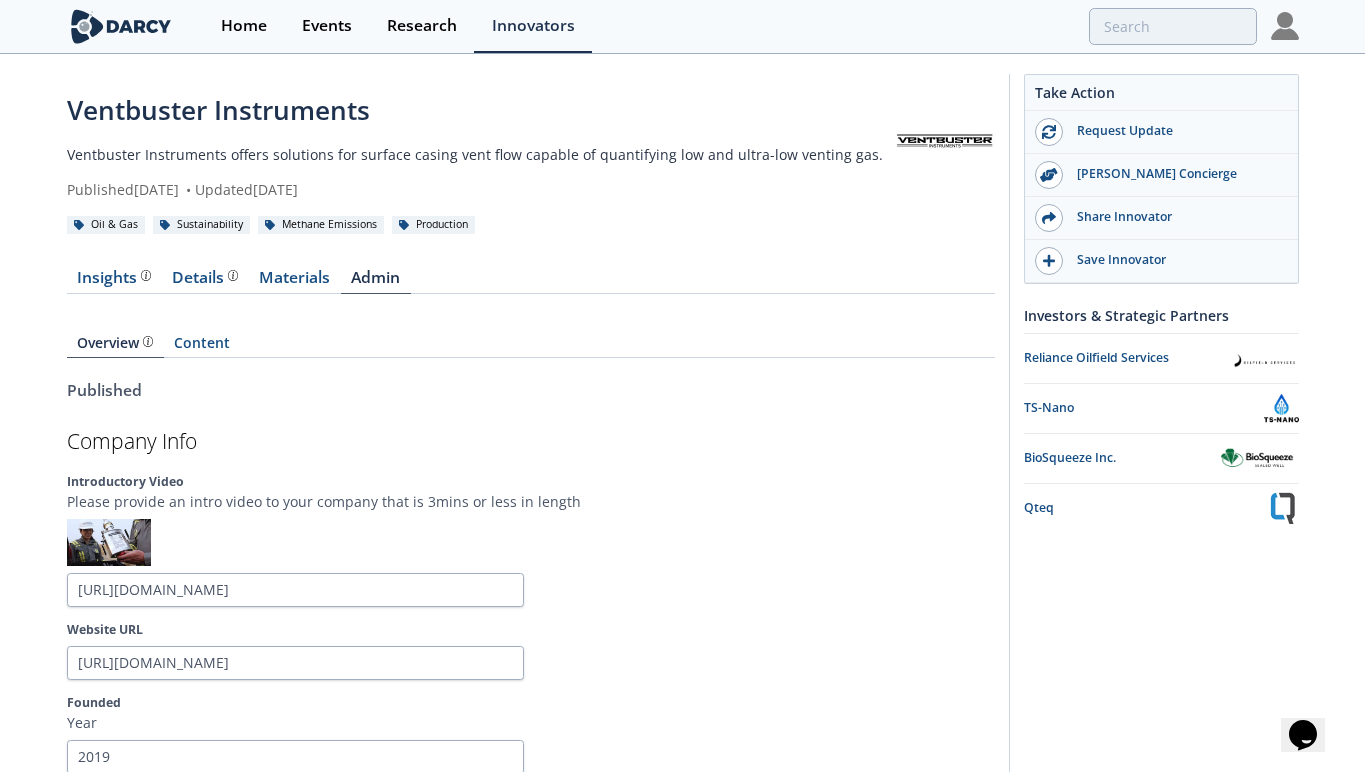 scroll, scrollTop: 0, scrollLeft: 0, axis: both 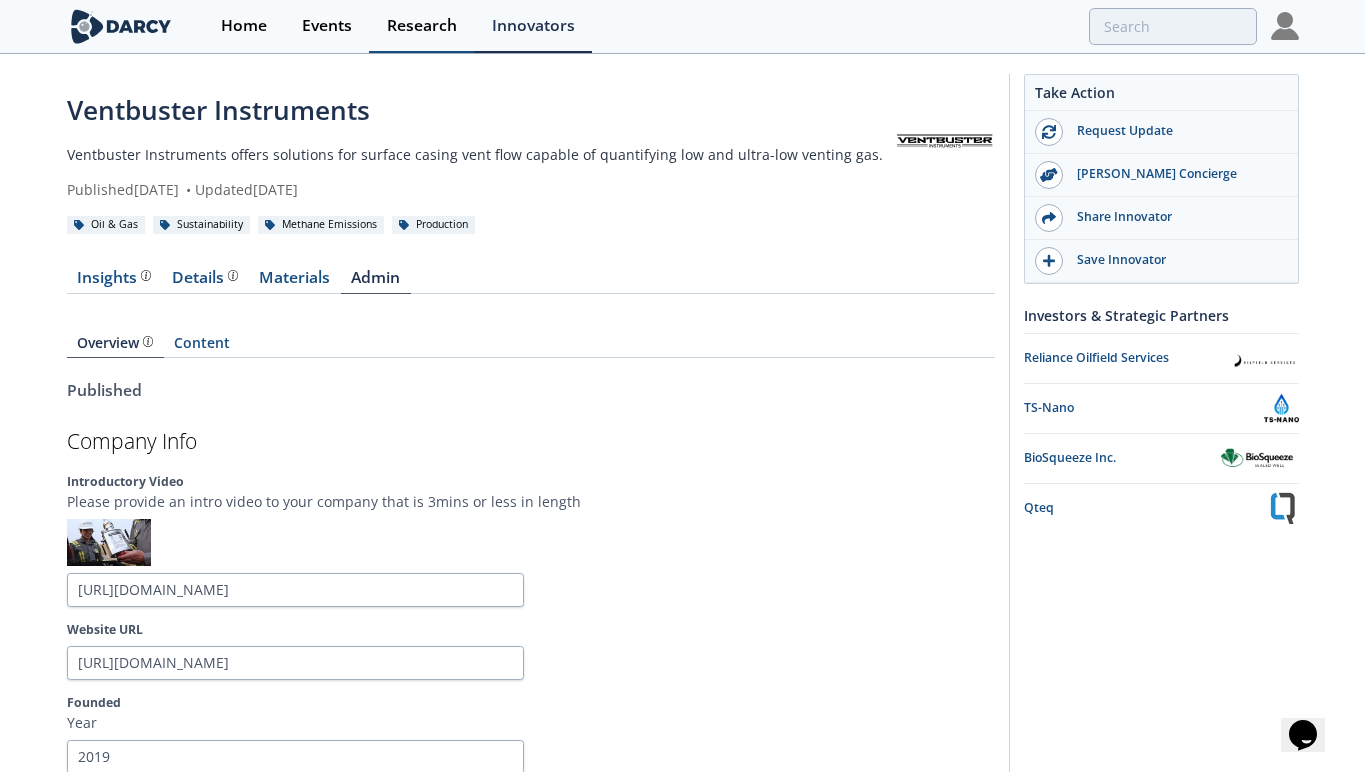 click on "Research" at bounding box center [422, 26] 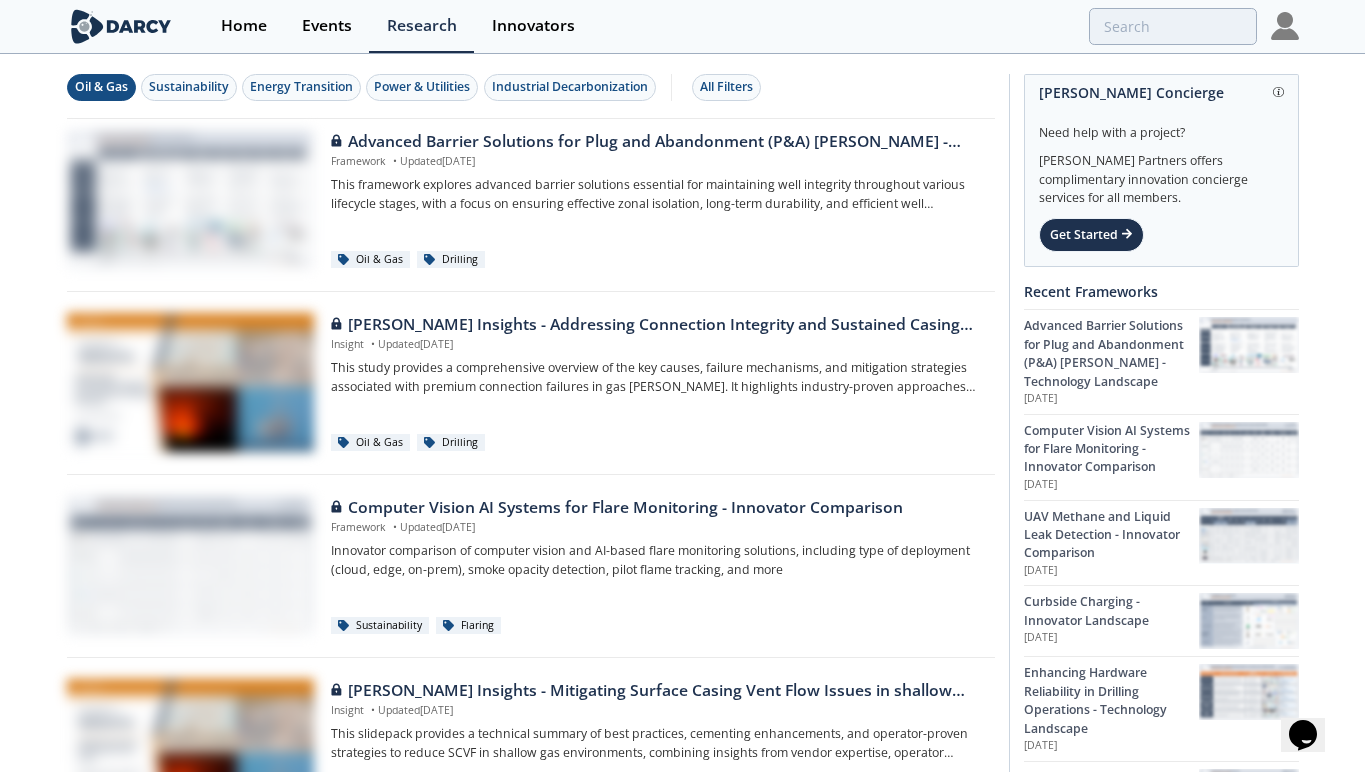 click on "Oil & Gas" at bounding box center [101, 87] 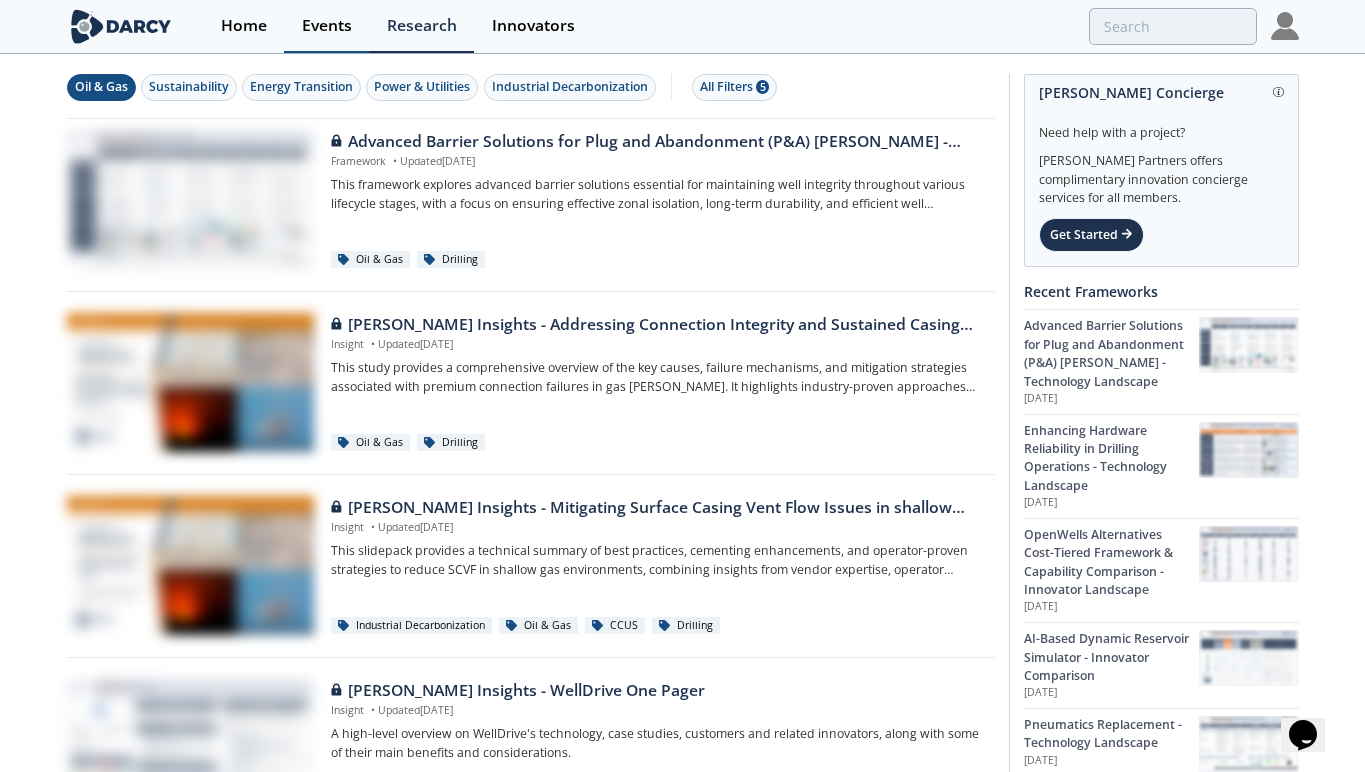 click on "Events" at bounding box center (327, 26) 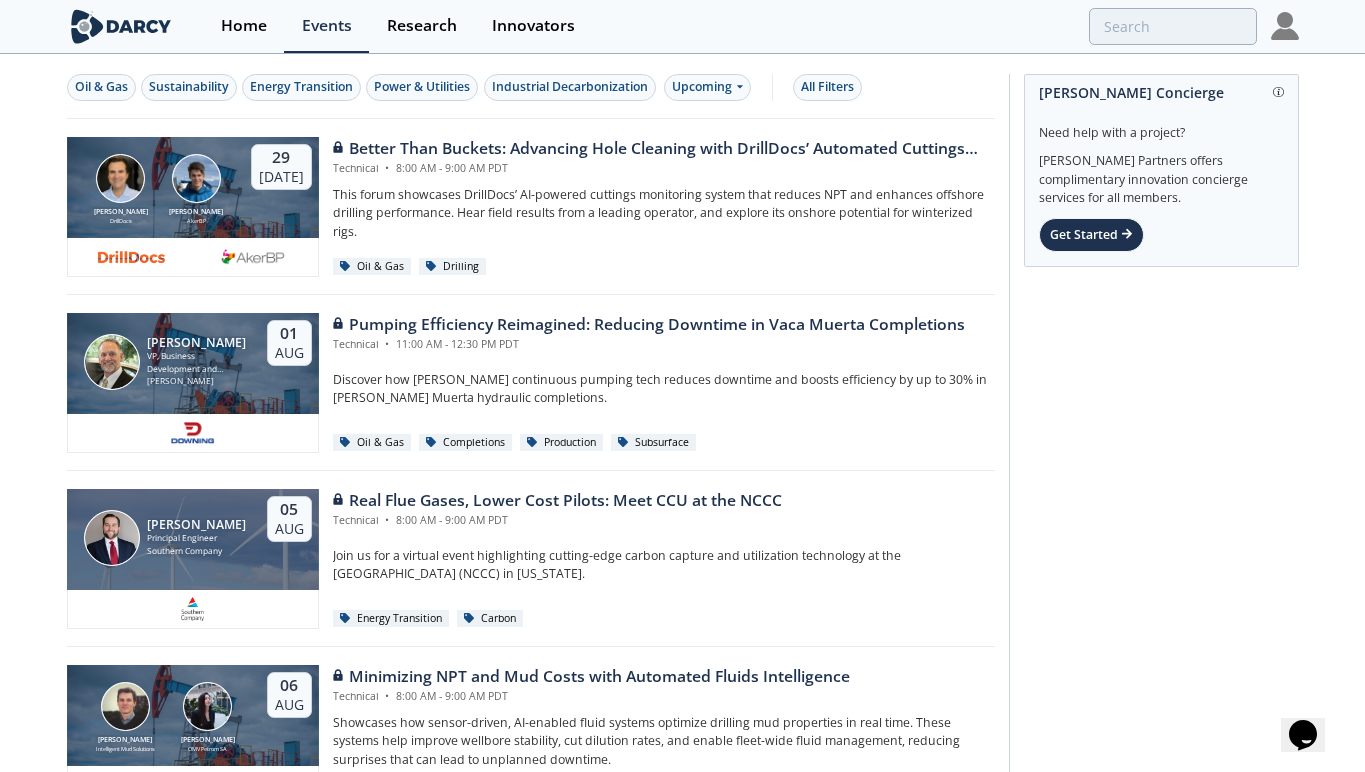 scroll, scrollTop: 0, scrollLeft: 0, axis: both 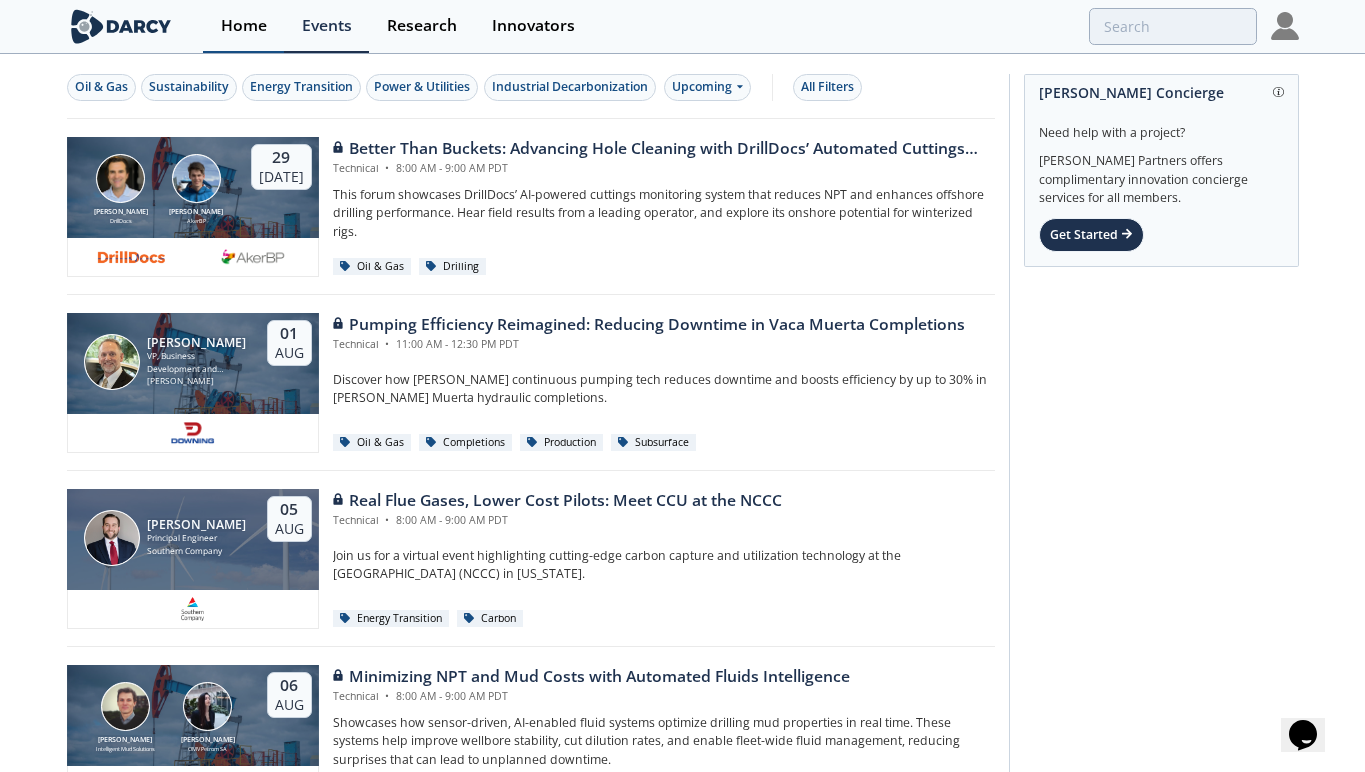 click on "Home" at bounding box center (244, 26) 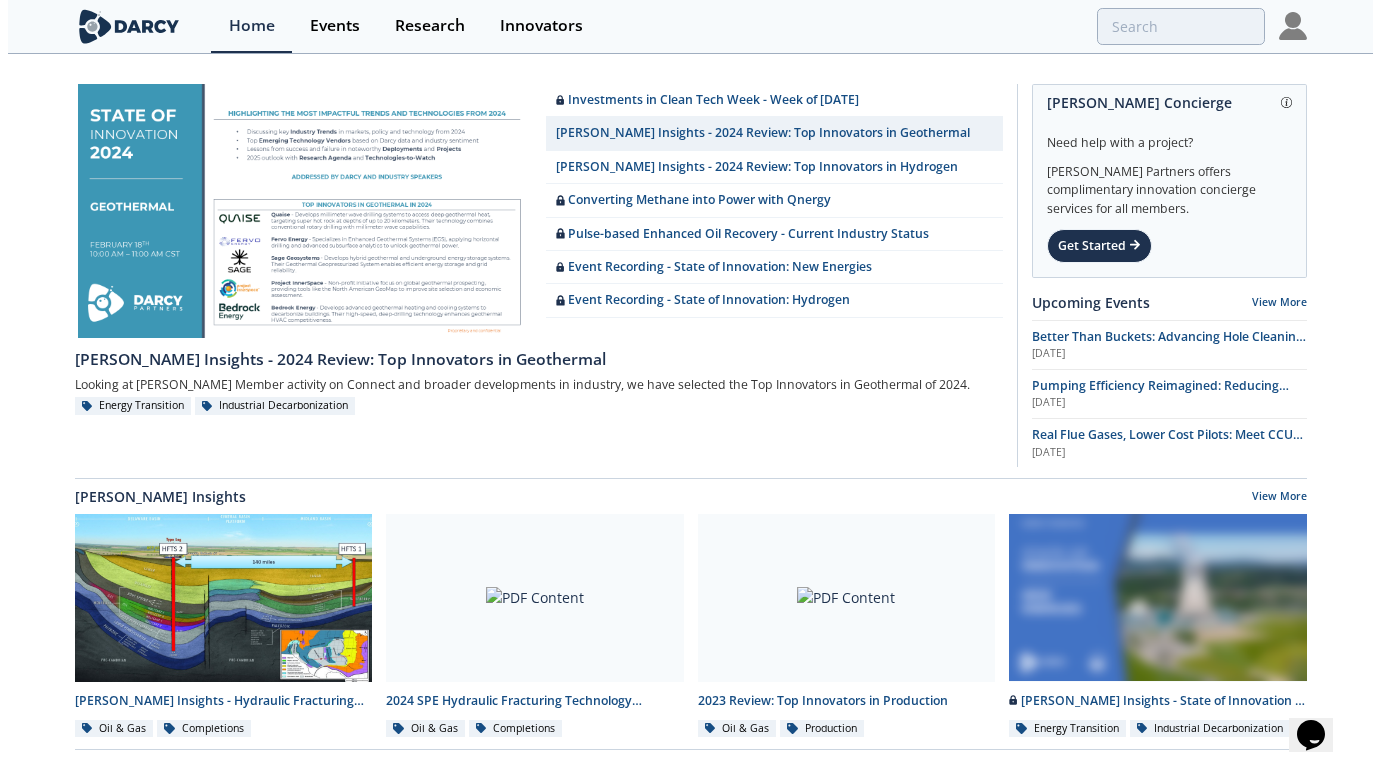 scroll, scrollTop: 0, scrollLeft: 0, axis: both 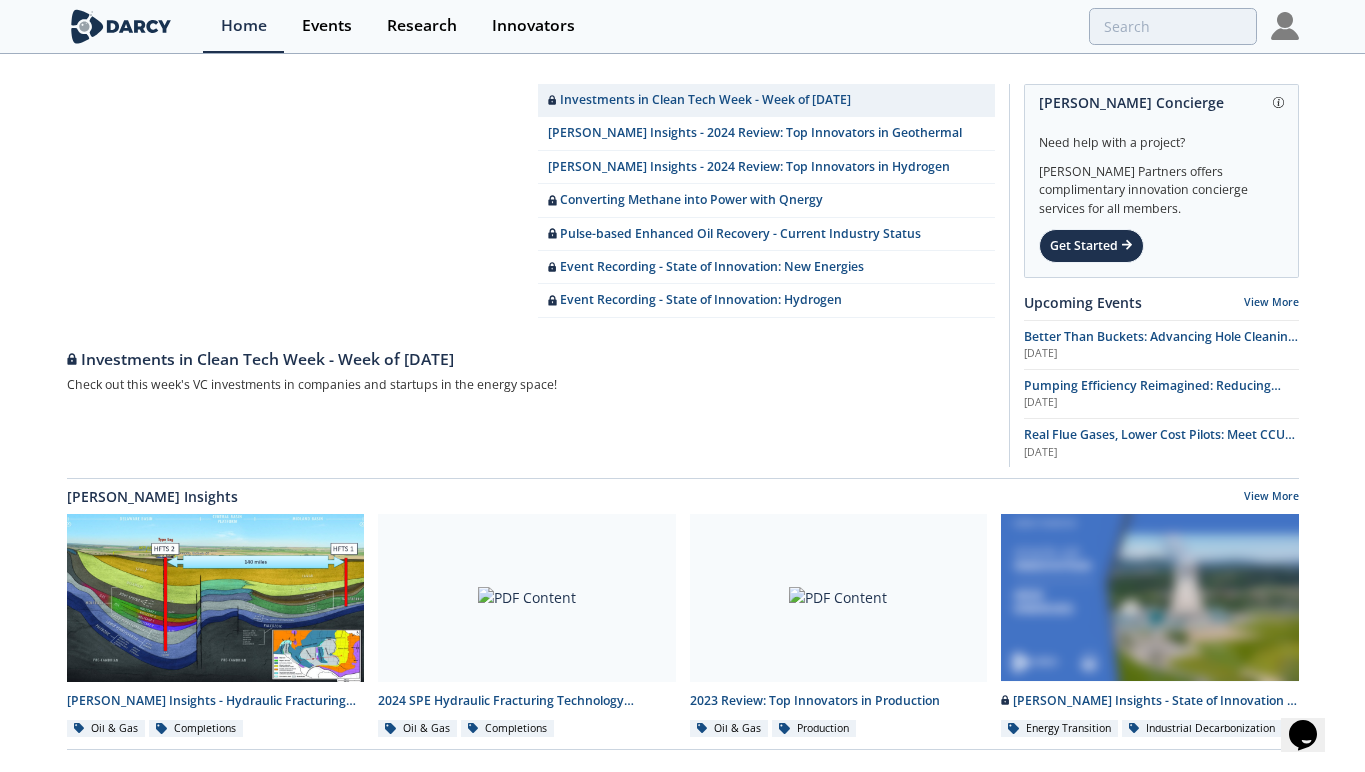 click at bounding box center [121, 26] 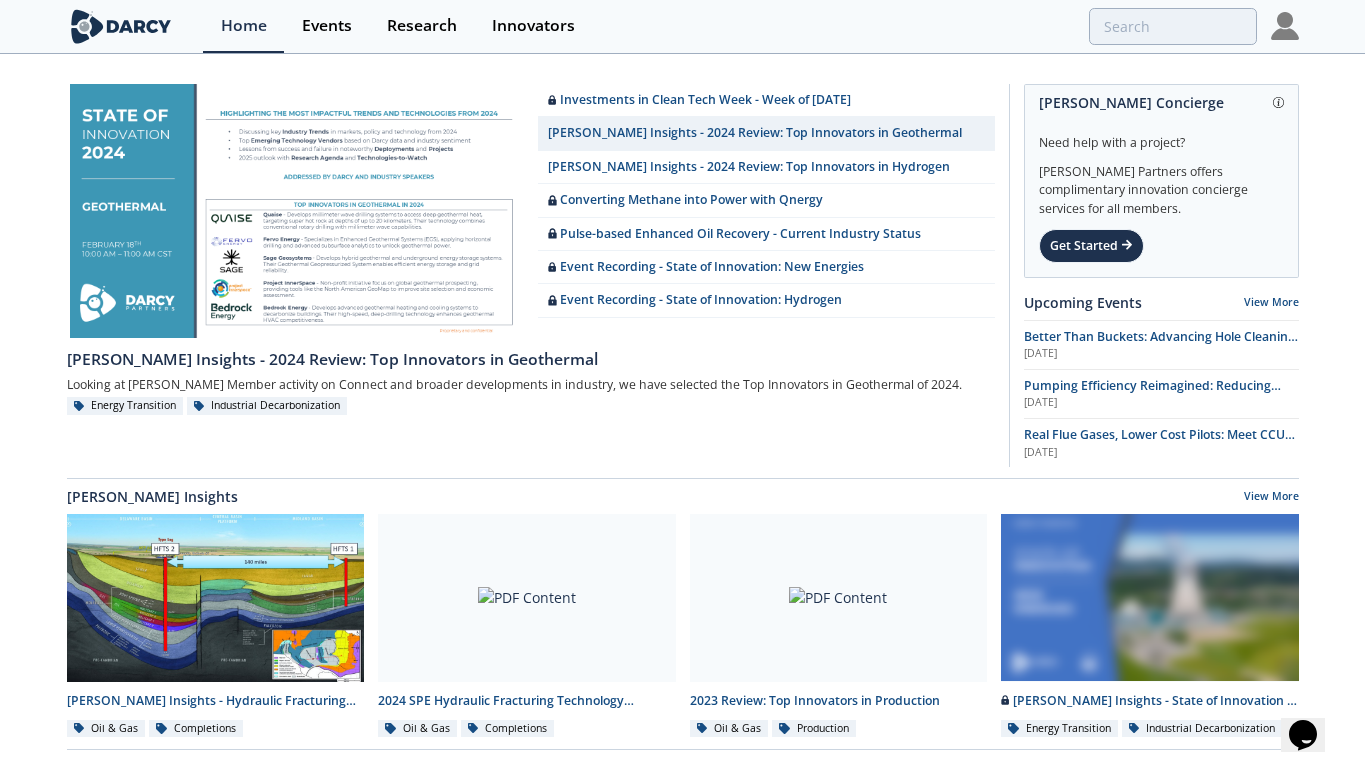 click at bounding box center [1285, 26] 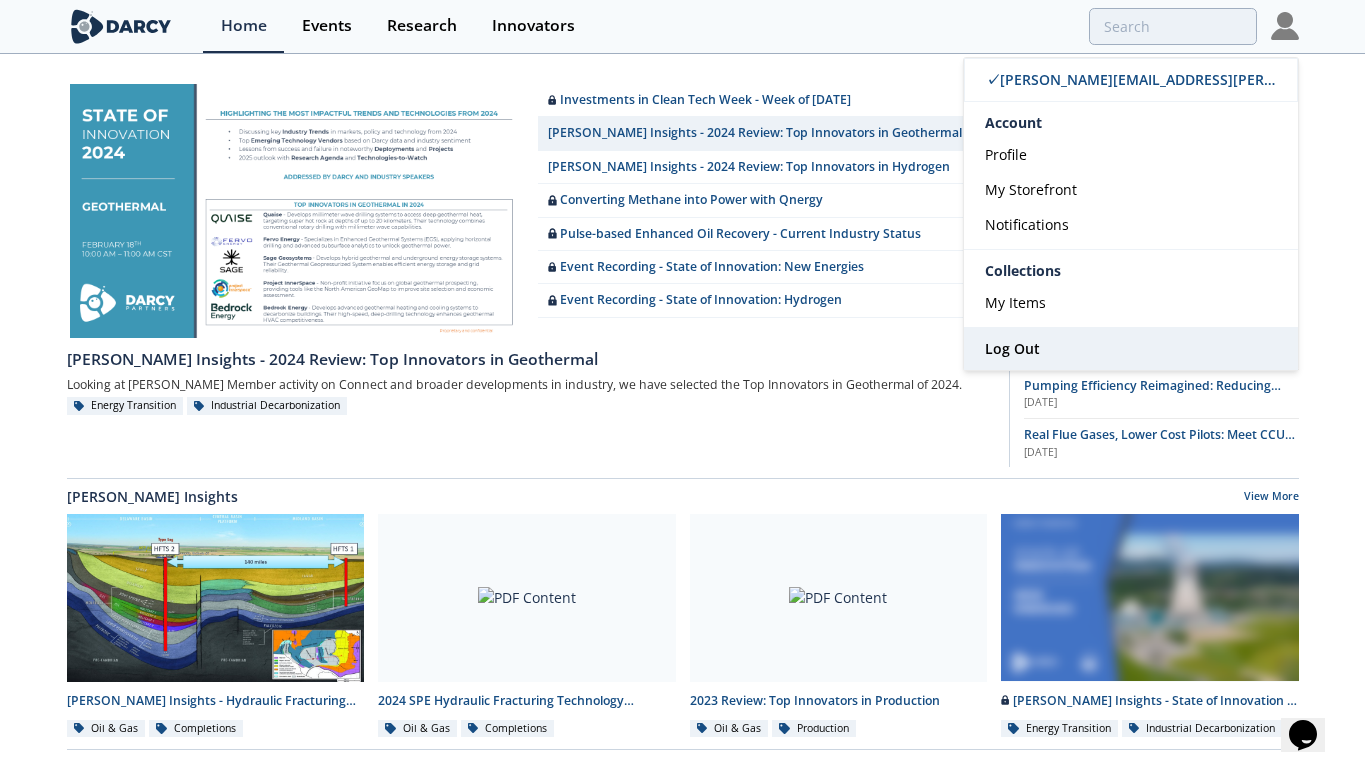 click on "Log Out" at bounding box center (1012, 348) 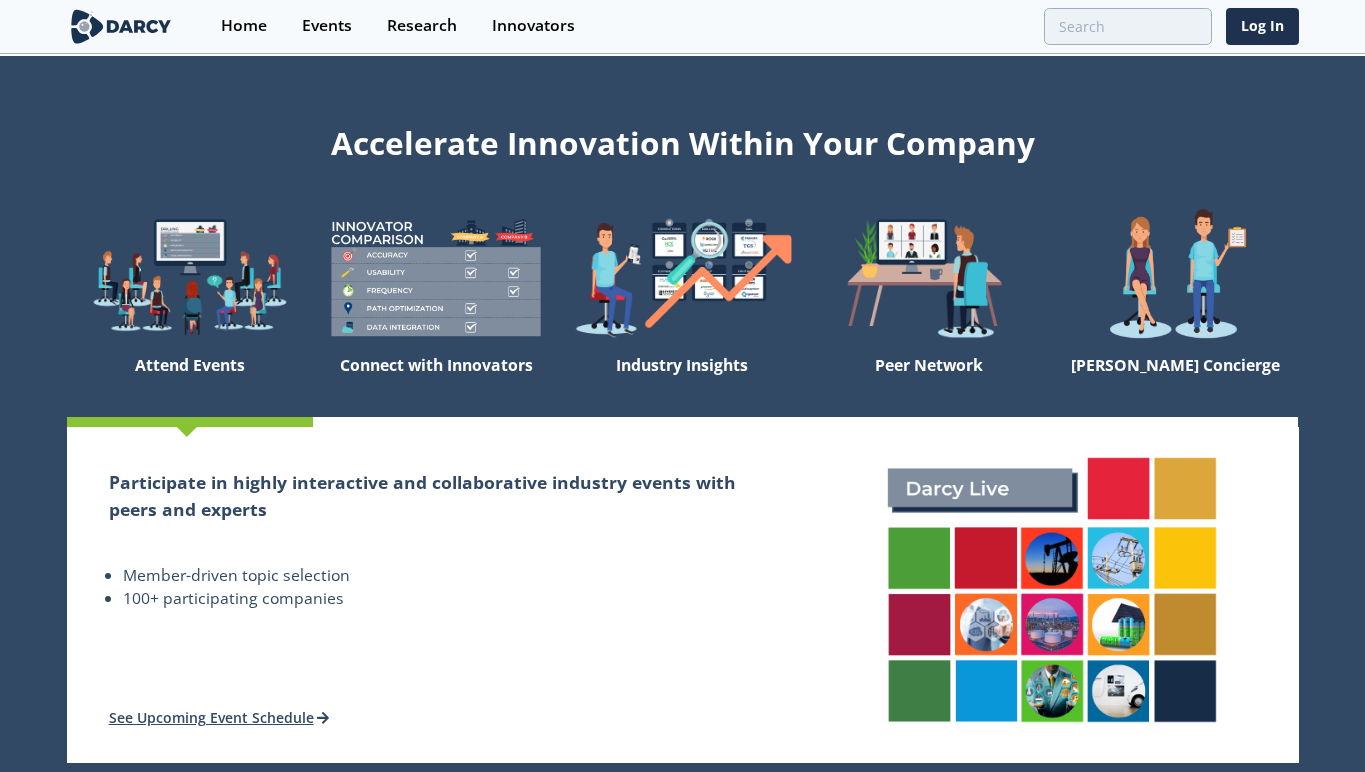 scroll, scrollTop: 0, scrollLeft: 0, axis: both 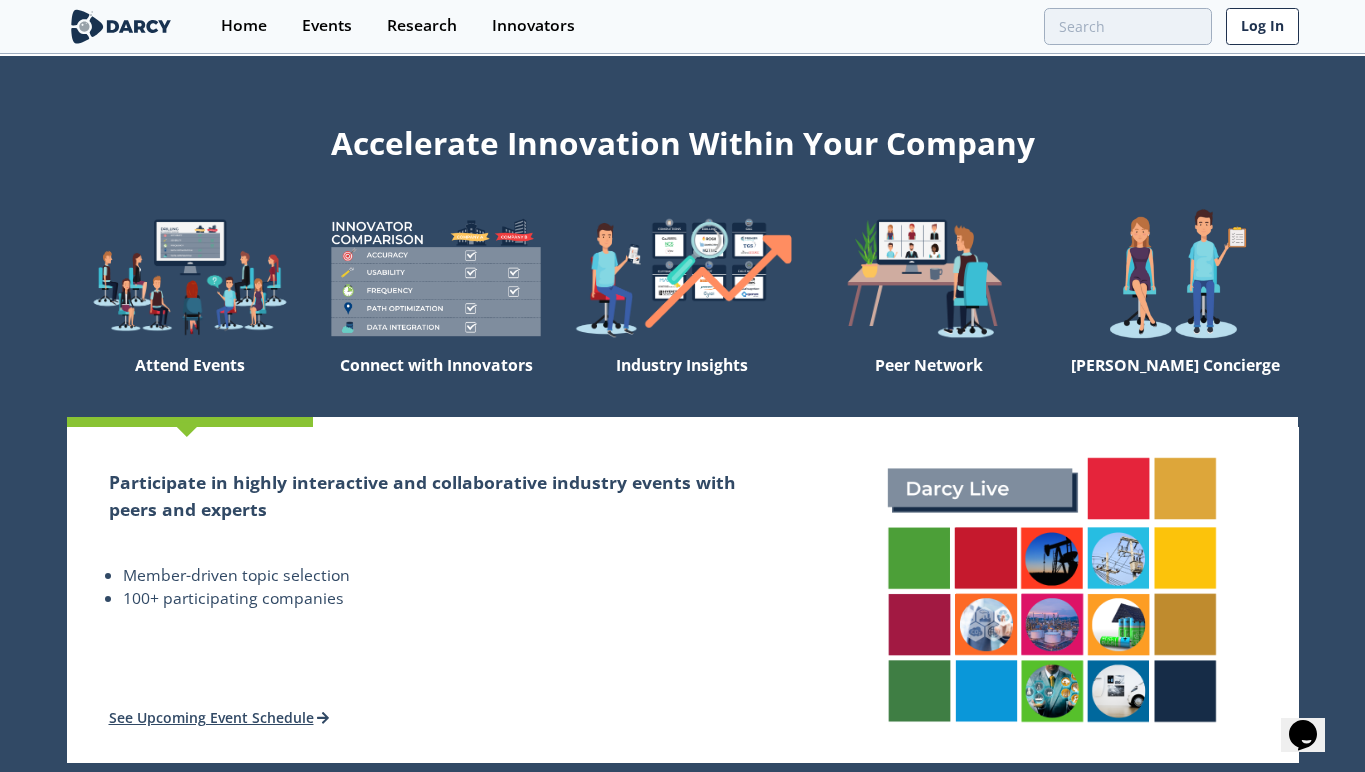 click on "Log In" at bounding box center (1262, 26) 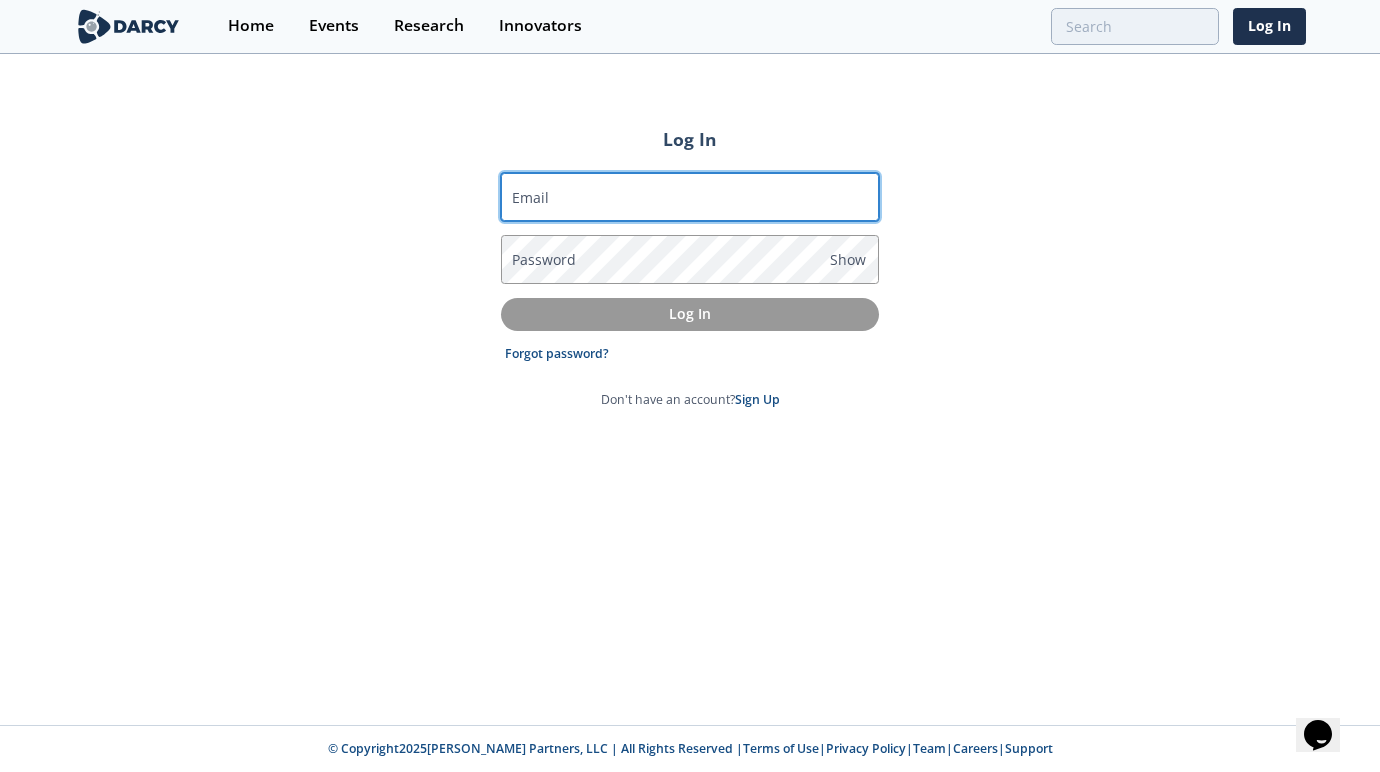 type on "[PERSON_NAME][EMAIL_ADDRESS][PERSON_NAME][DOMAIN_NAME]" 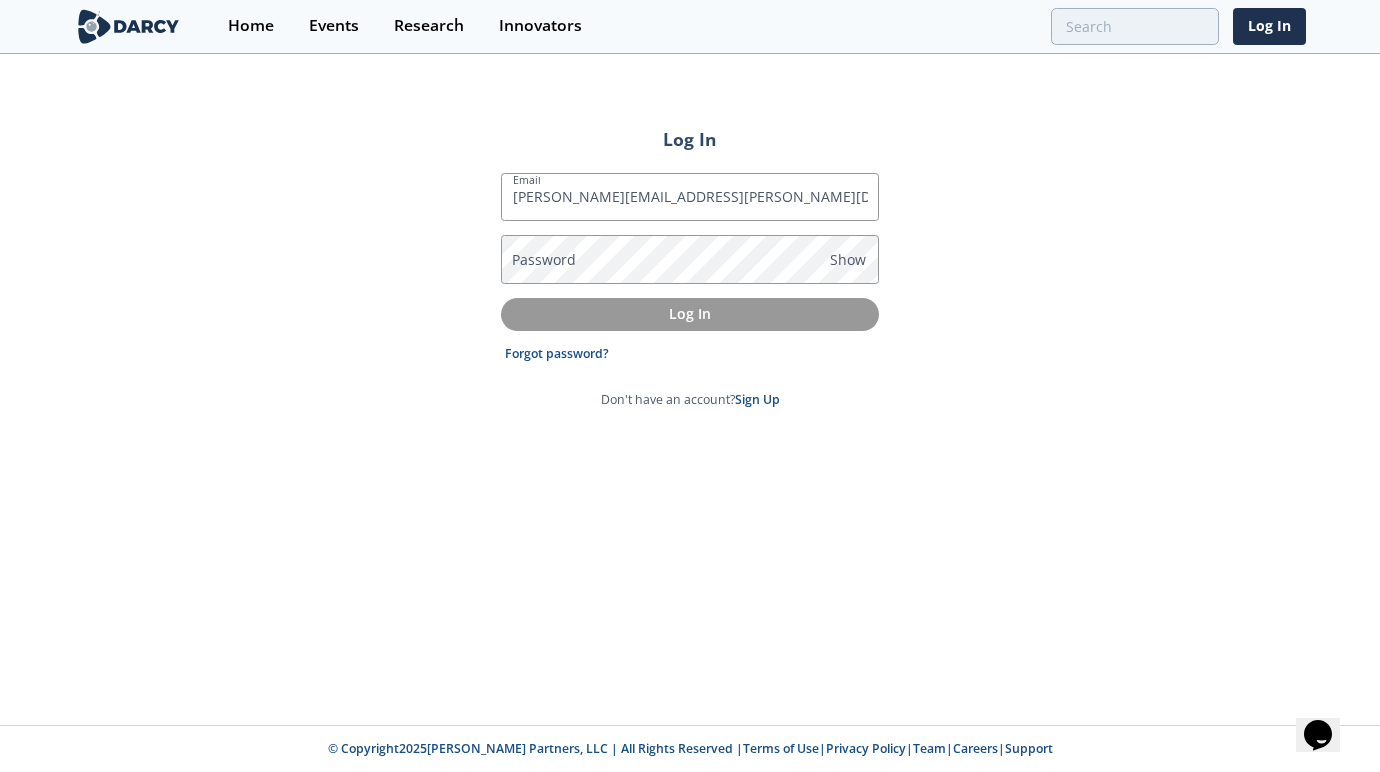 click on "Log In
Email
[EMAIL_ADDRESS][PERSON_NAME][DOMAIN_NAME]
Password
Show
Log In
Forgot password?
Don't have an account?
Sign Up" 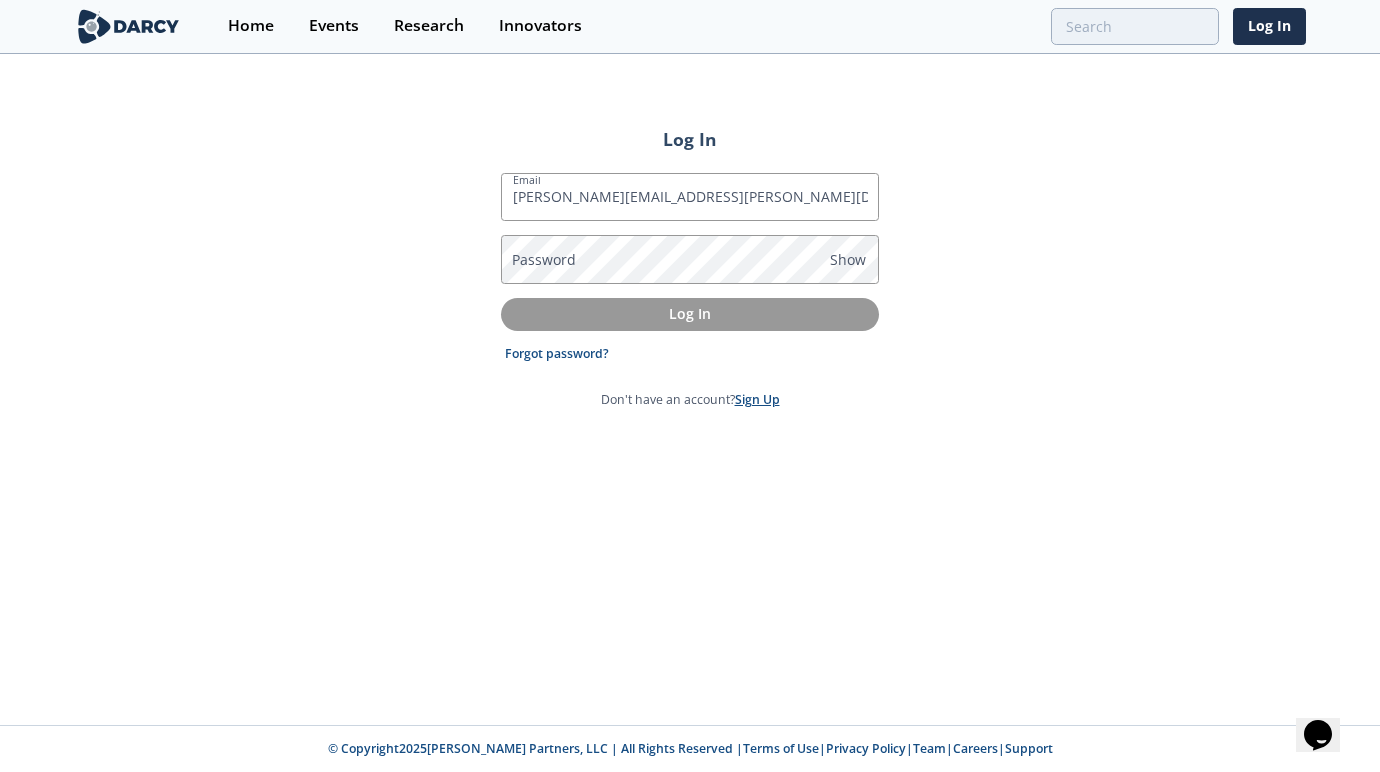 click on "Sign Up" at bounding box center (757, 399) 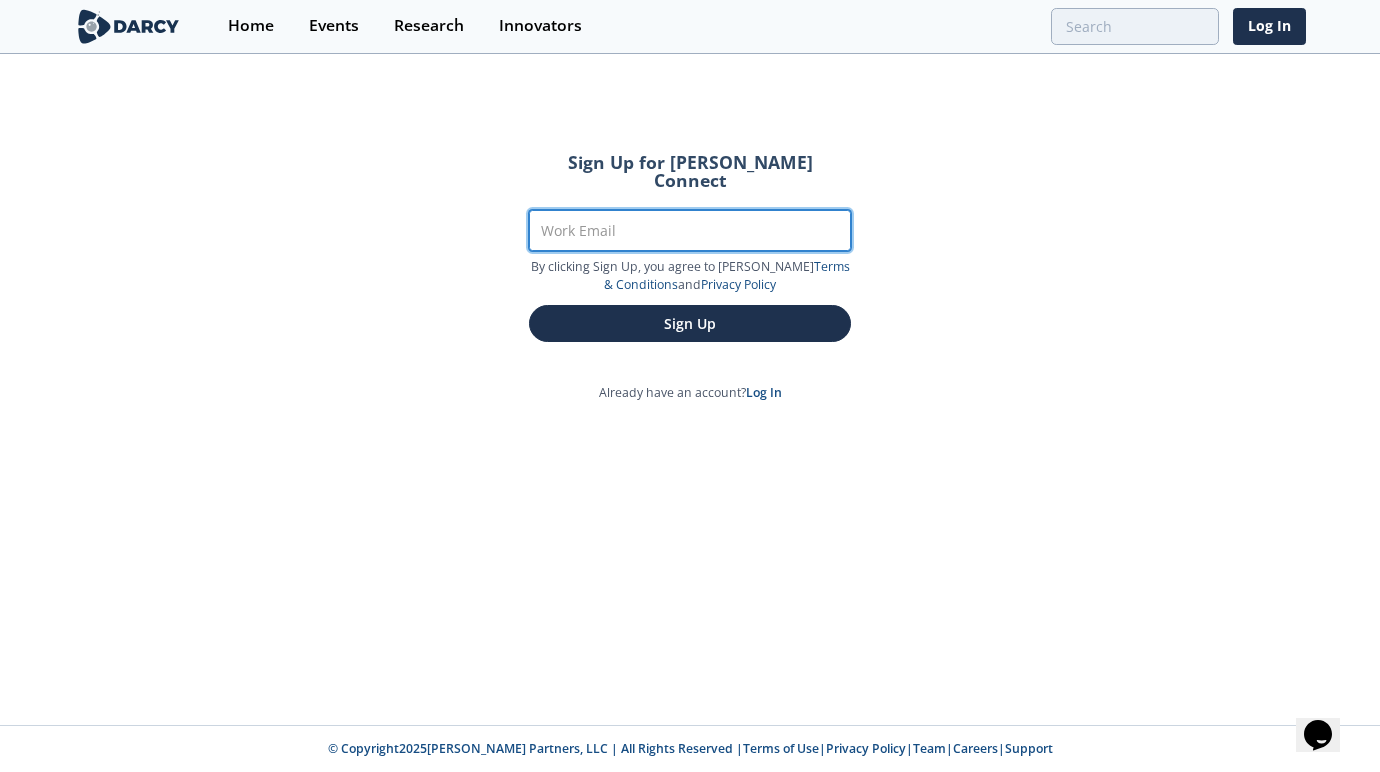 click on "Work Email" at bounding box center (690, 230) 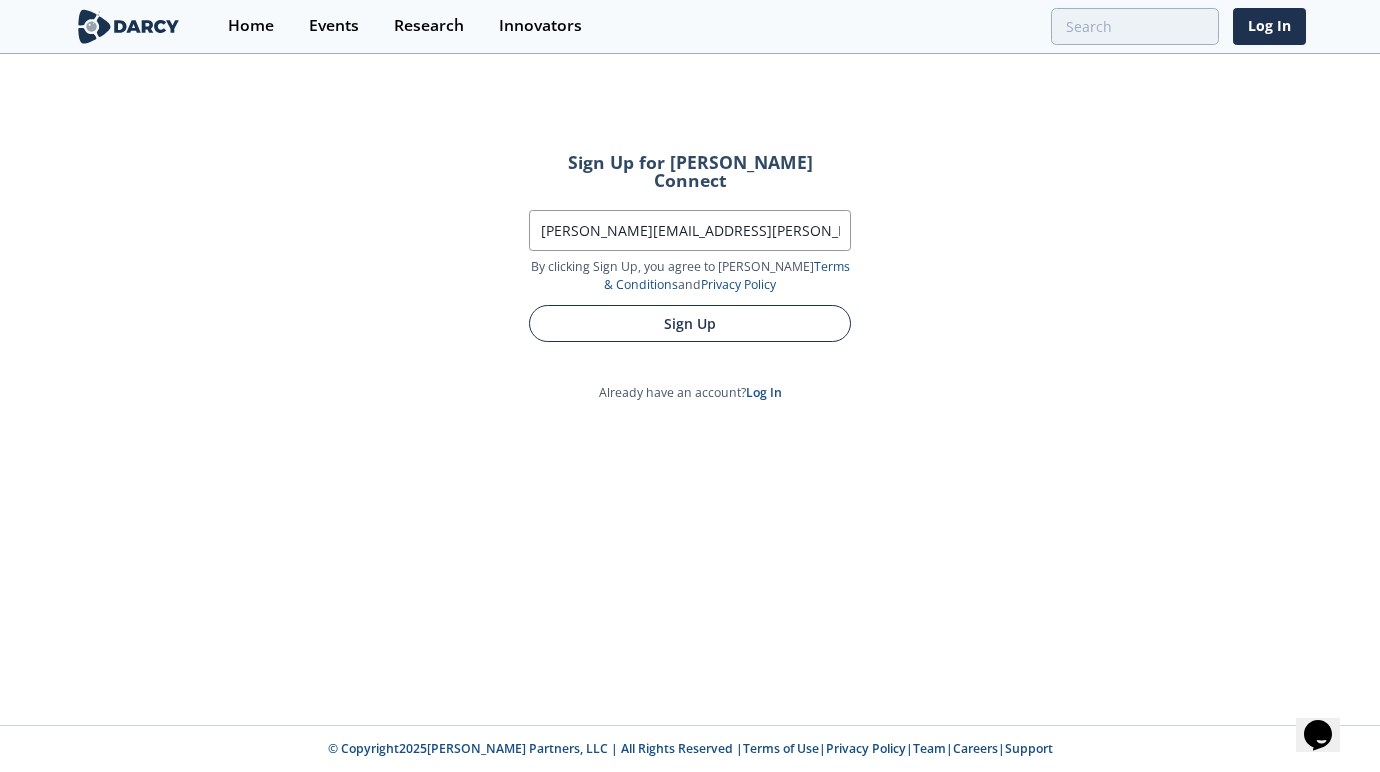 click on "Sign Up for [PERSON_NAME] Connect
Work Email
[EMAIL_ADDRESS][PERSON_NAME][DOMAIN_NAME]
By clicking Sign Up, you agree to [PERSON_NAME]   Terms & Conditions  and  Privacy Policy
Sign Up" at bounding box center [690, 248] 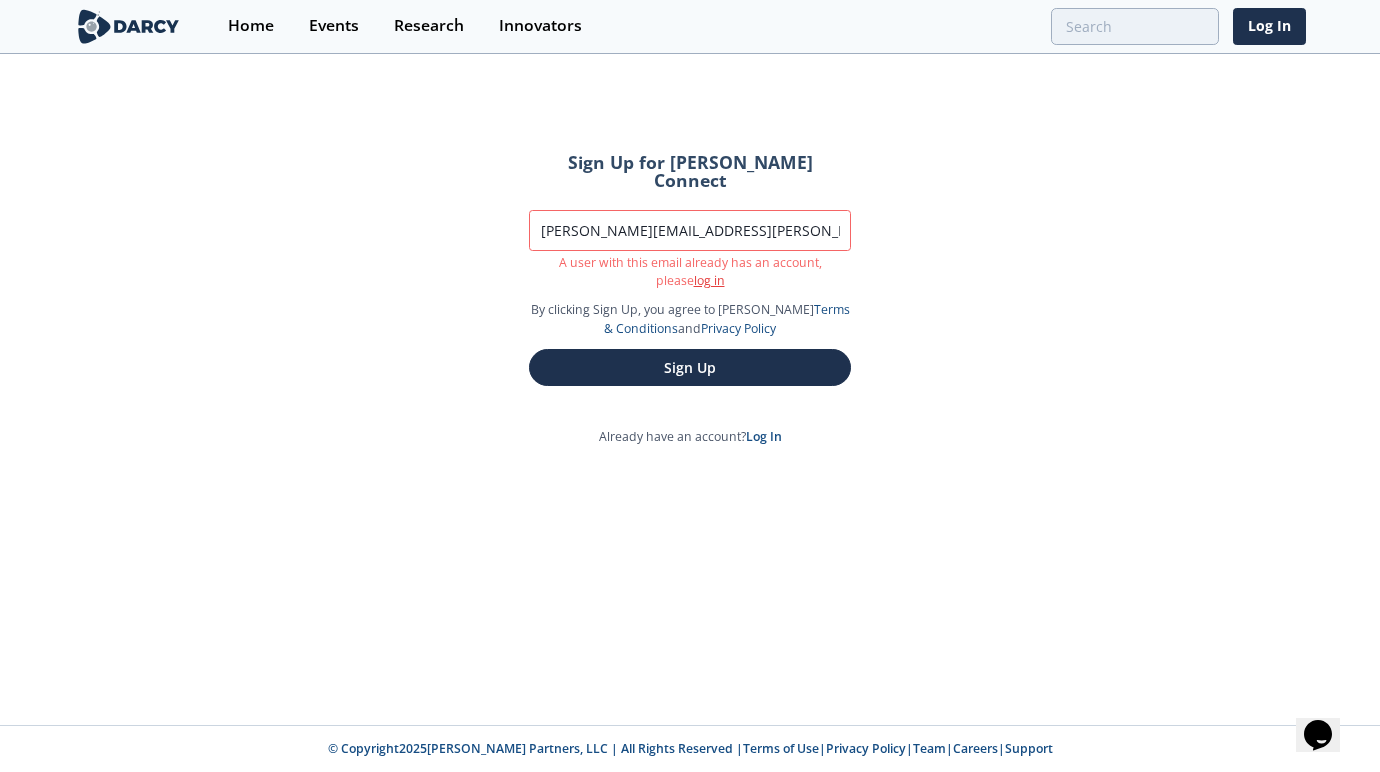 click on "log in" at bounding box center [709, 280] 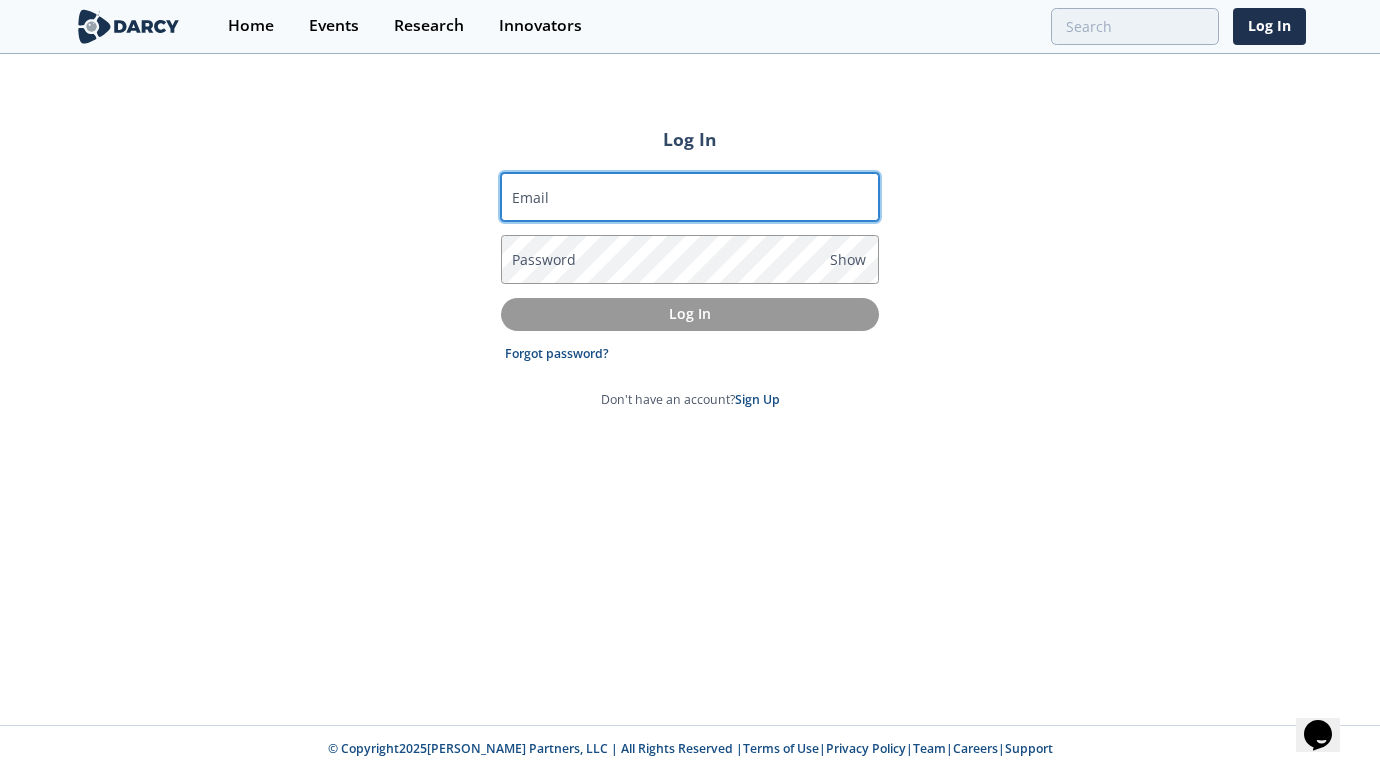 type on "[PERSON_NAME][EMAIL_ADDRESS][PERSON_NAME][DOMAIN_NAME]" 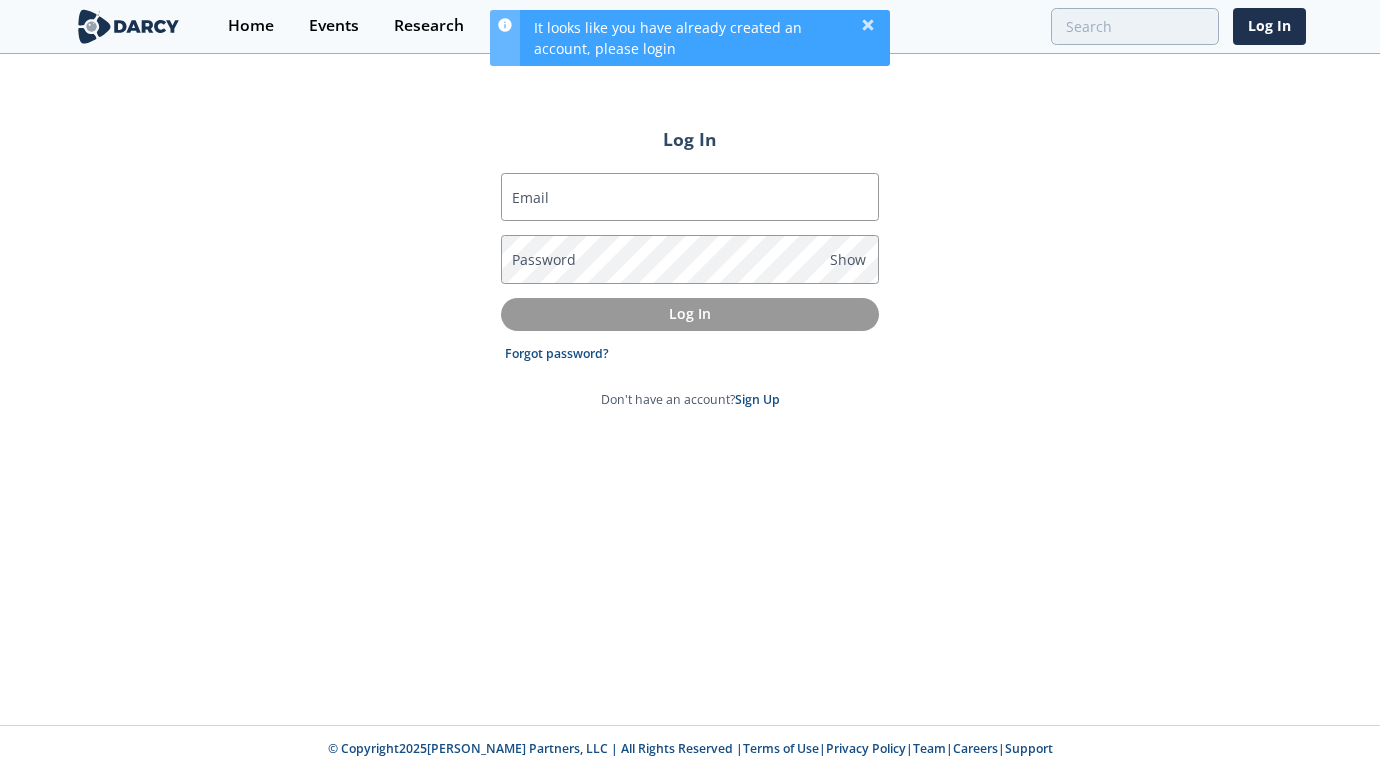 scroll, scrollTop: 0, scrollLeft: 0, axis: both 